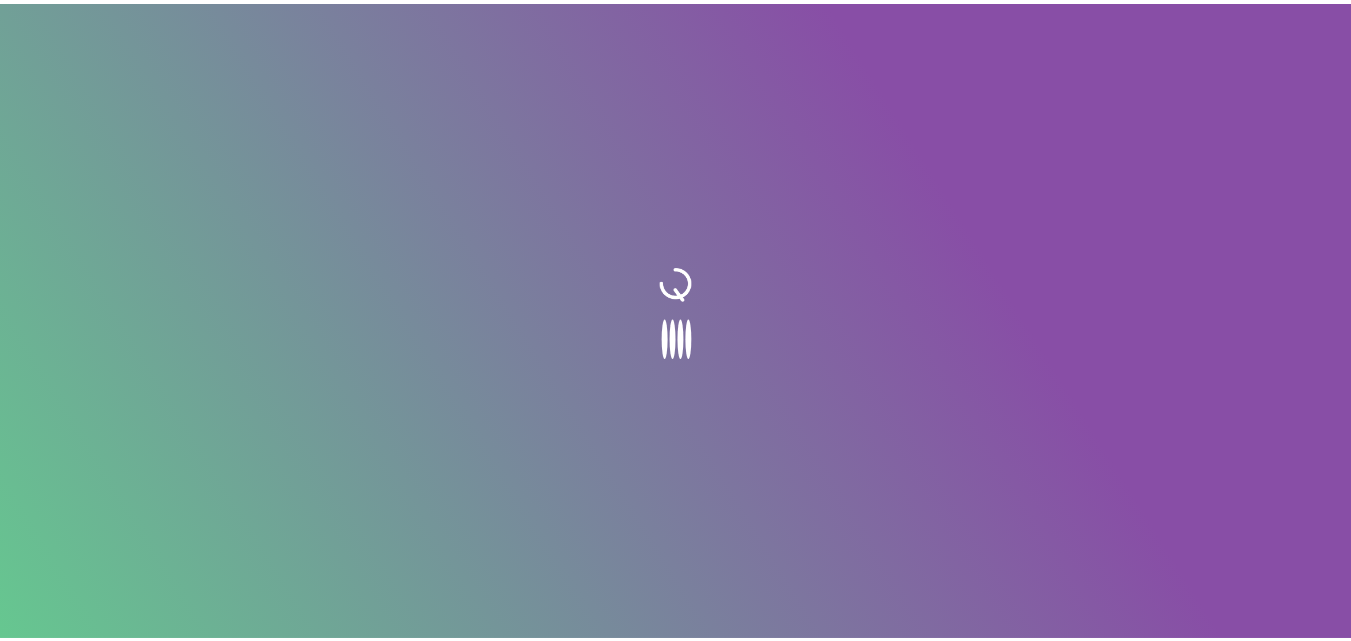 scroll, scrollTop: 0, scrollLeft: 0, axis: both 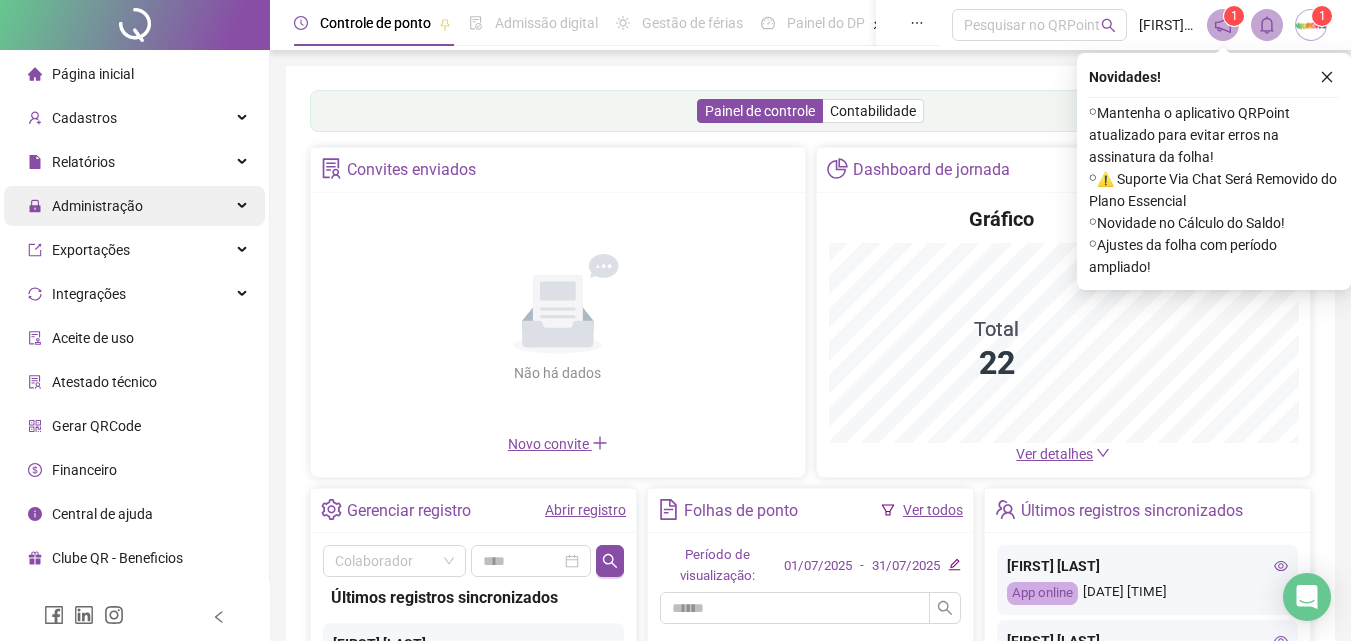 click on "Administração" at bounding box center [85, 206] 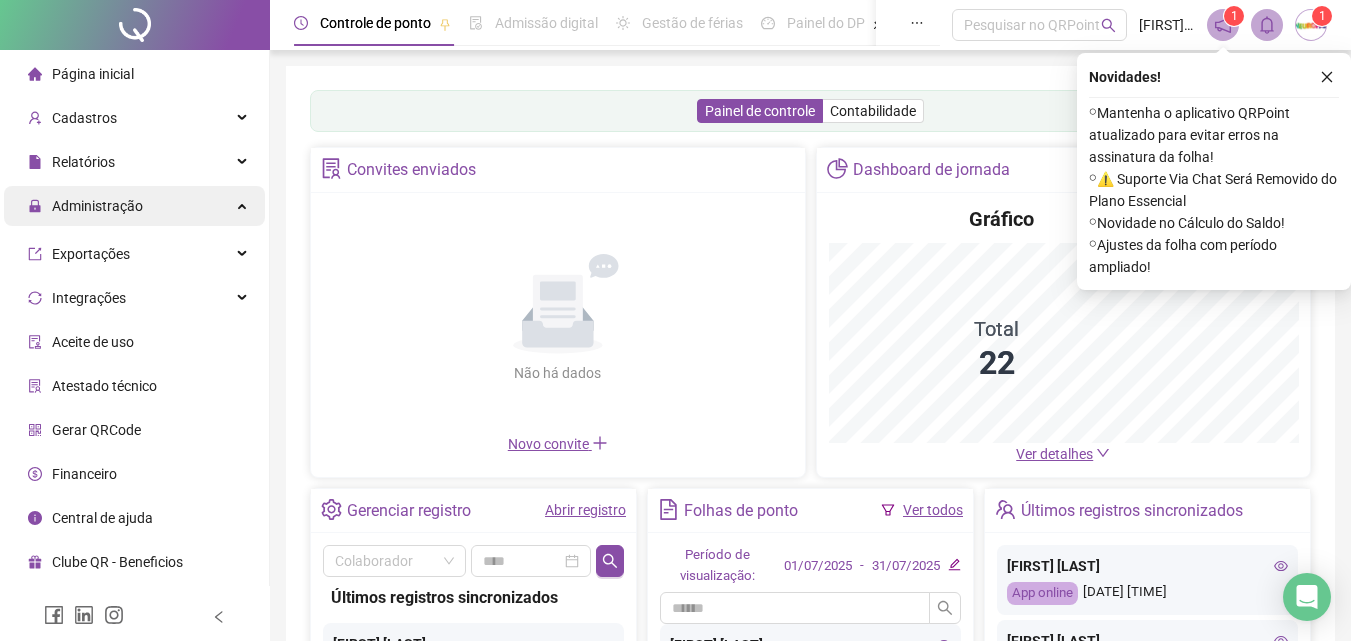 click on "Administração" at bounding box center [97, 206] 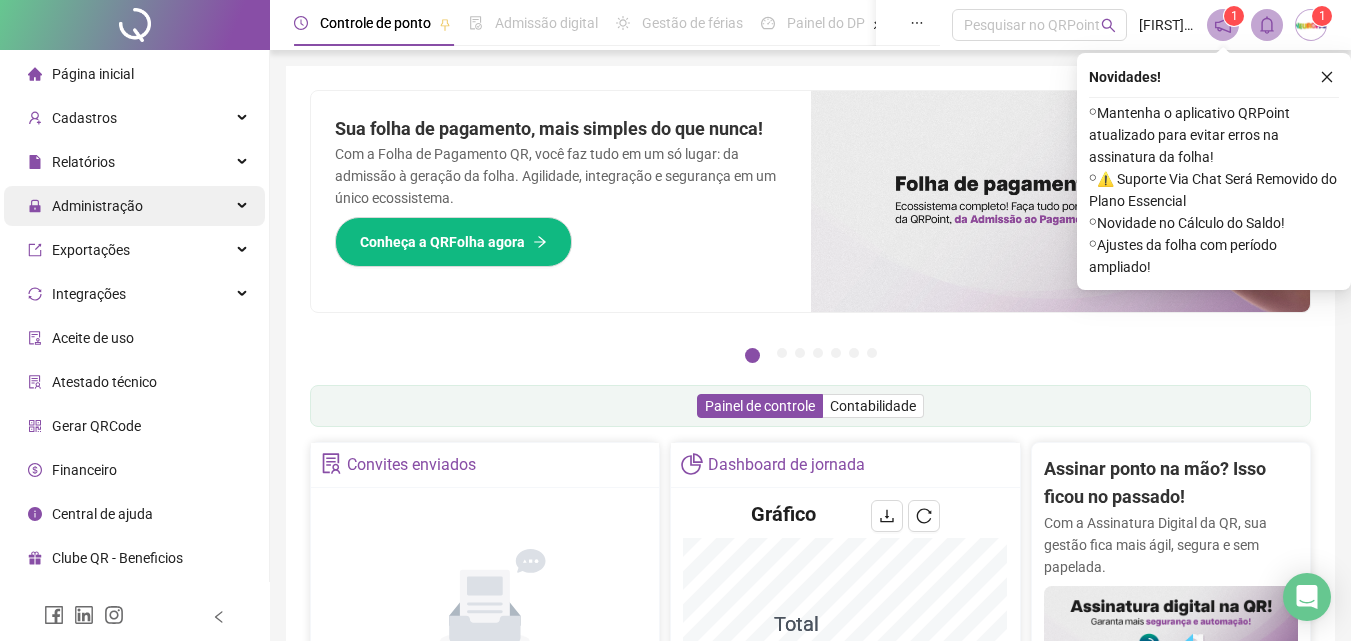 click on "Administração" at bounding box center (97, 206) 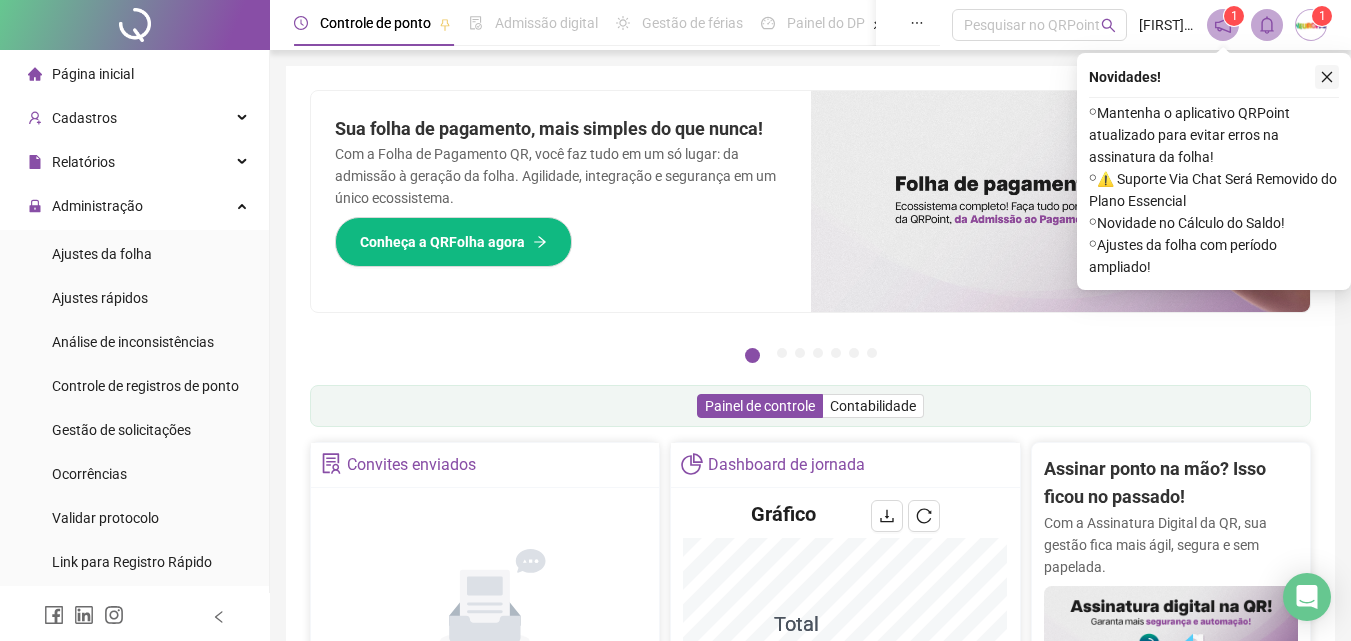 click 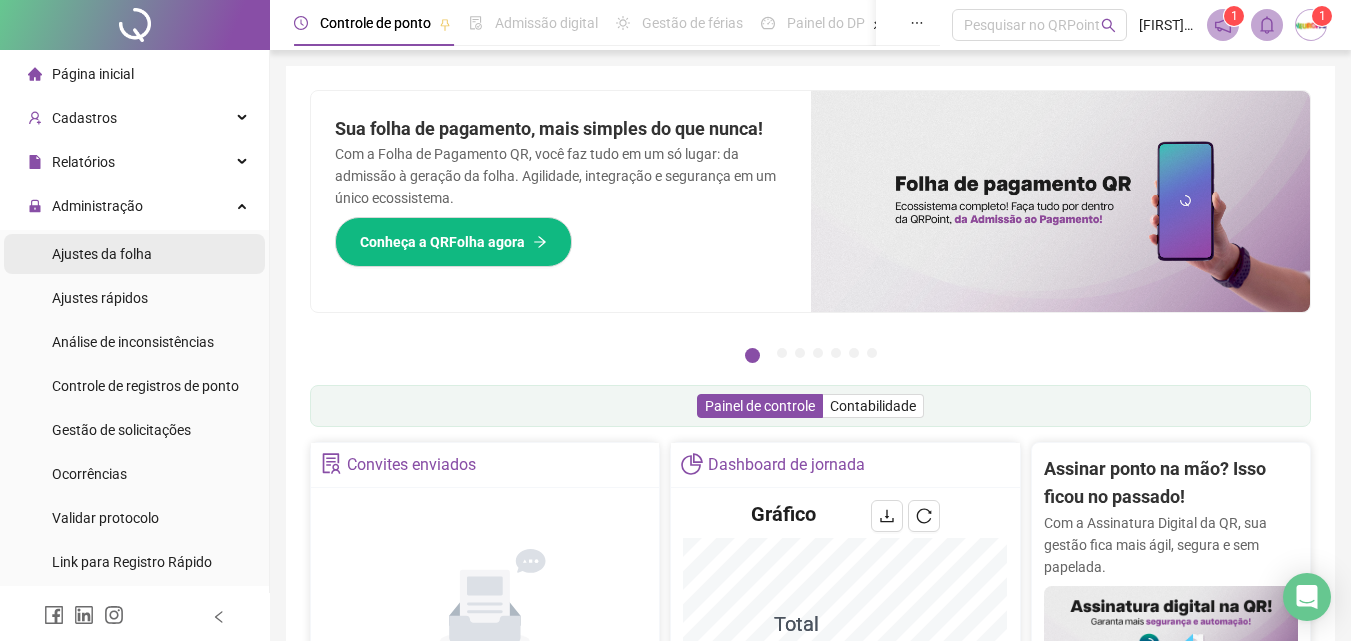 click on "Ajustes da folha" at bounding box center [102, 254] 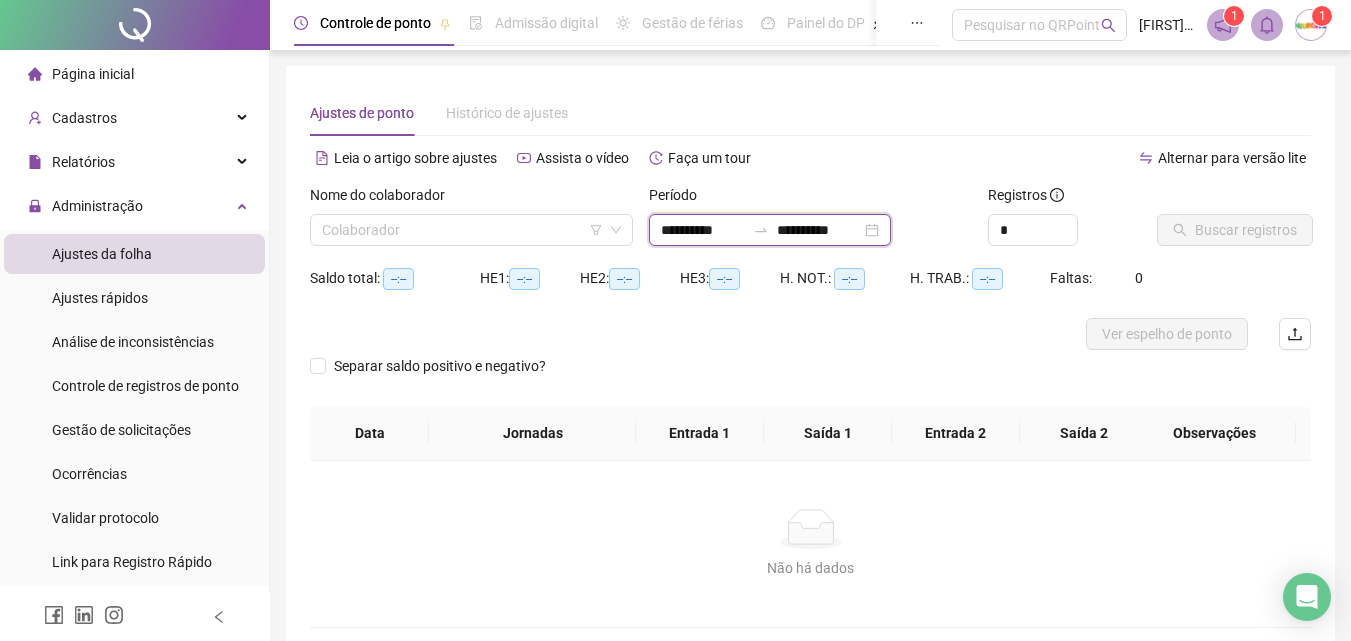 click on "**********" at bounding box center [703, 230] 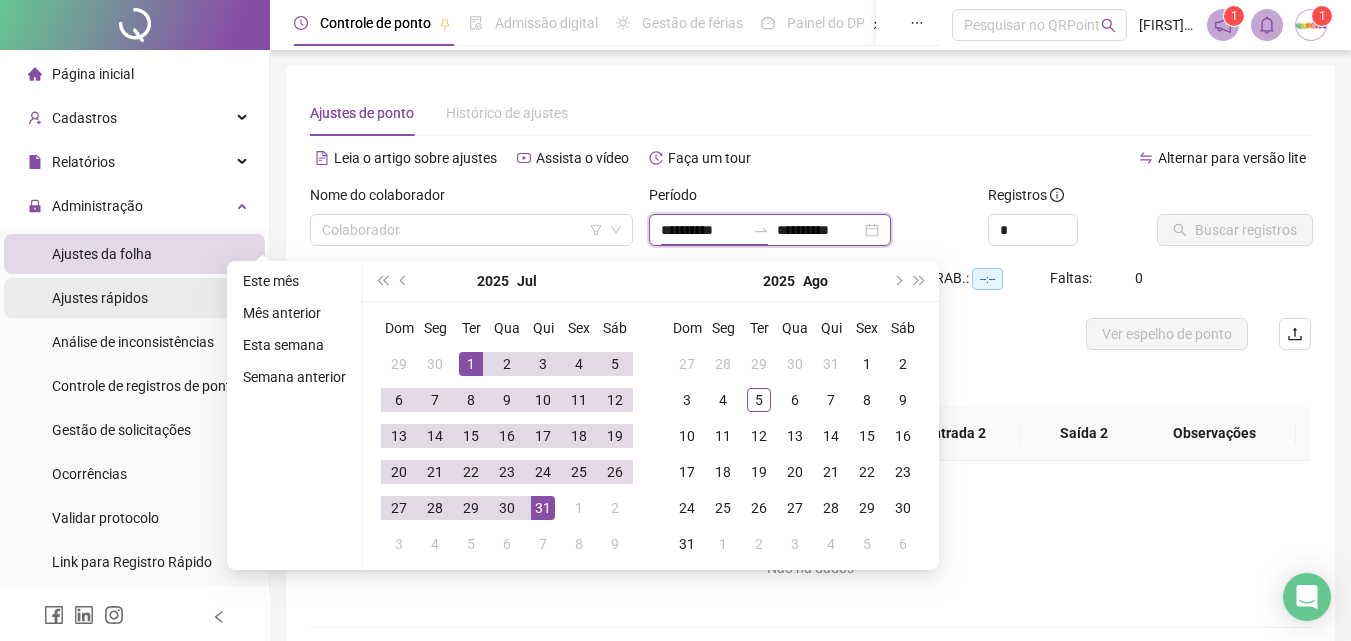 type on "**********" 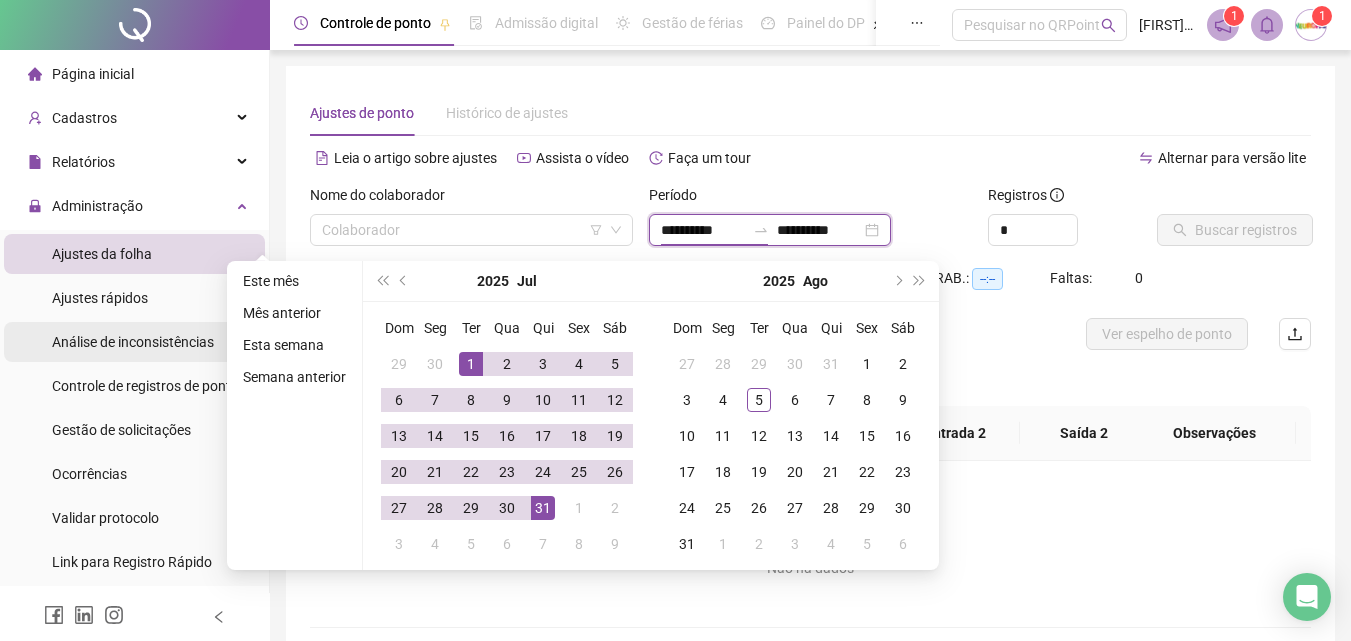 type on "**********" 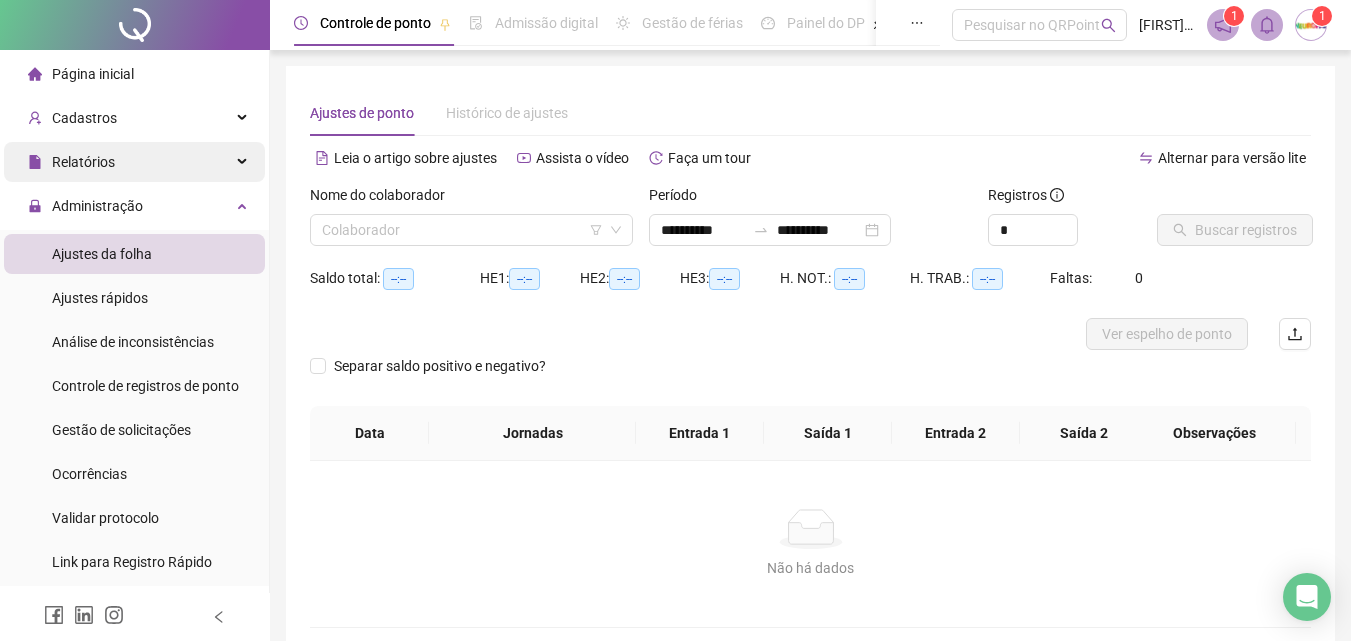 click on "Relatórios" at bounding box center [134, 162] 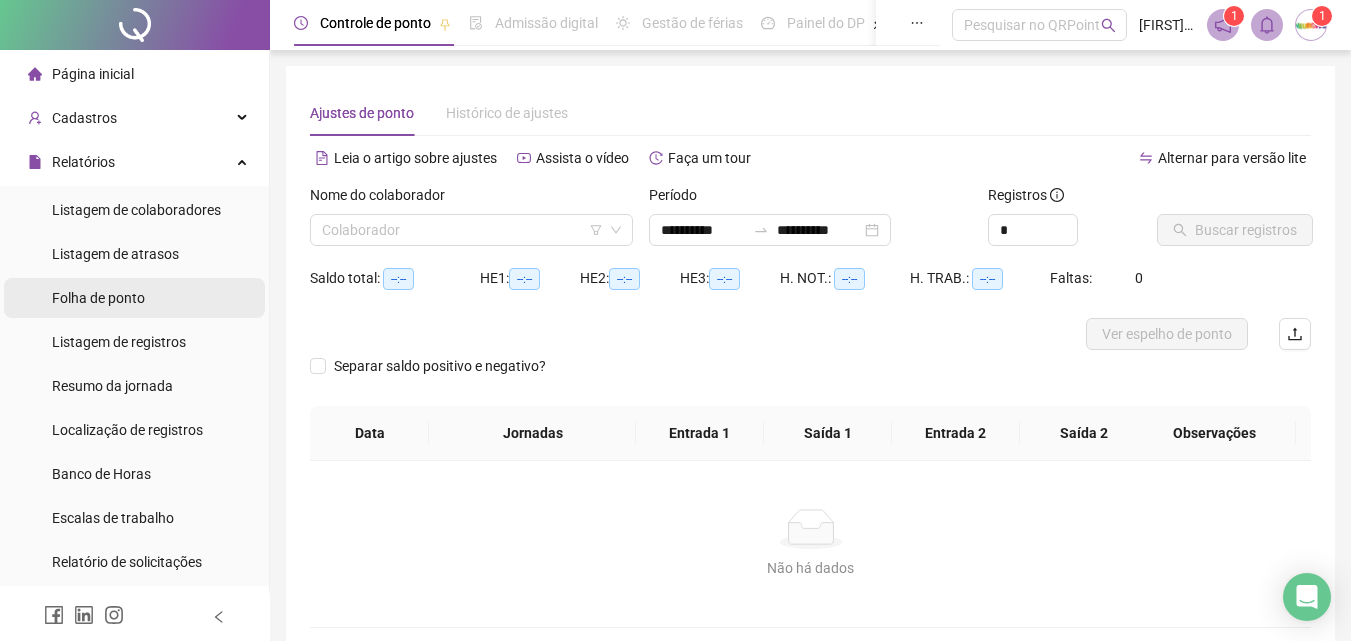 click on "Folha de ponto" at bounding box center [98, 298] 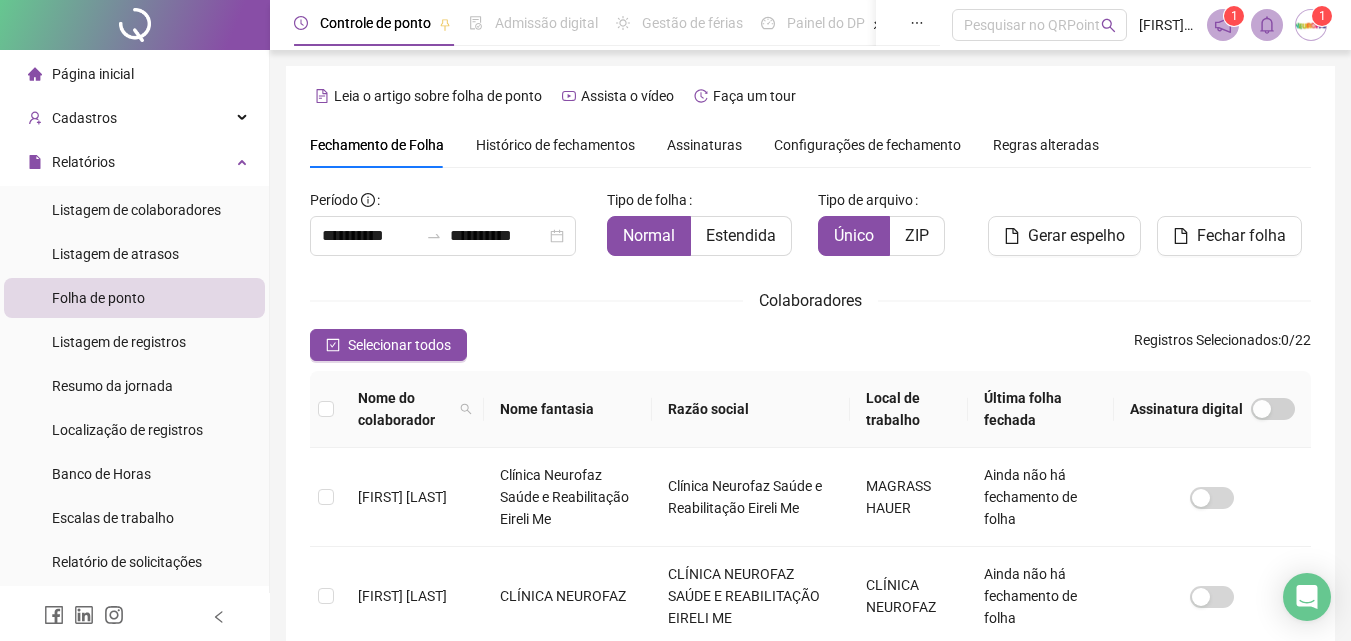 scroll, scrollTop: 89, scrollLeft: 0, axis: vertical 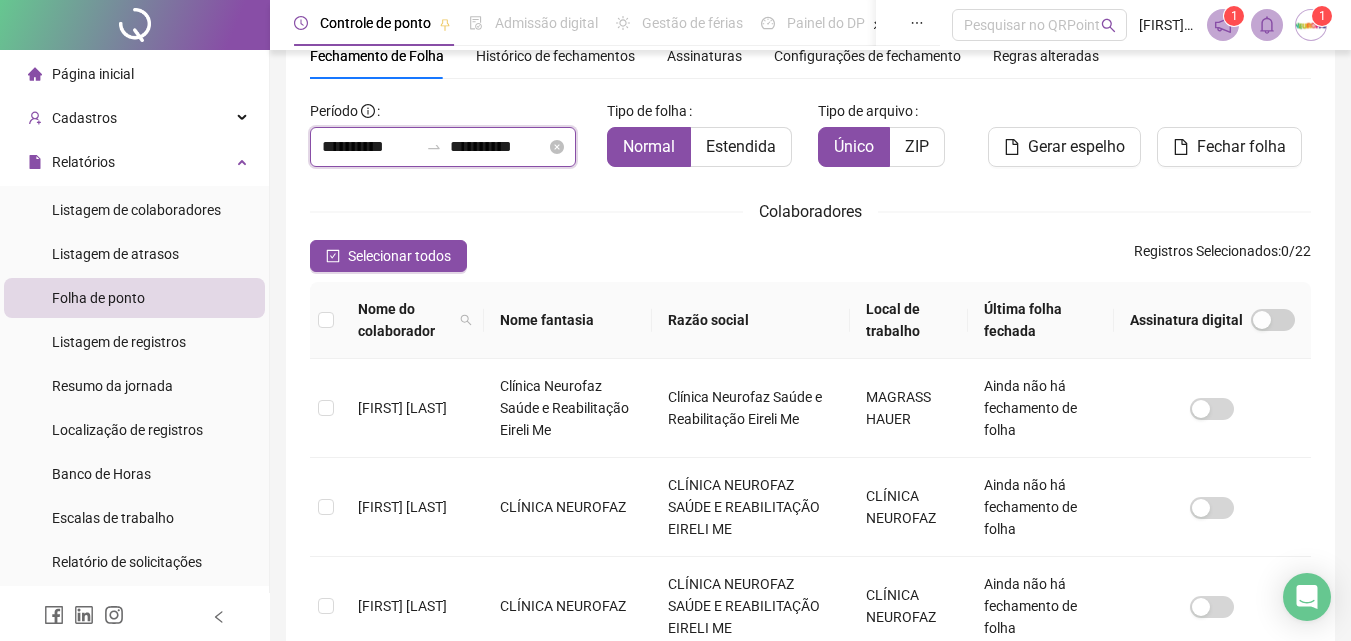 click on "**********" at bounding box center [370, 147] 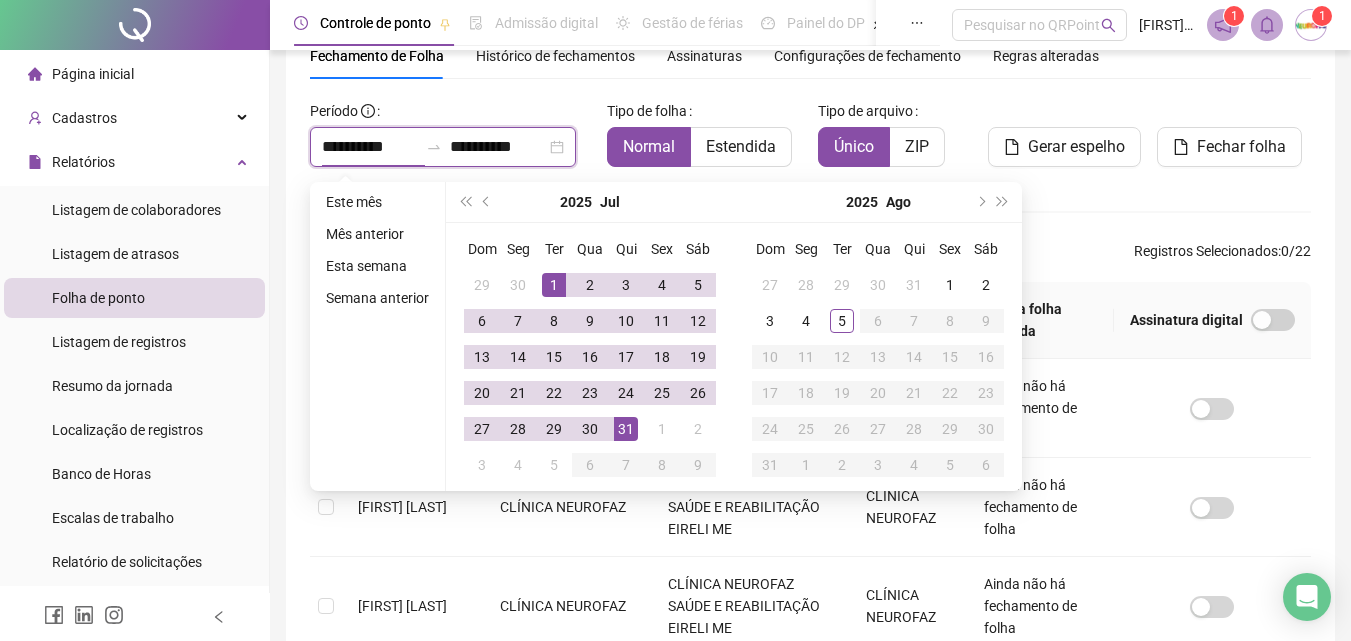 type on "**********" 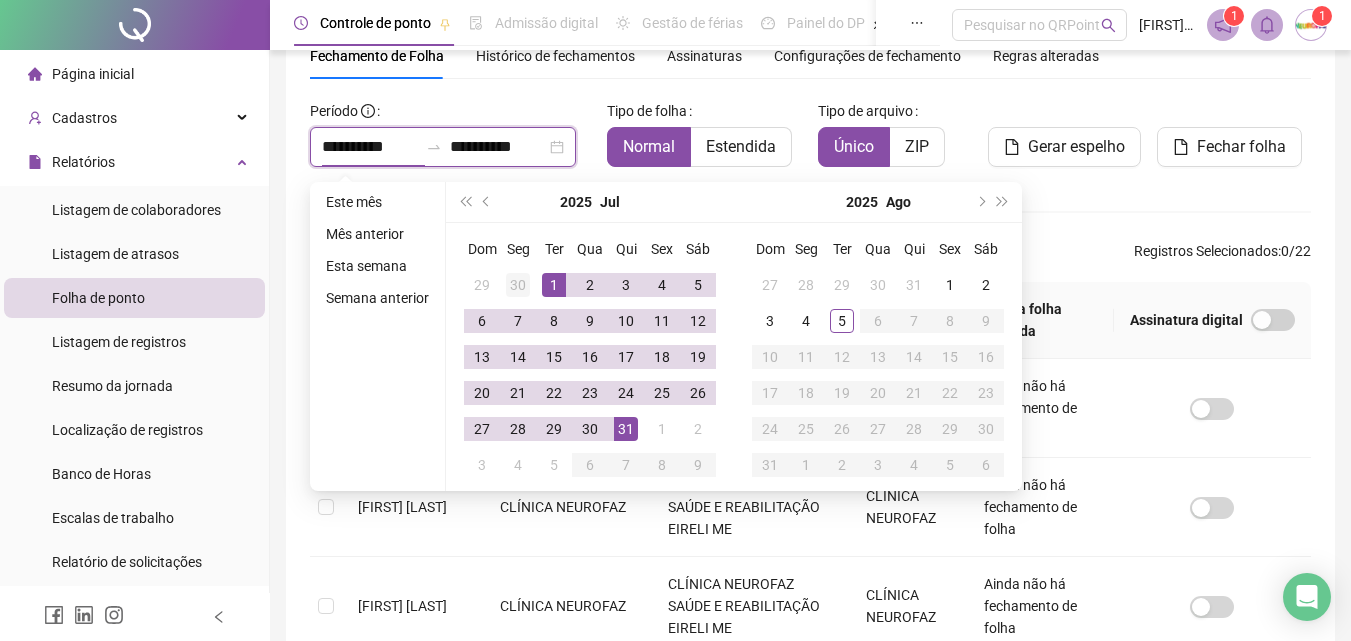 type on "**********" 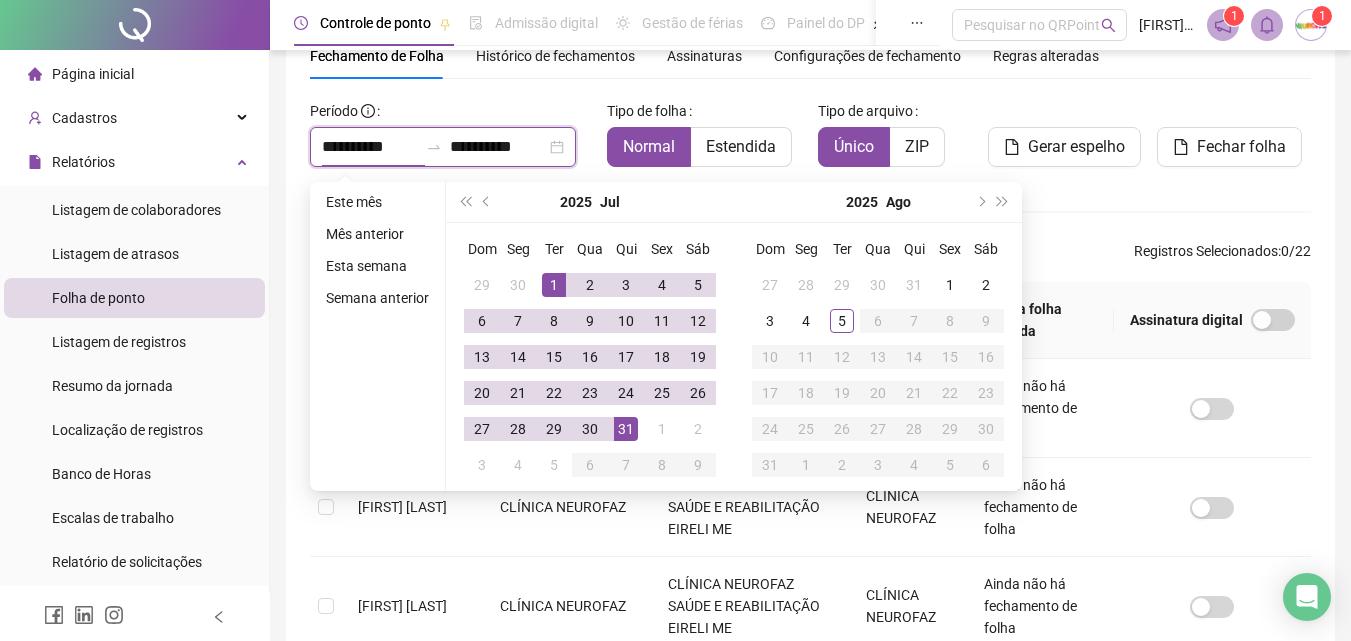 type on "**********" 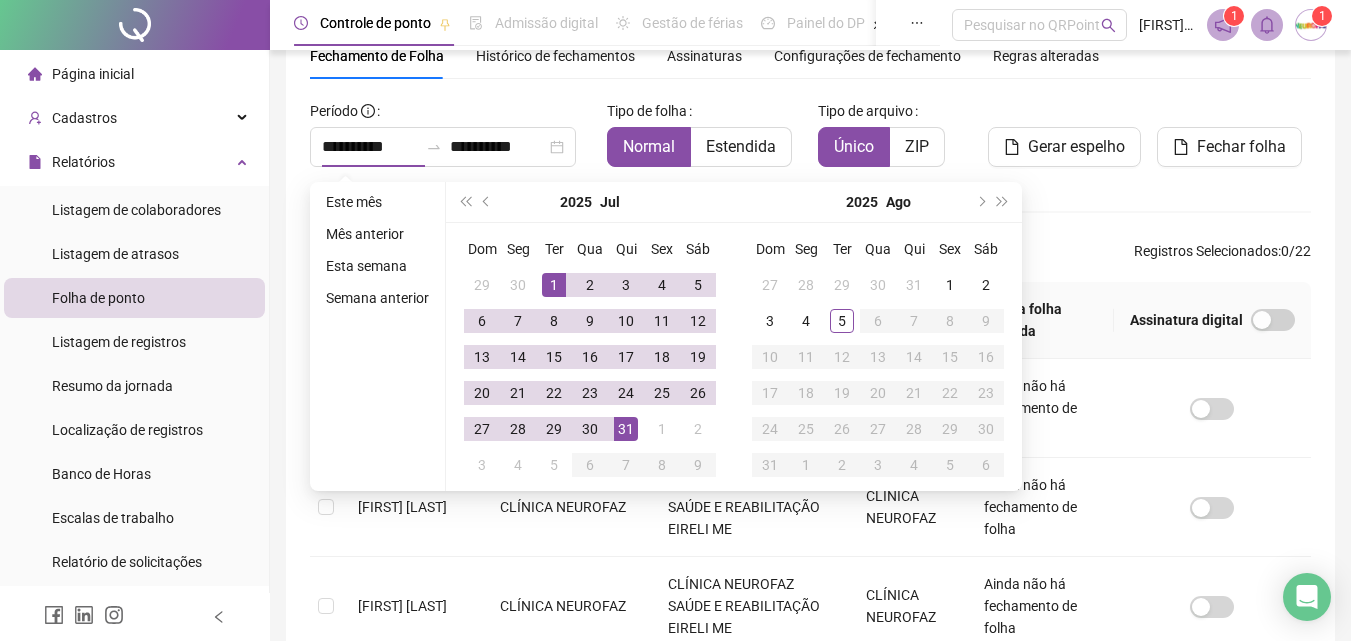 click on "**********" at bounding box center (810, 723) 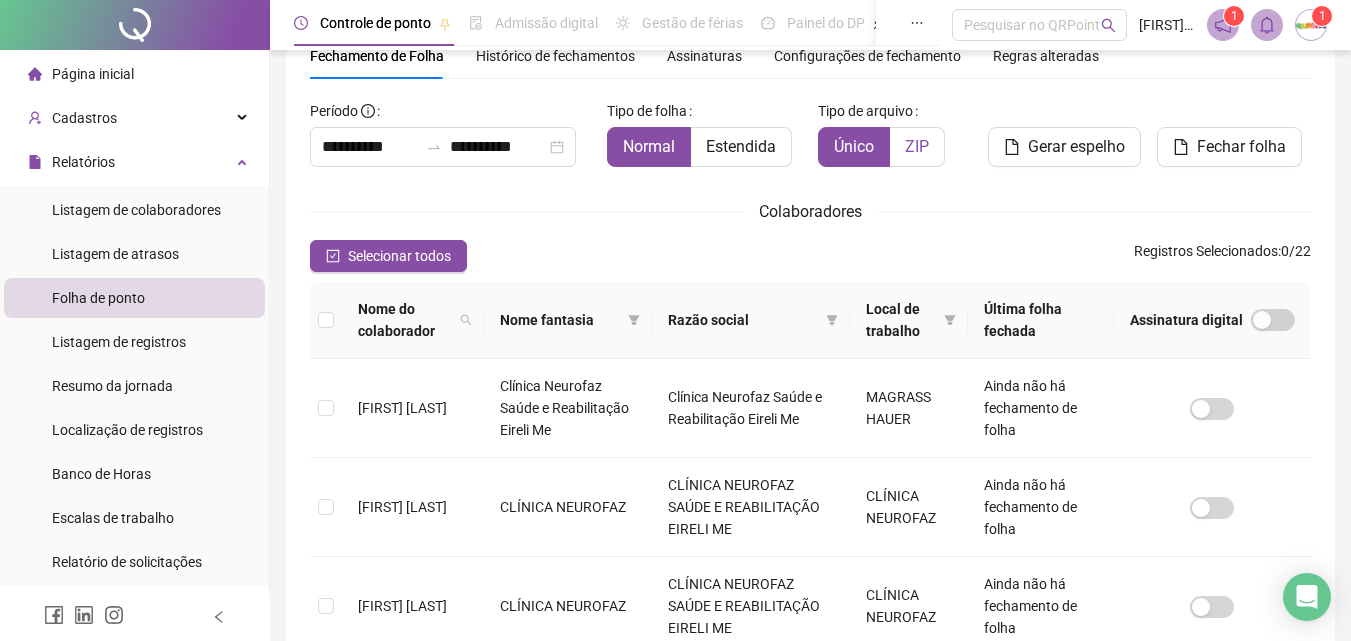 click on "ZIP" at bounding box center [917, 147] 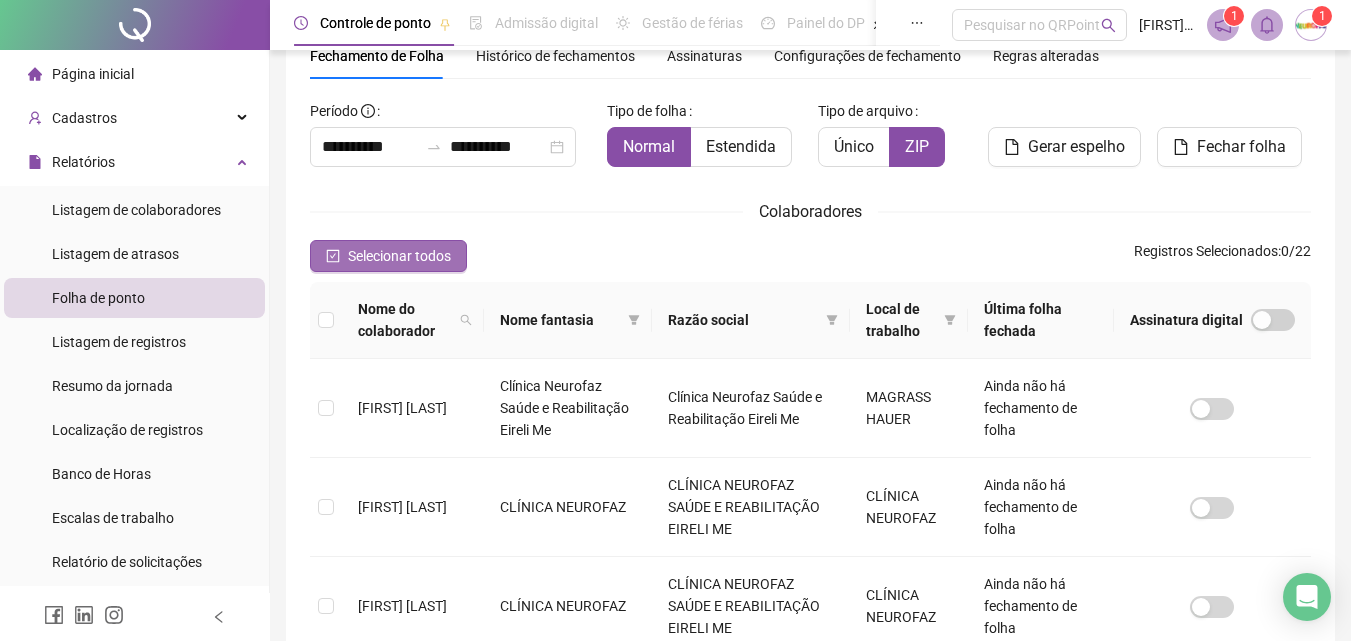 click on "Selecionar todos" at bounding box center [399, 256] 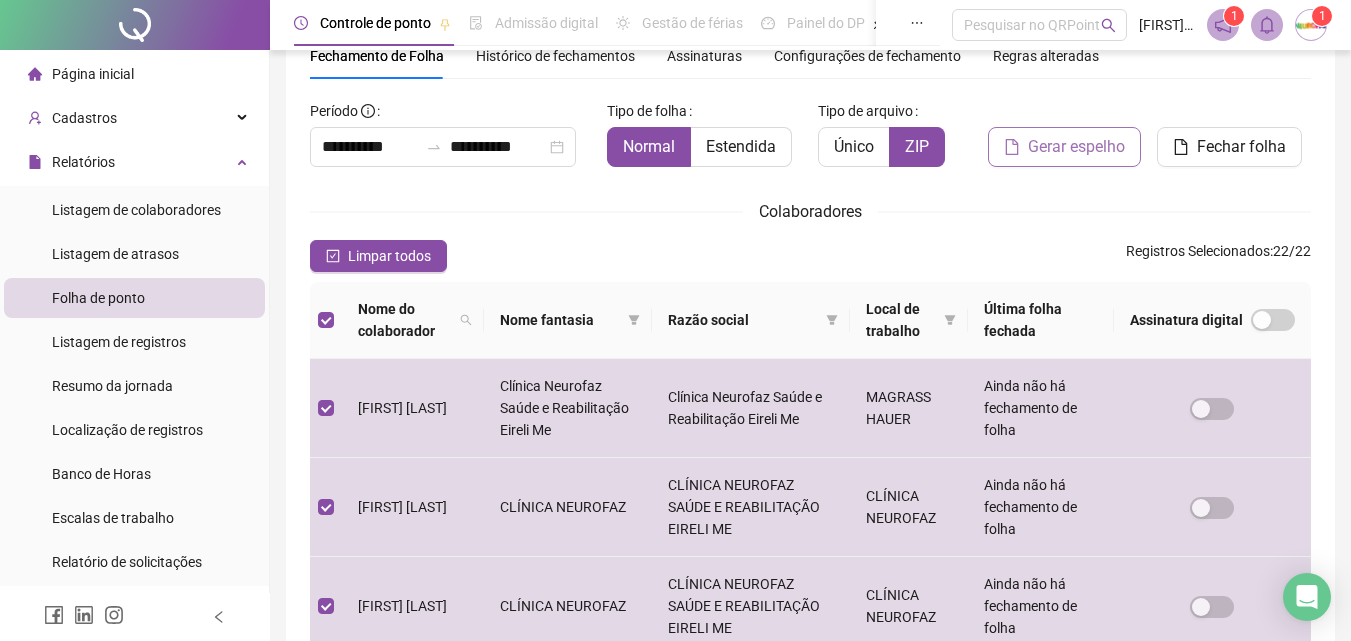 click on "Gerar espelho" at bounding box center [1076, 147] 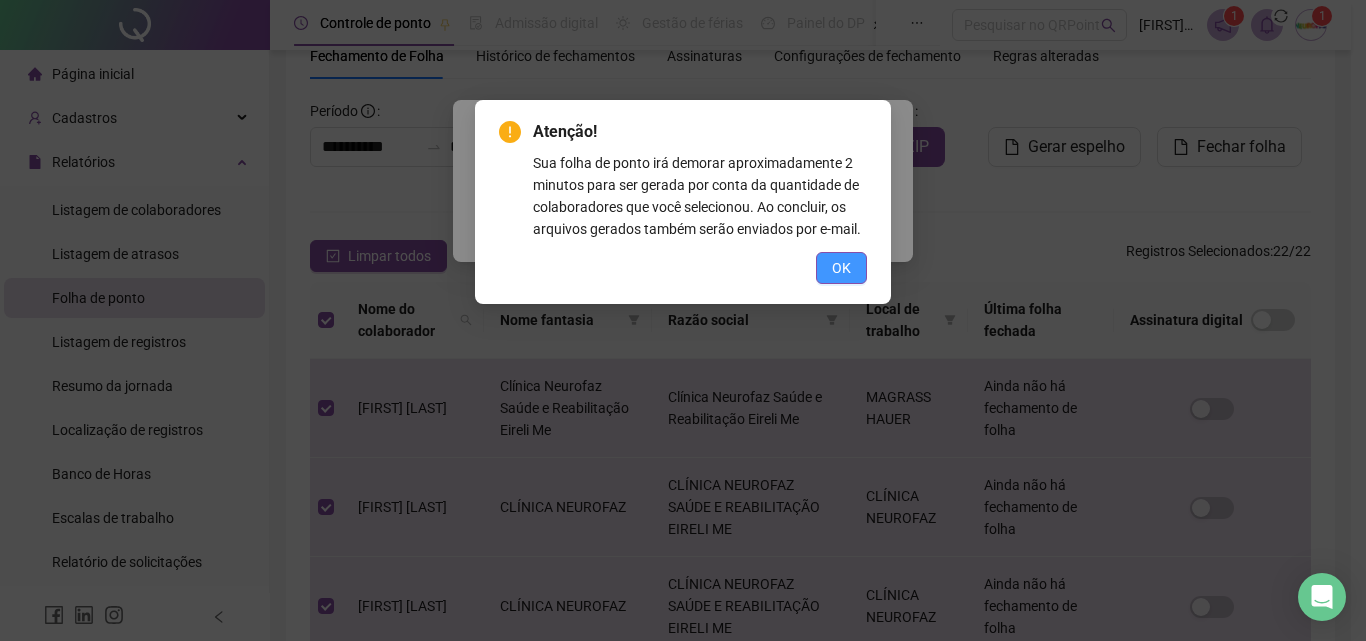 click on "OK" at bounding box center [841, 268] 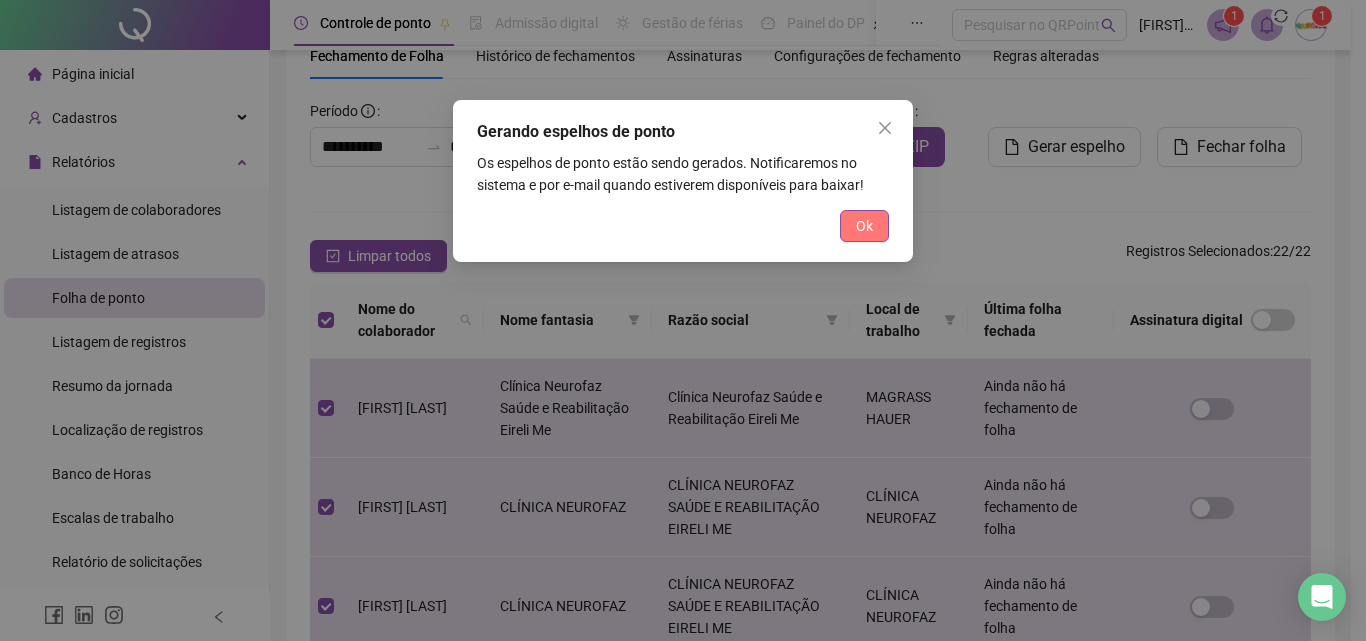 click on "Ok" at bounding box center (864, 226) 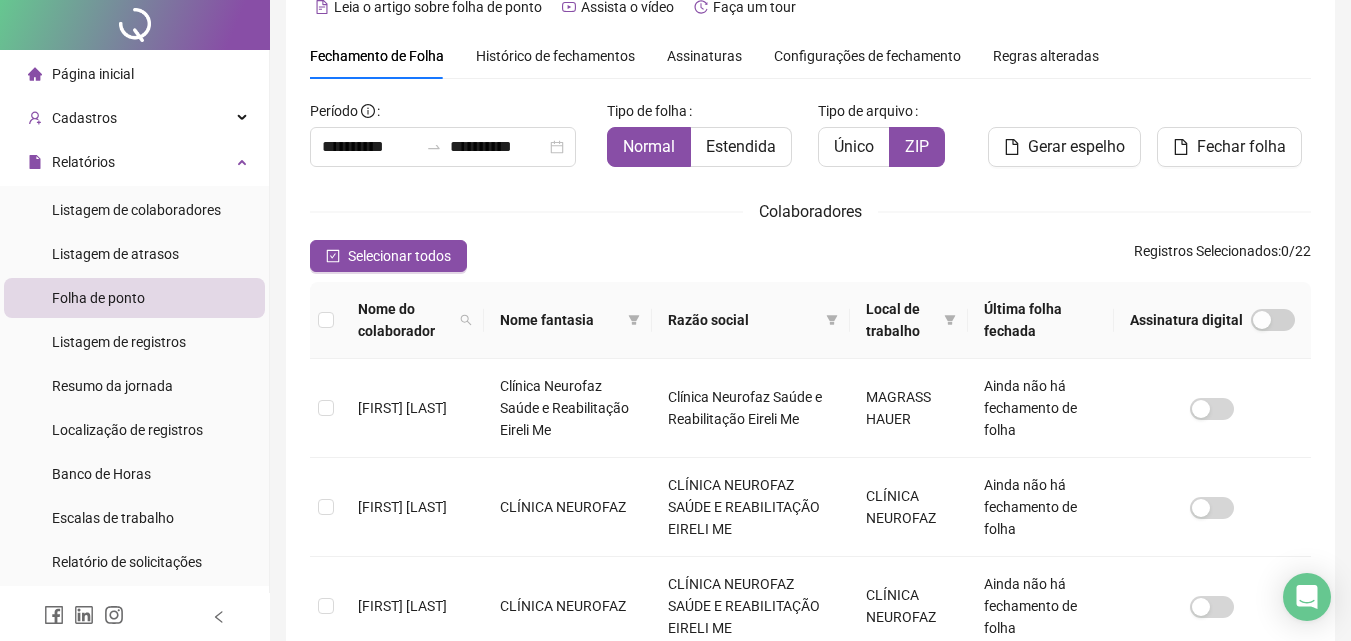 scroll, scrollTop: 0, scrollLeft: 0, axis: both 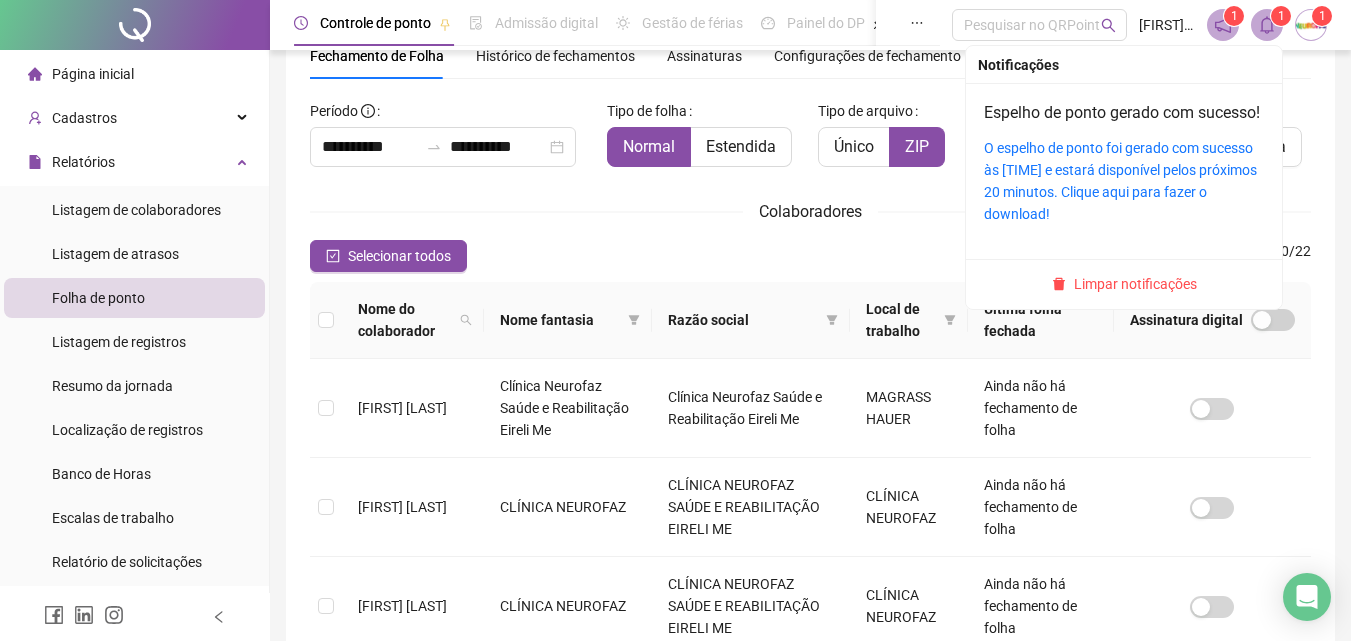 click 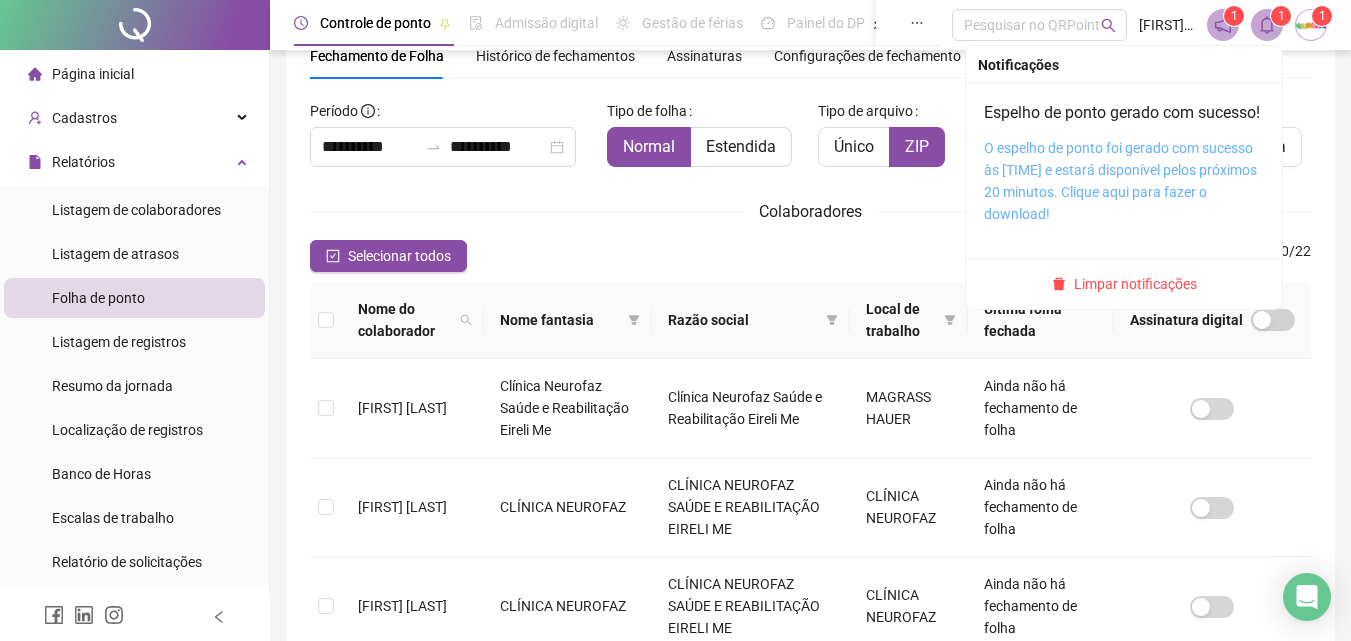 click on "O espelho de ponto foi gerado com sucesso às 10:04:47 e estará disponível pelos próximos 20 minutos.
Clique aqui para fazer o download!" at bounding box center (1120, 181) 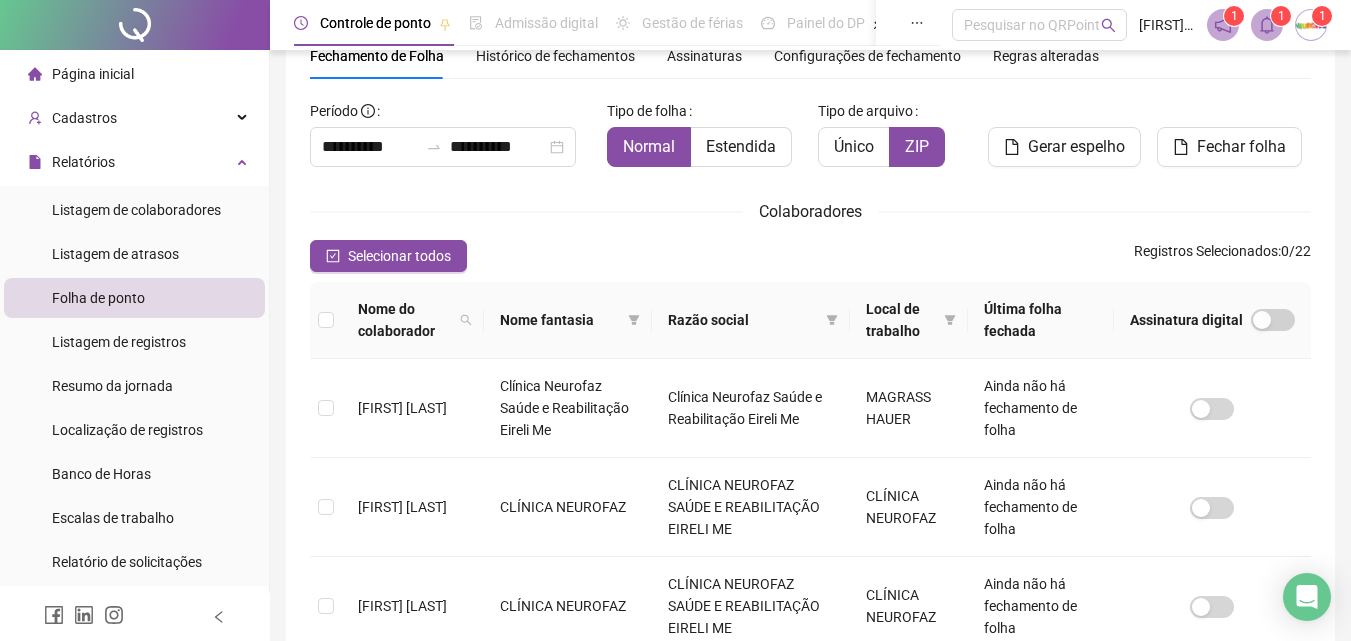 click on "**********" at bounding box center [810, 723] 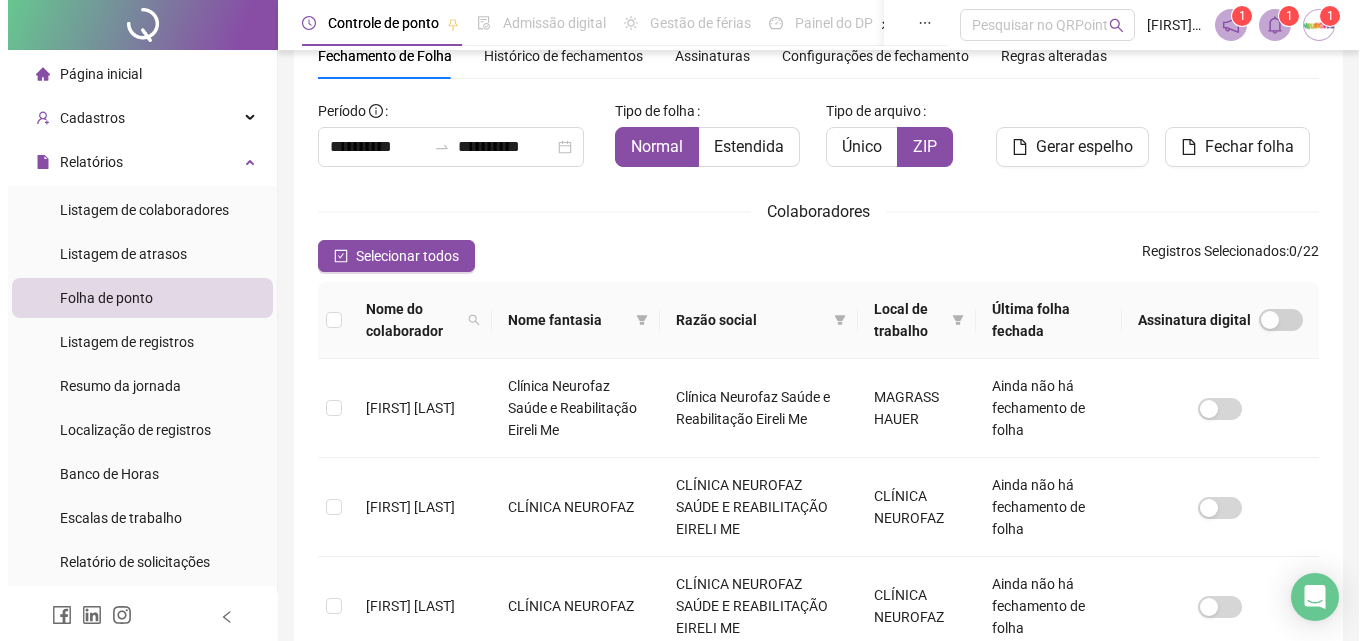 scroll, scrollTop: 0, scrollLeft: 0, axis: both 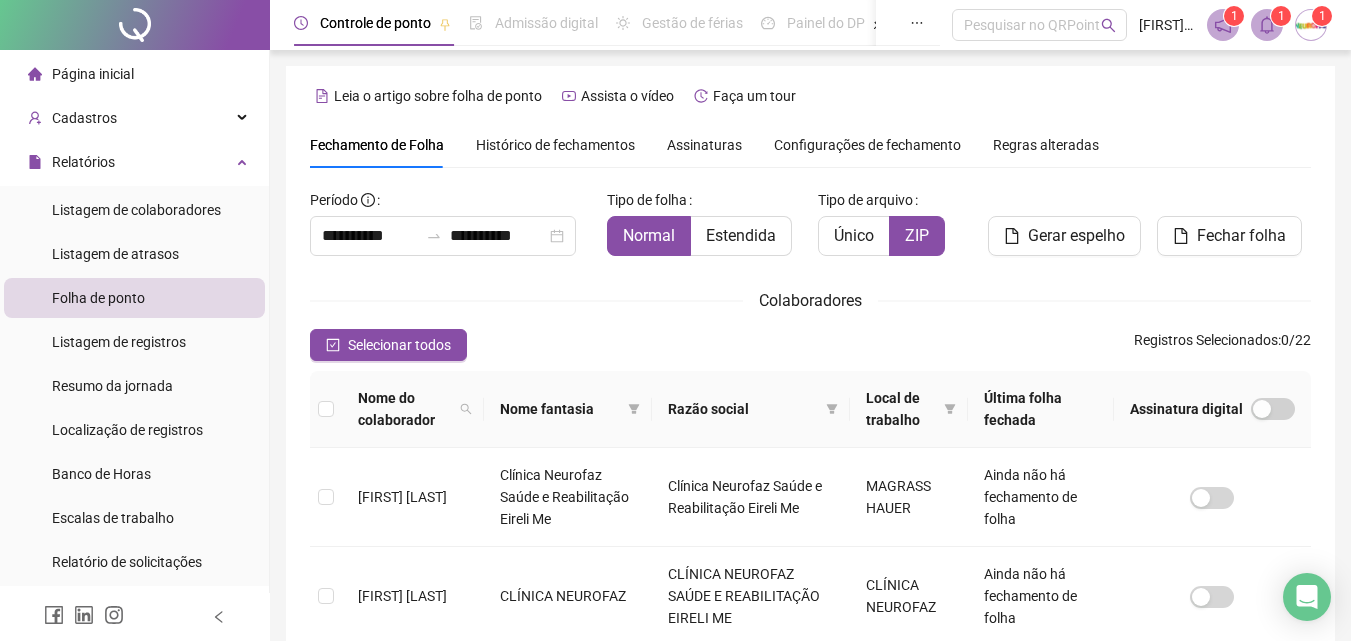 click at bounding box center [1311, 25] 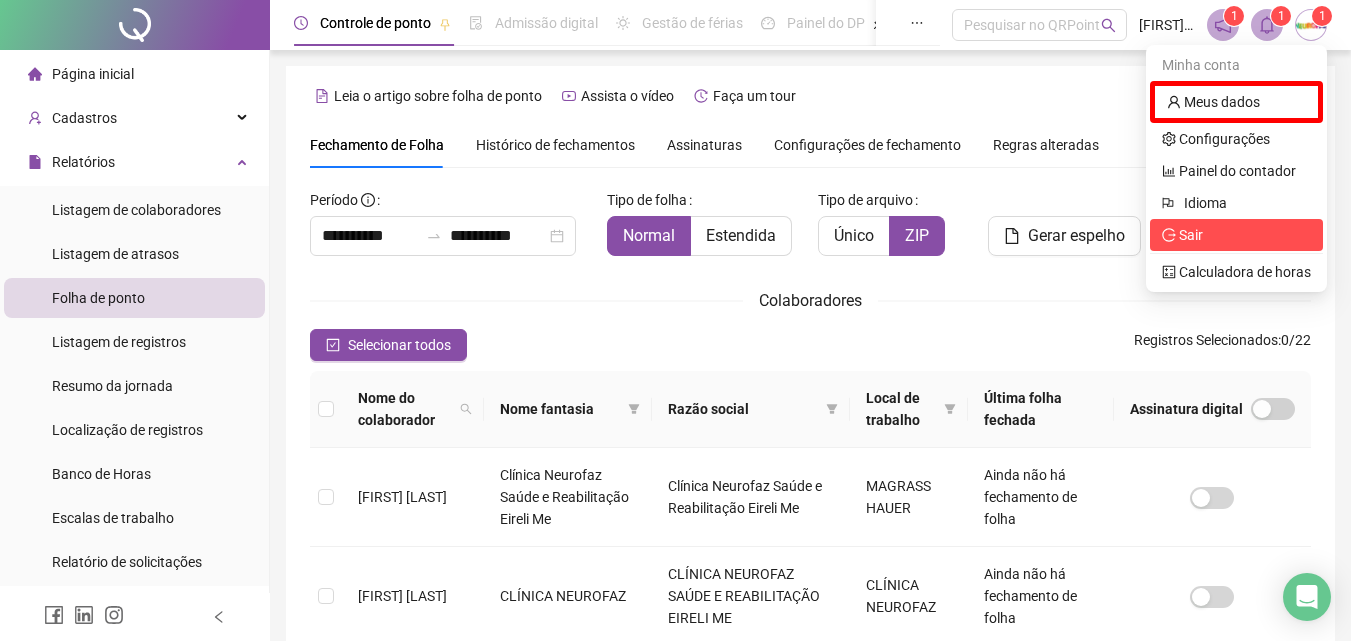 click 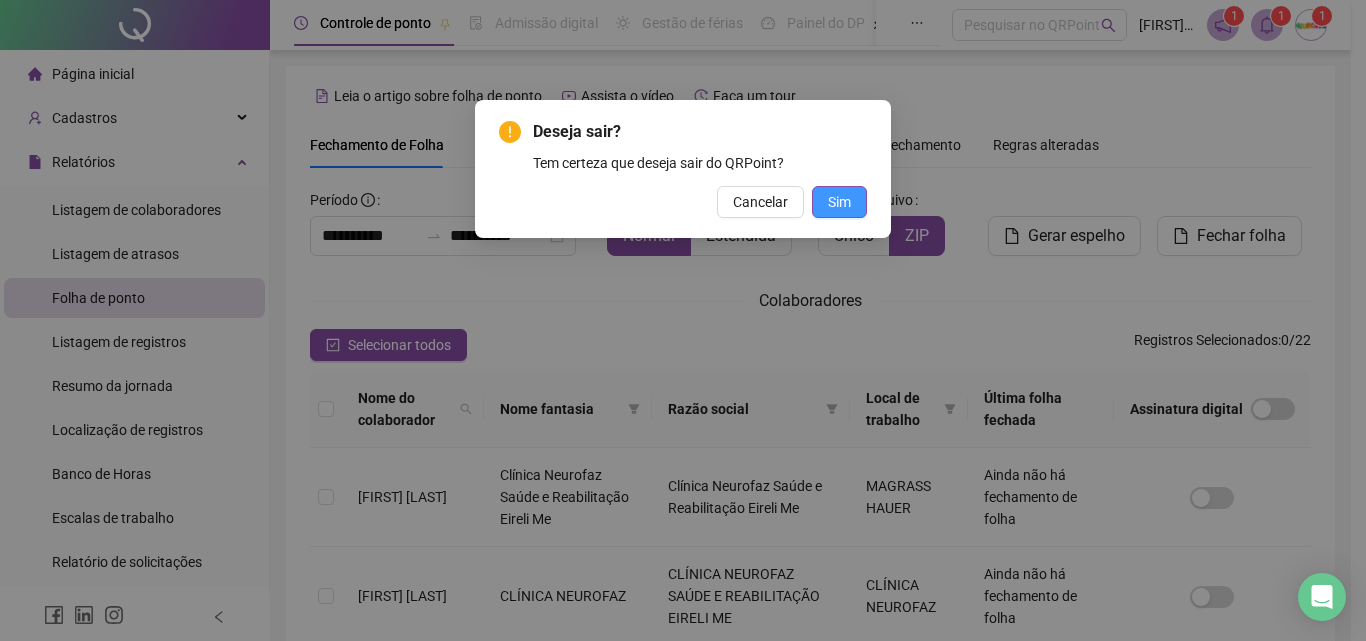 click on "Sim" at bounding box center [839, 202] 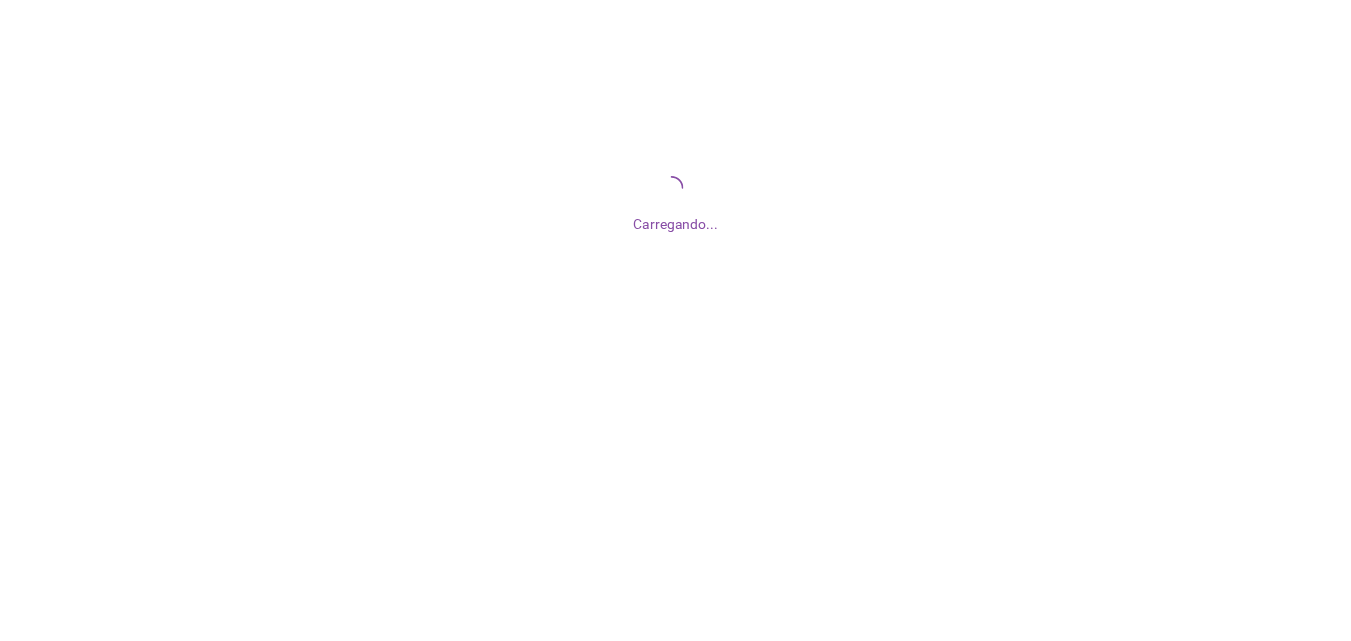 scroll, scrollTop: 0, scrollLeft: 0, axis: both 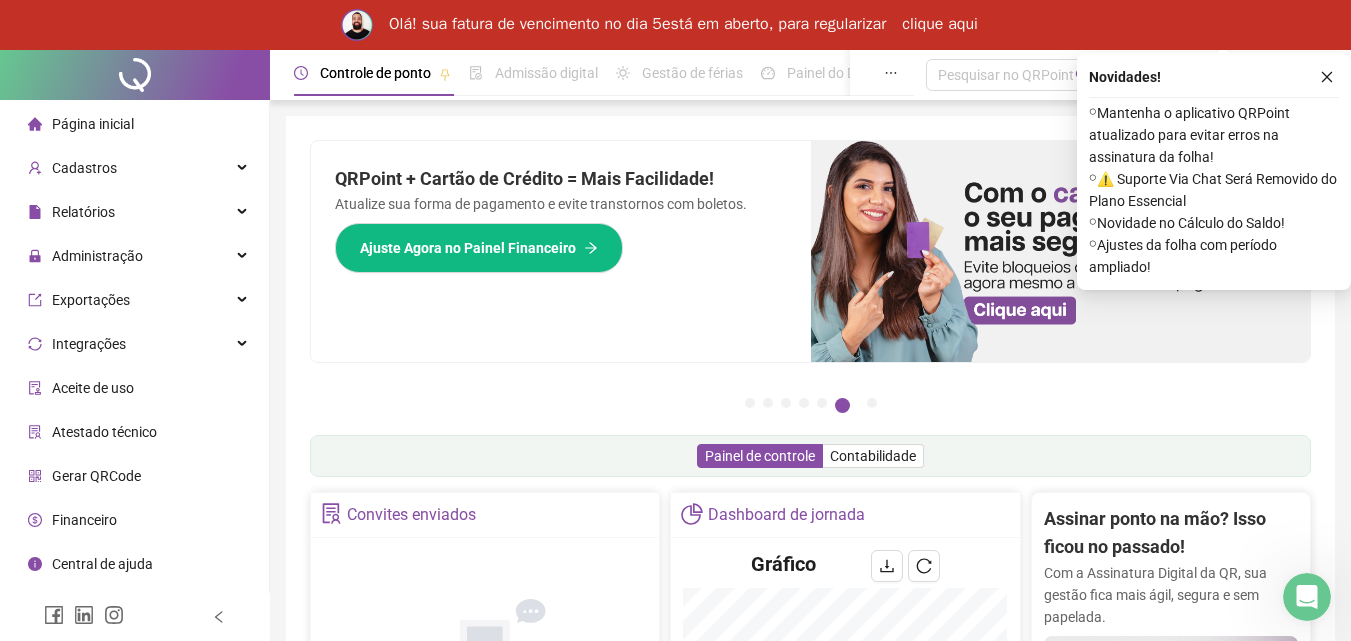 click on "clique aqui" at bounding box center [940, 25] 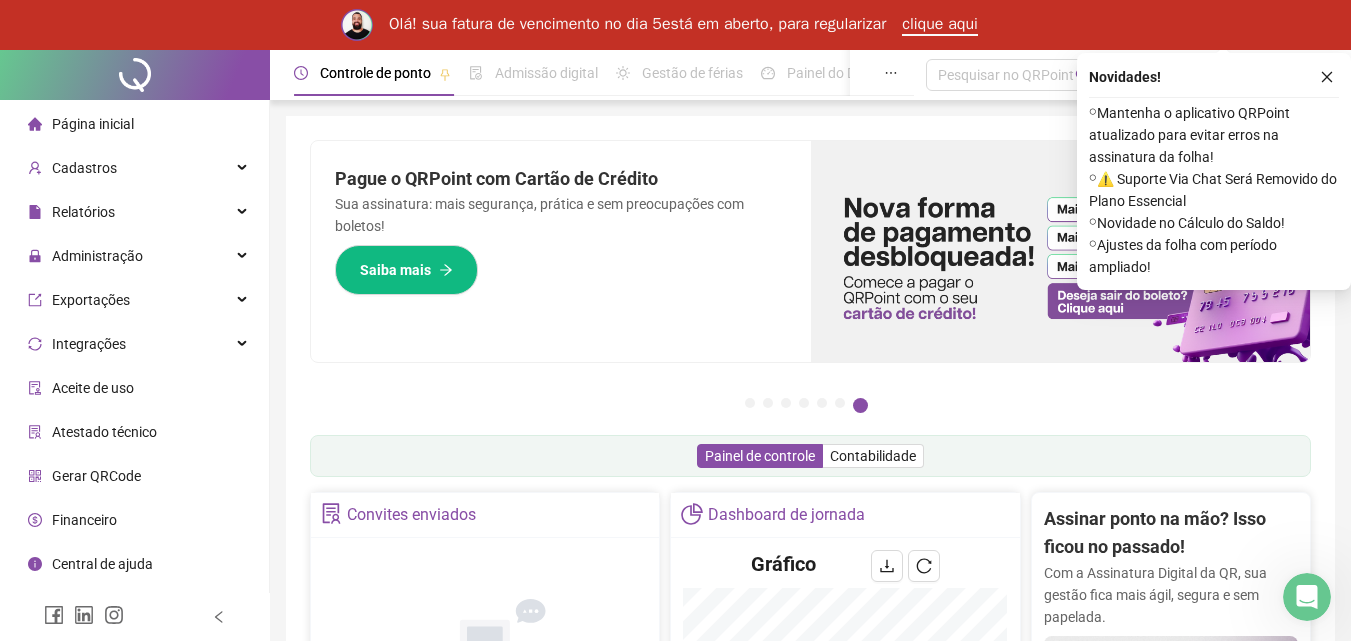 click on "Financeiro" at bounding box center (84, 520) 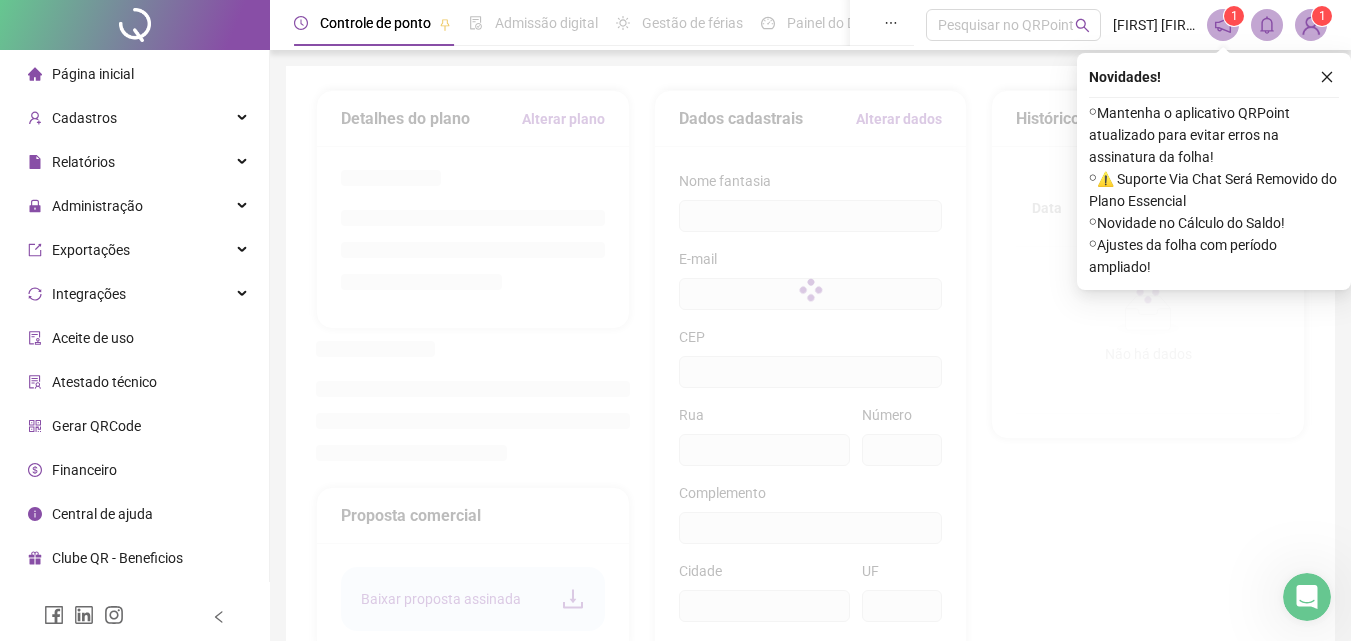 type on "**********" 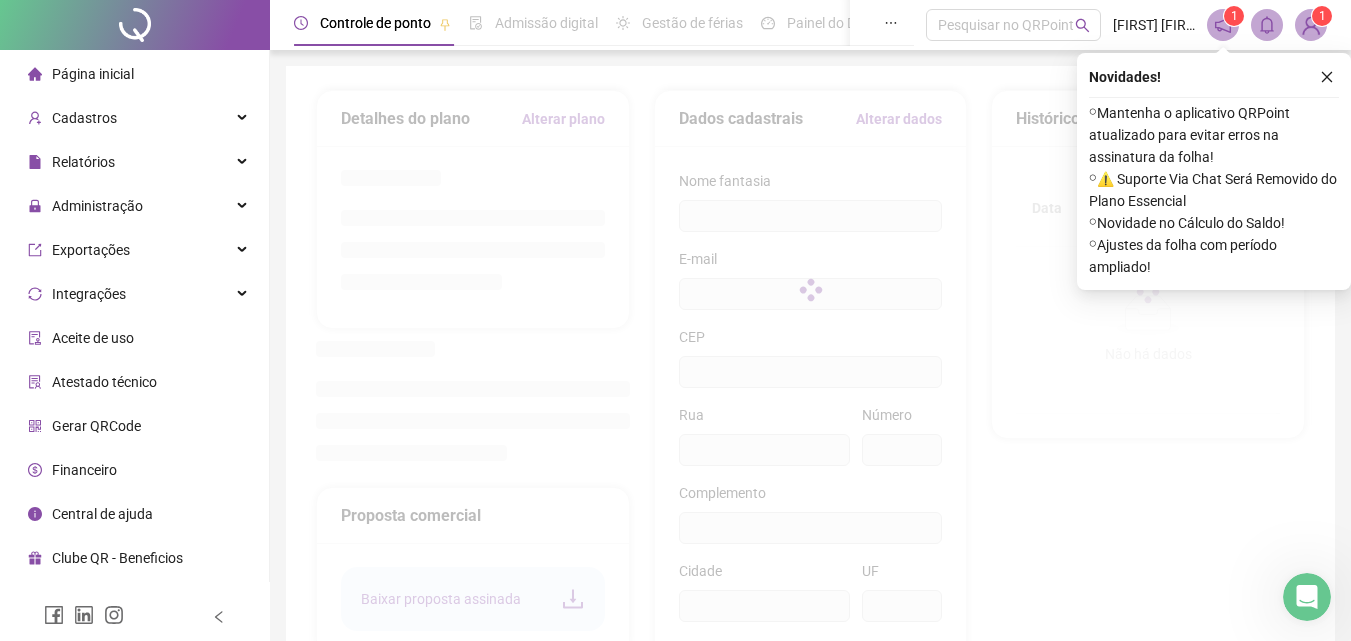 type on "**********" 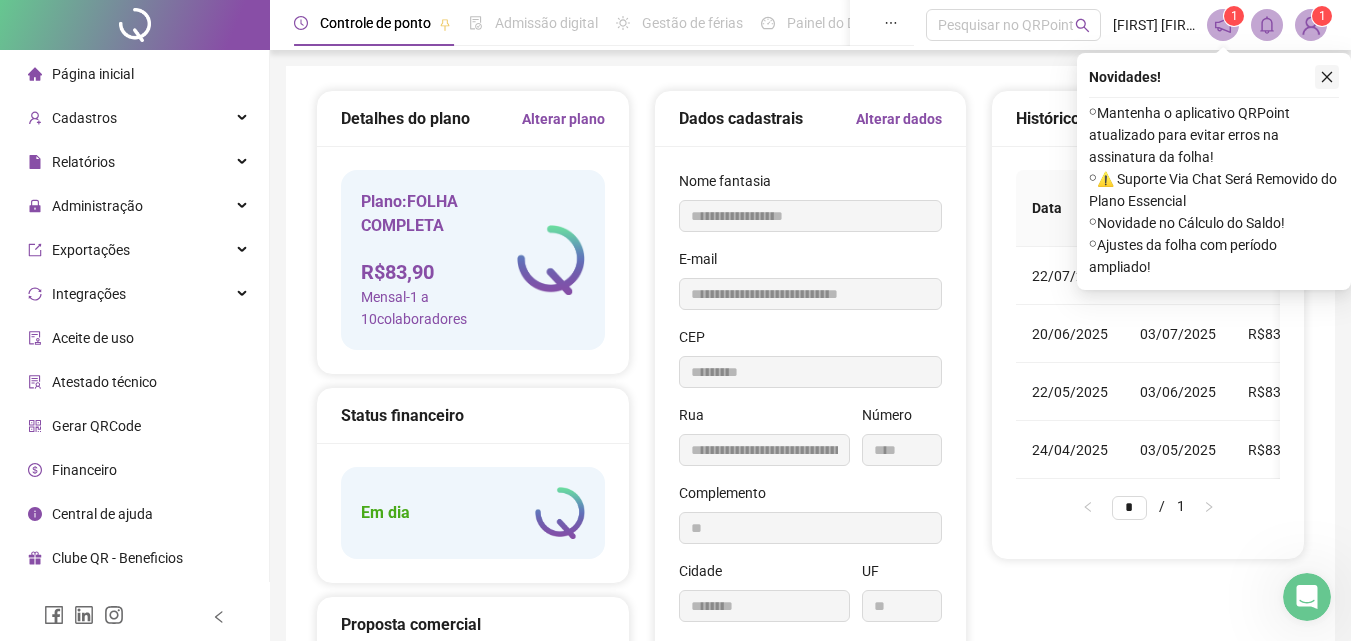 type on "*********" 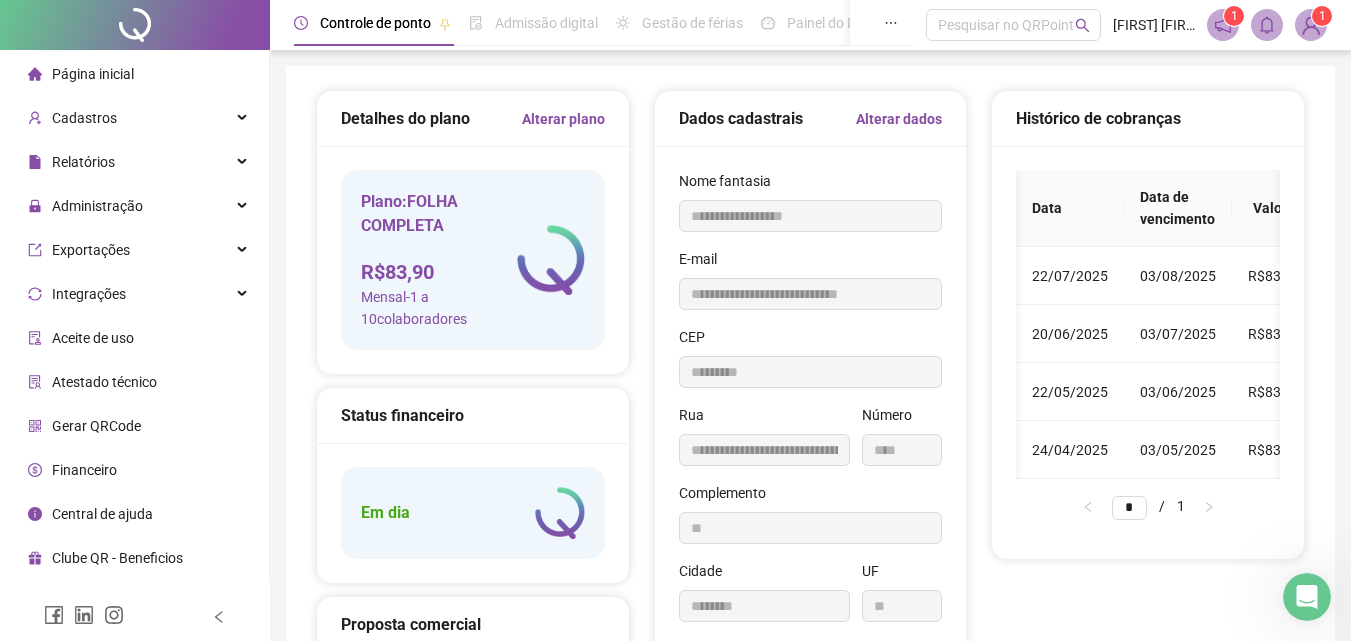 scroll, scrollTop: 0, scrollLeft: 176, axis: horizontal 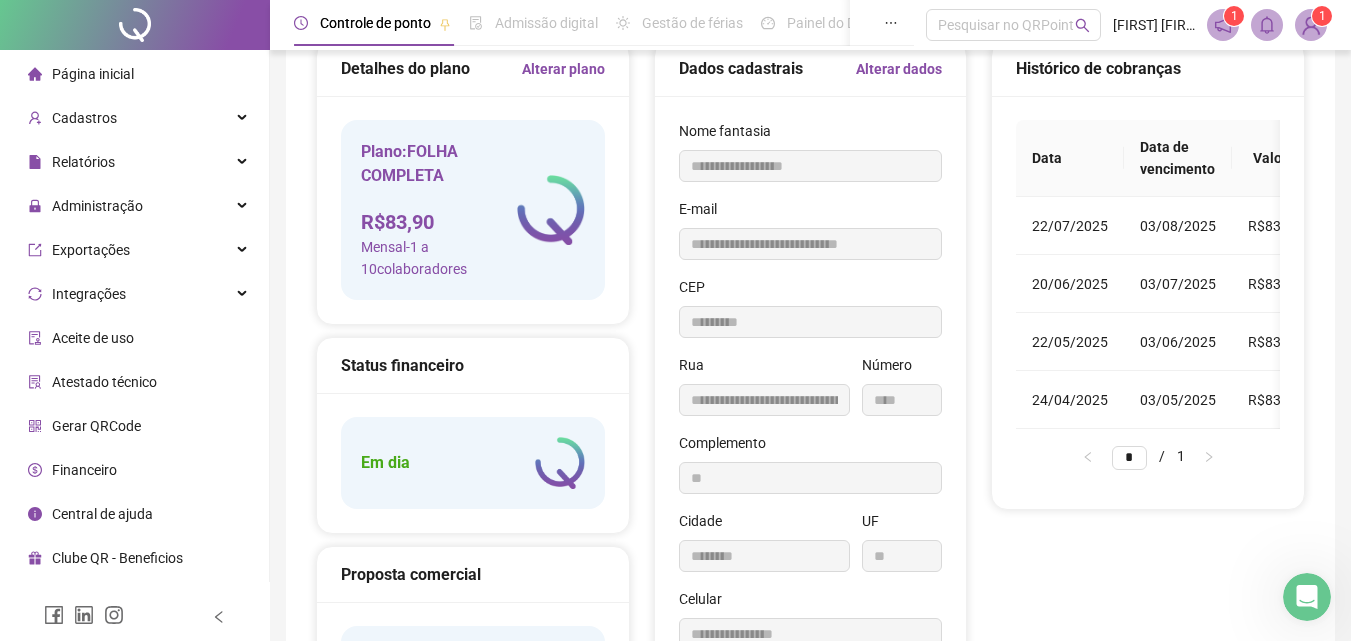 click on "Página inicial" at bounding box center (93, 74) 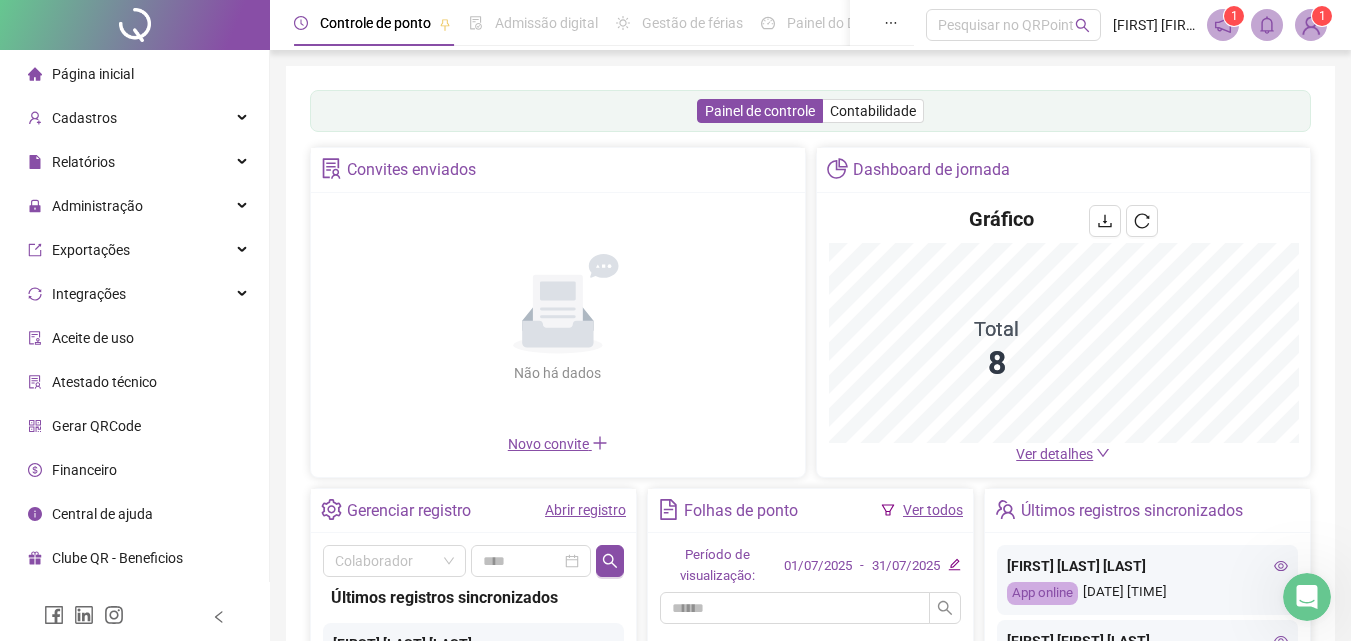 scroll, scrollTop: 300, scrollLeft: 0, axis: vertical 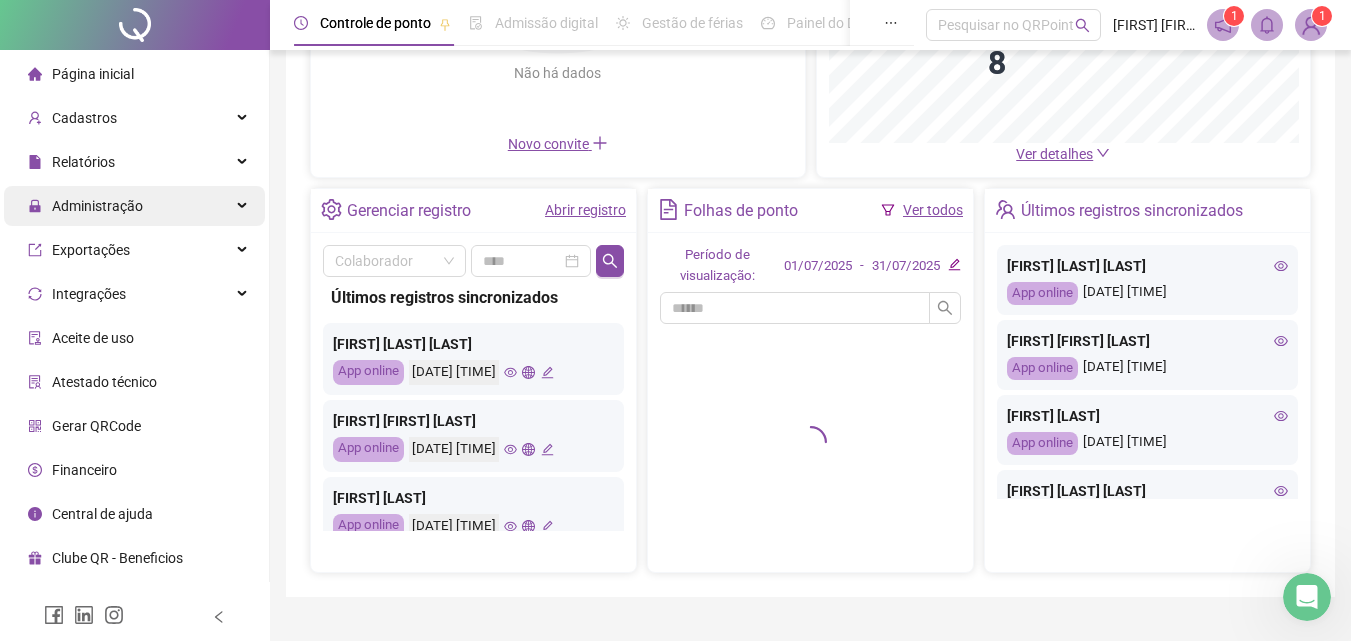 click on "Administração" at bounding box center [85, 206] 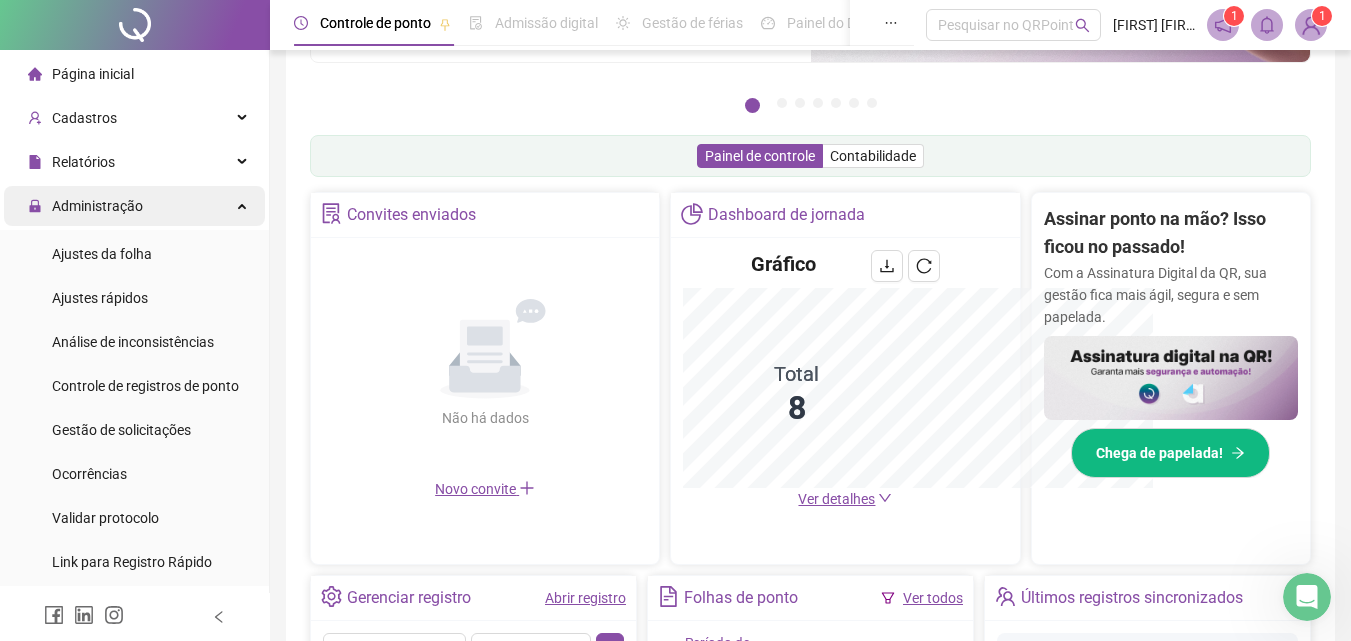 scroll, scrollTop: 295, scrollLeft: 0, axis: vertical 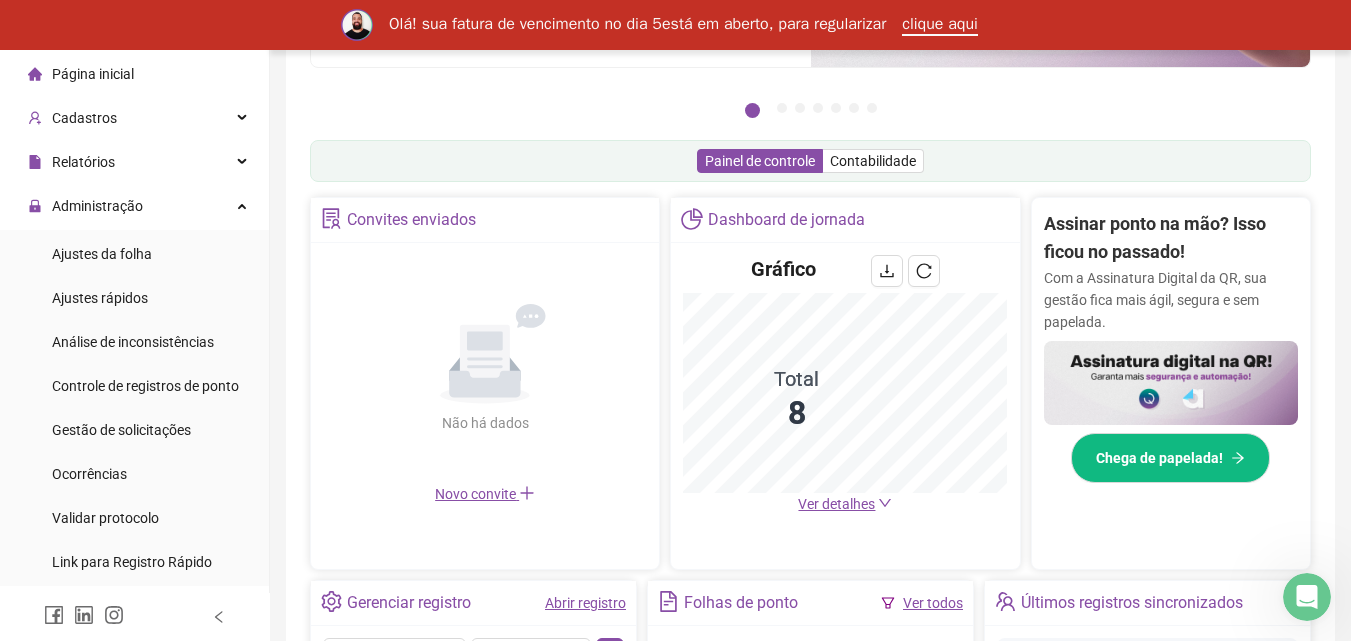 click on "Olá! sua fatura de vencimento no dia 5está em aberto, para regularizar" at bounding box center [645, 25] 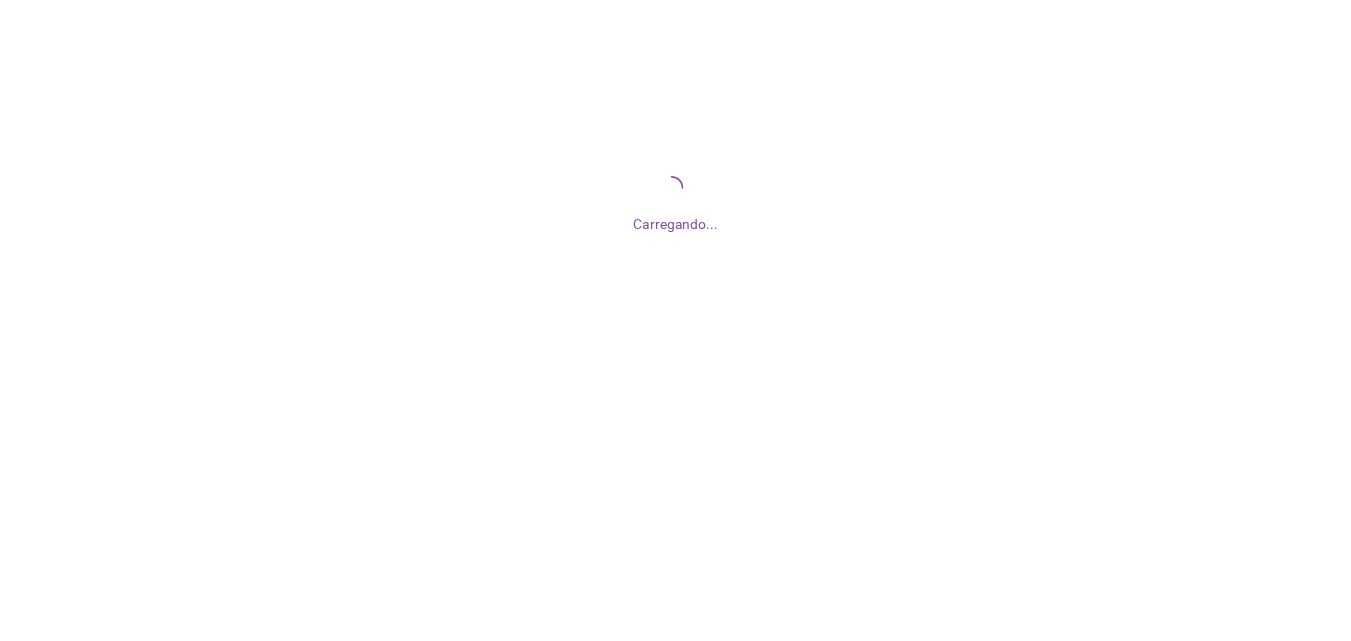 scroll, scrollTop: 0, scrollLeft: 0, axis: both 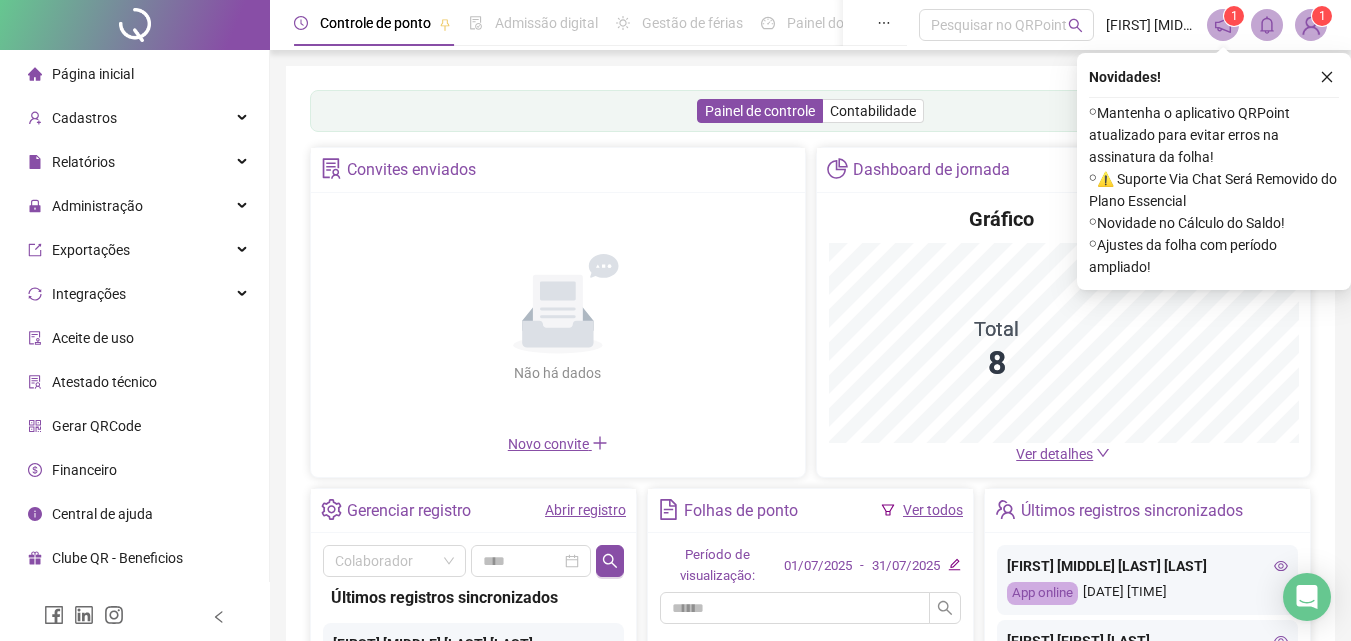 click on "Financeiro" at bounding box center [84, 470] 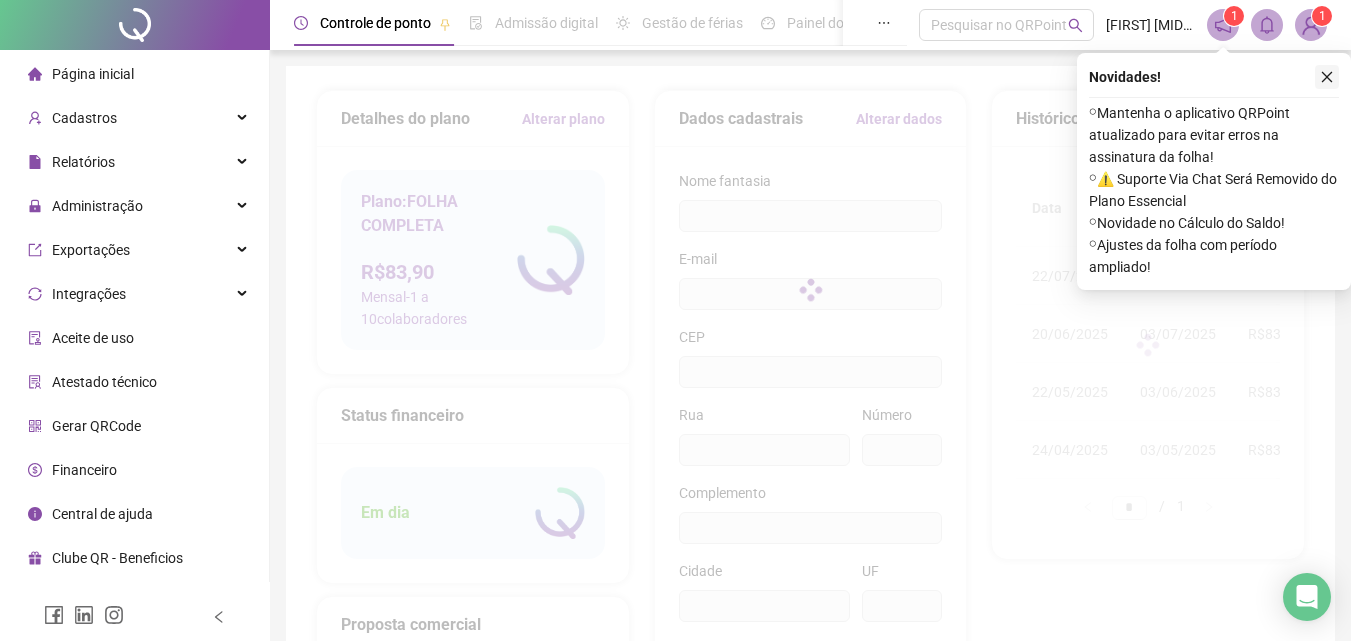 type on "**********" 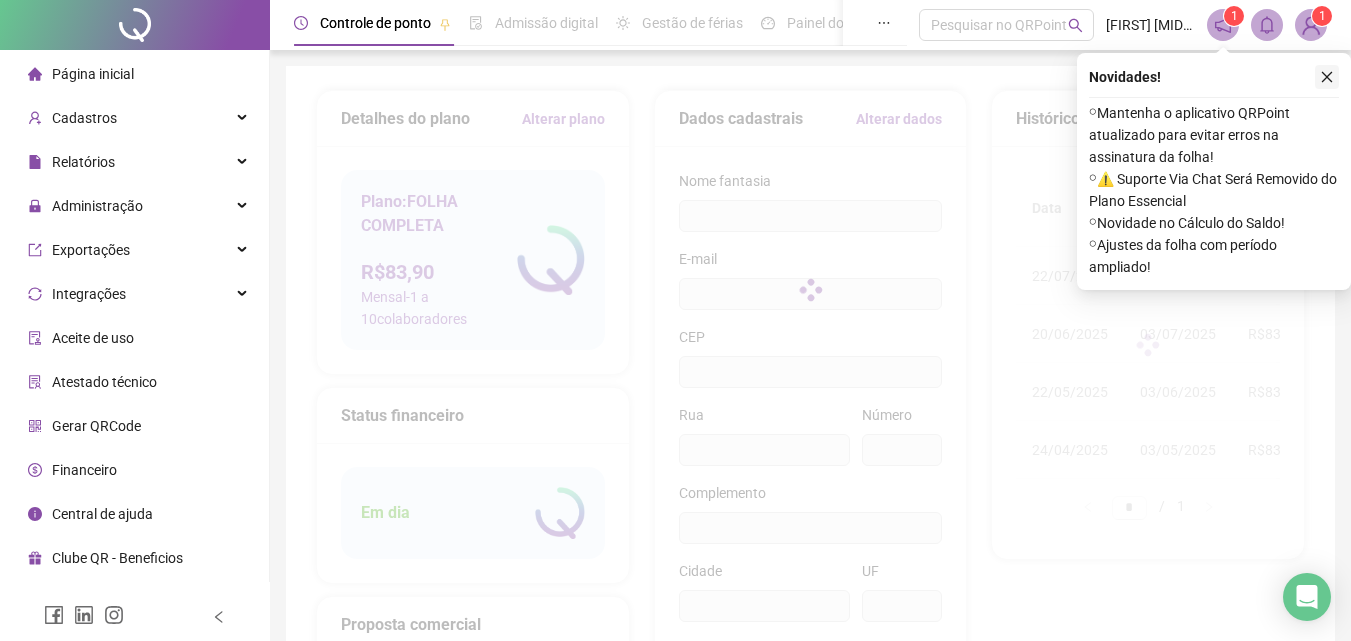 type on "**********" 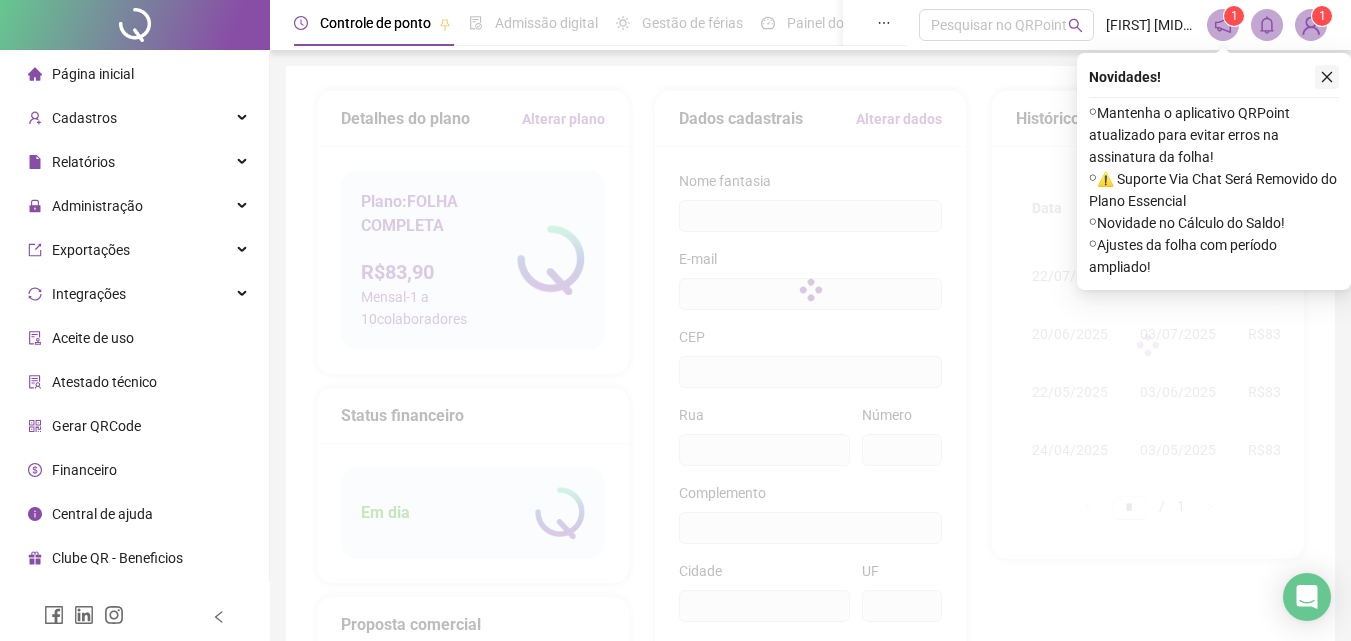 type on "**********" 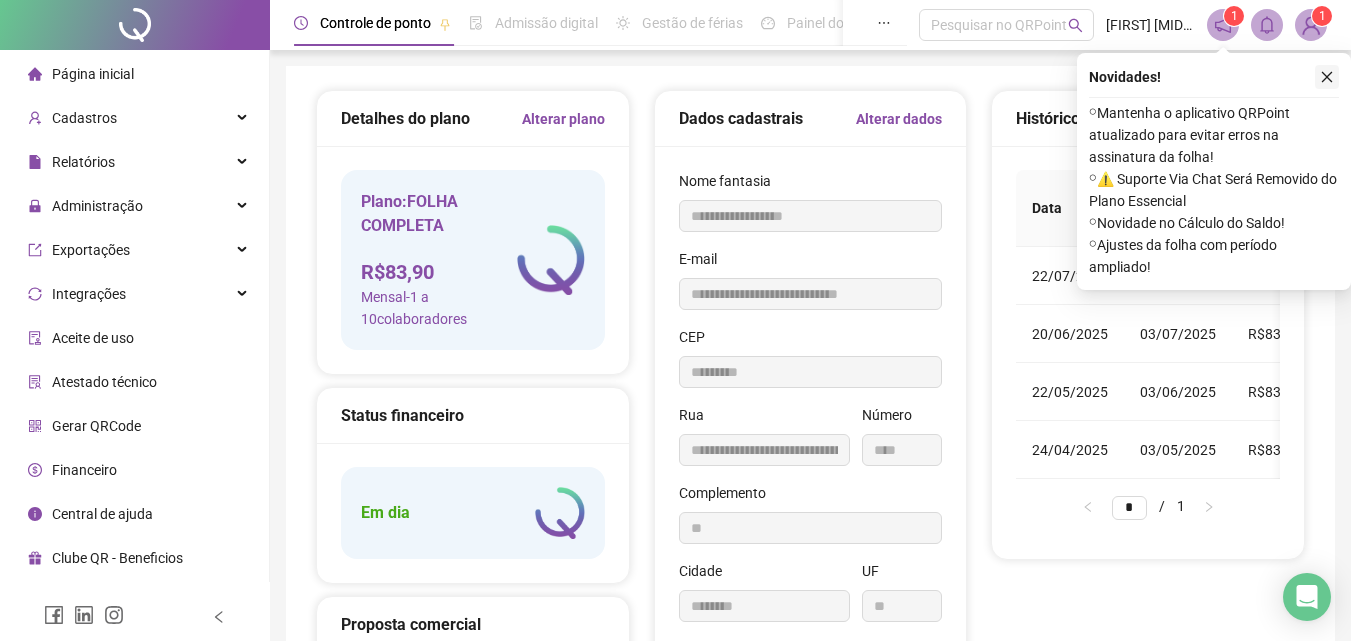 type on "*********" 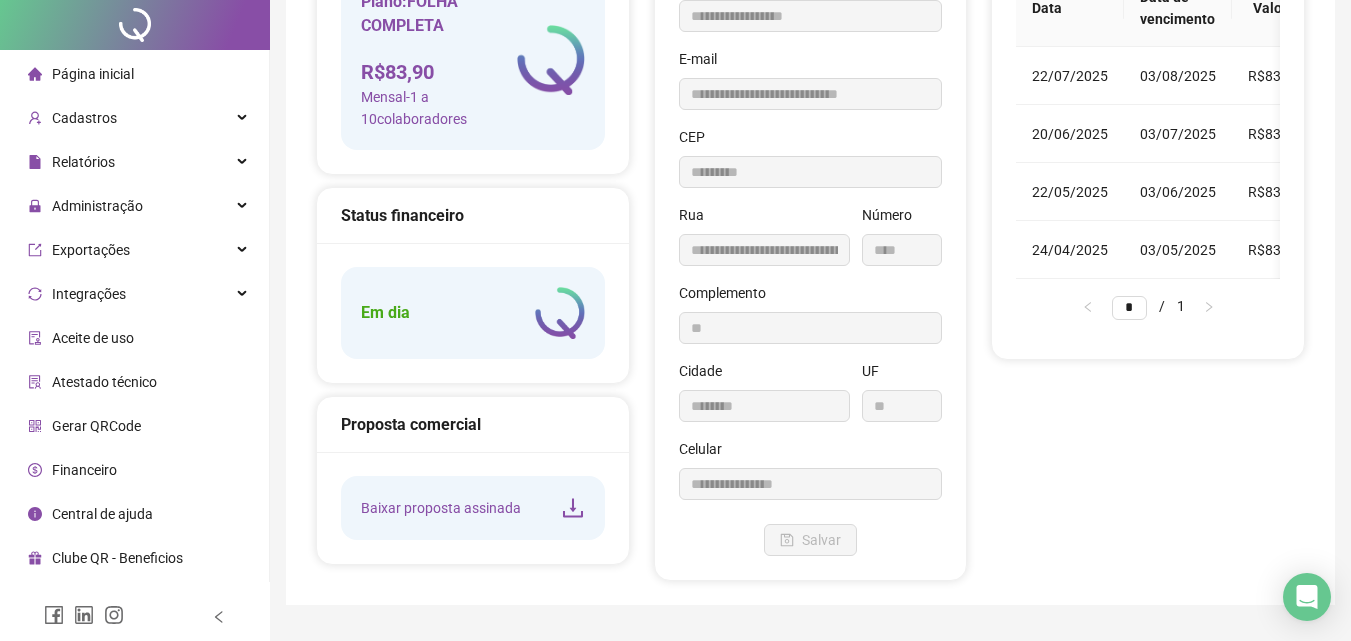 scroll, scrollTop: 0, scrollLeft: 0, axis: both 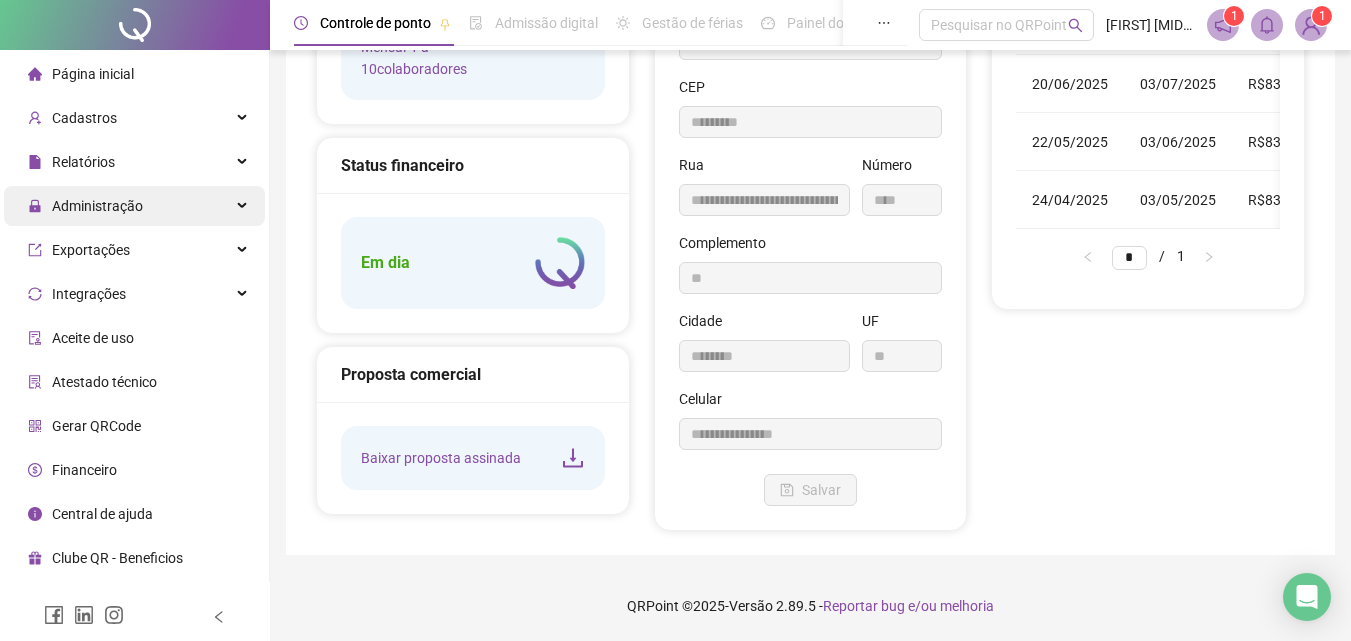click on "Administração" at bounding box center (97, 206) 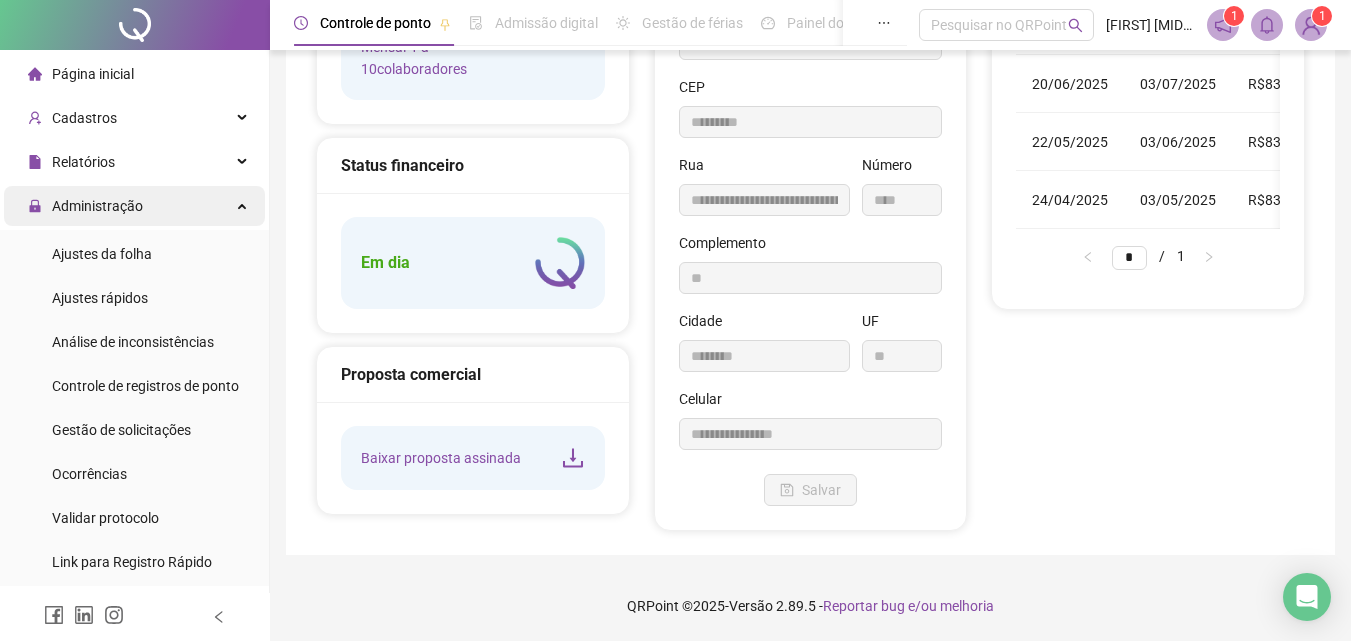 click on "Administração" at bounding box center (97, 206) 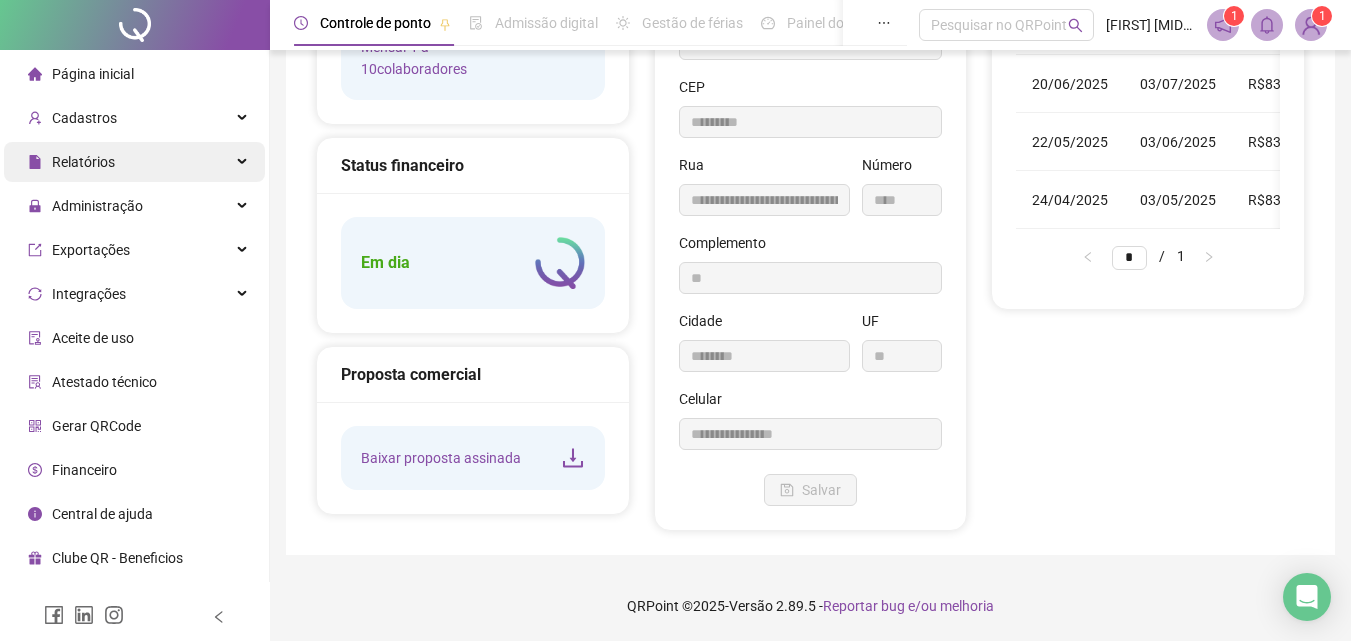 click on "Relatórios" at bounding box center (134, 162) 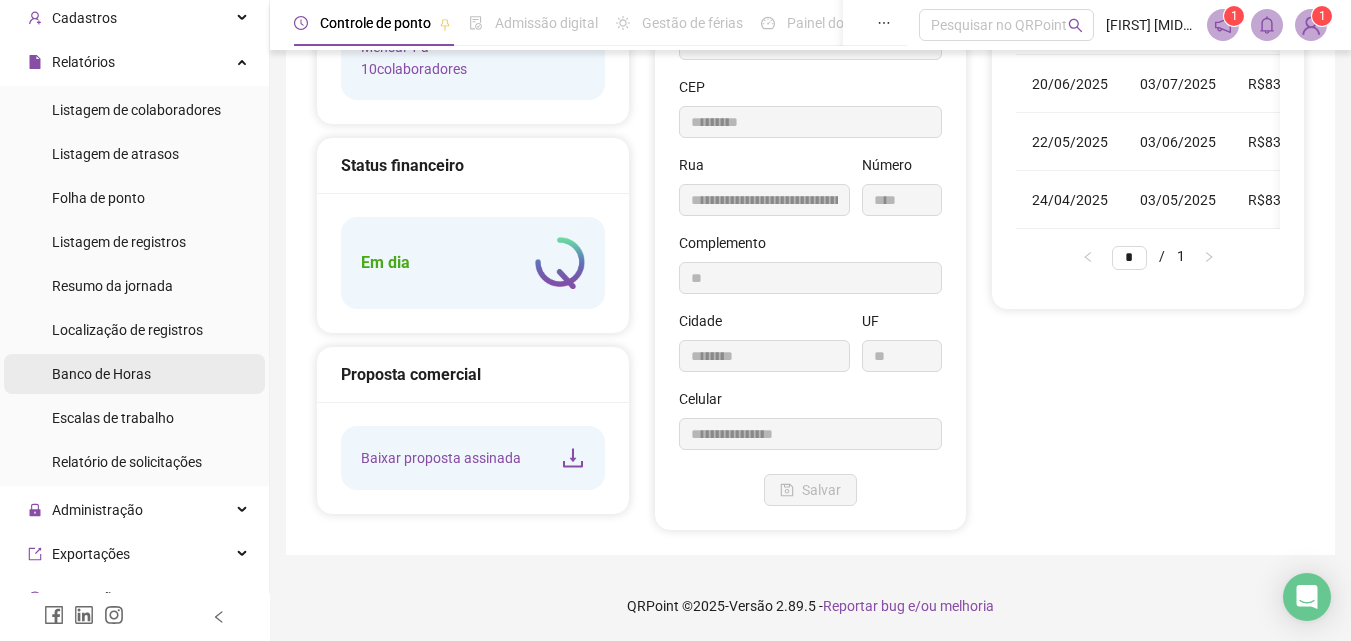 scroll, scrollTop: 200, scrollLeft: 0, axis: vertical 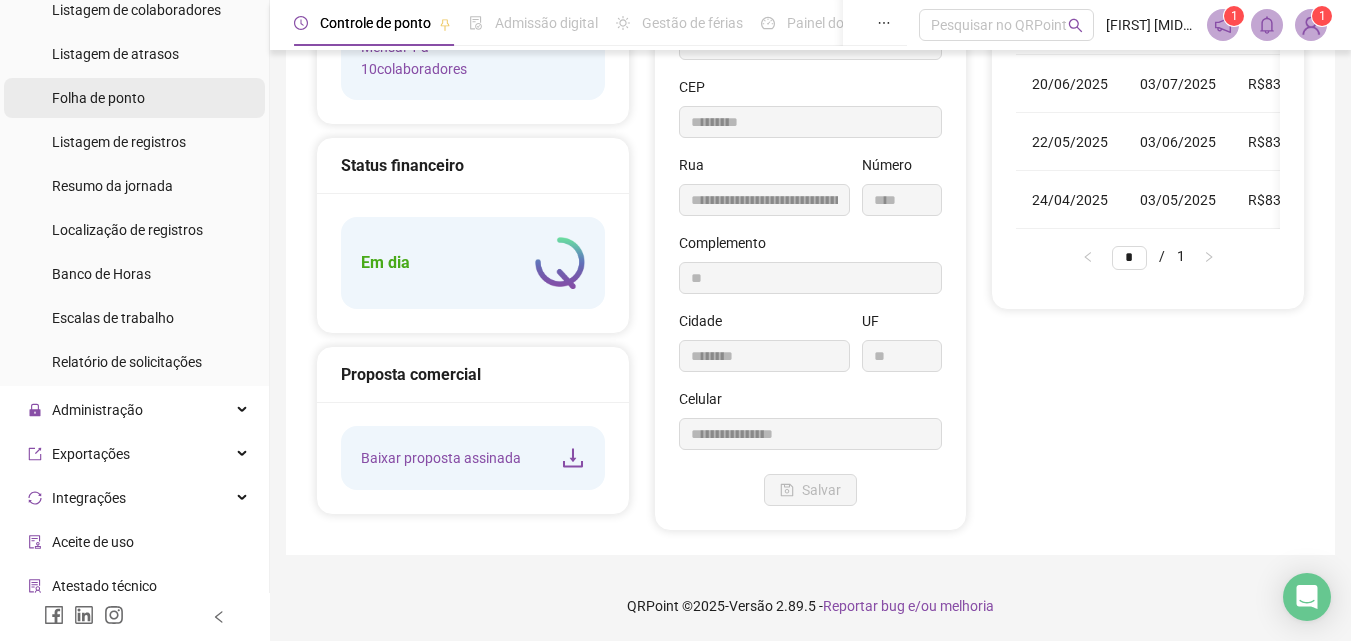 click on "Folha de ponto" at bounding box center [98, 98] 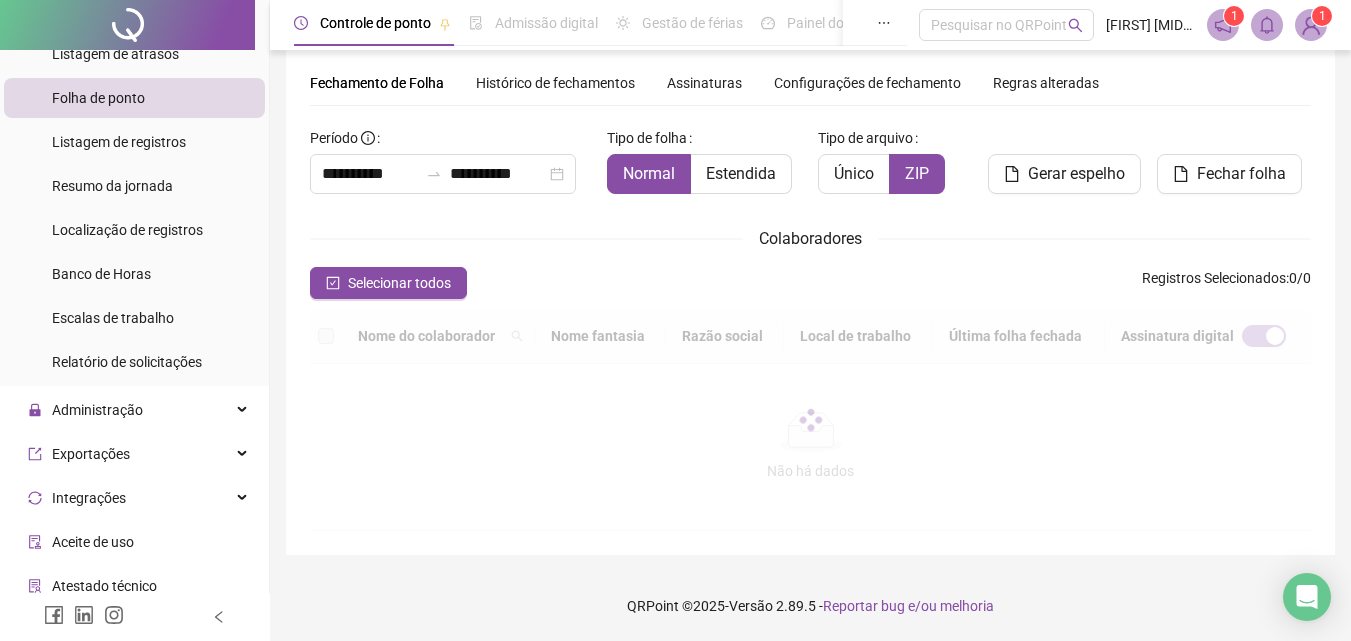 scroll, scrollTop: 62, scrollLeft: 0, axis: vertical 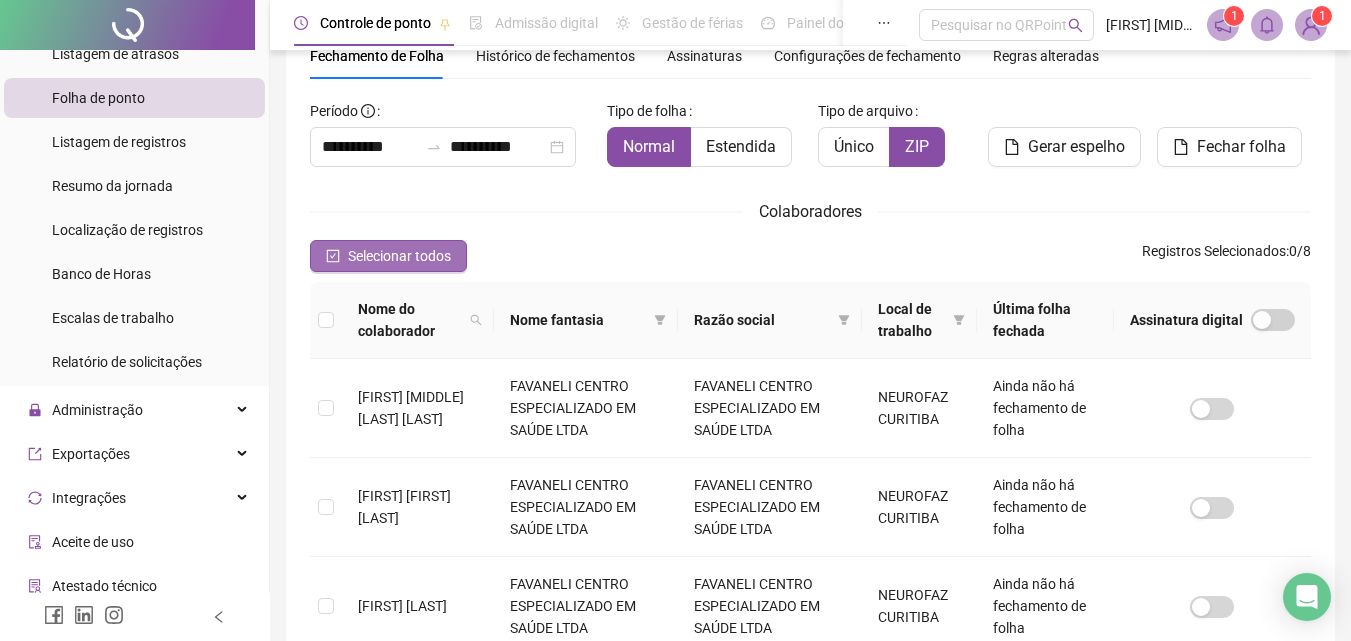 click 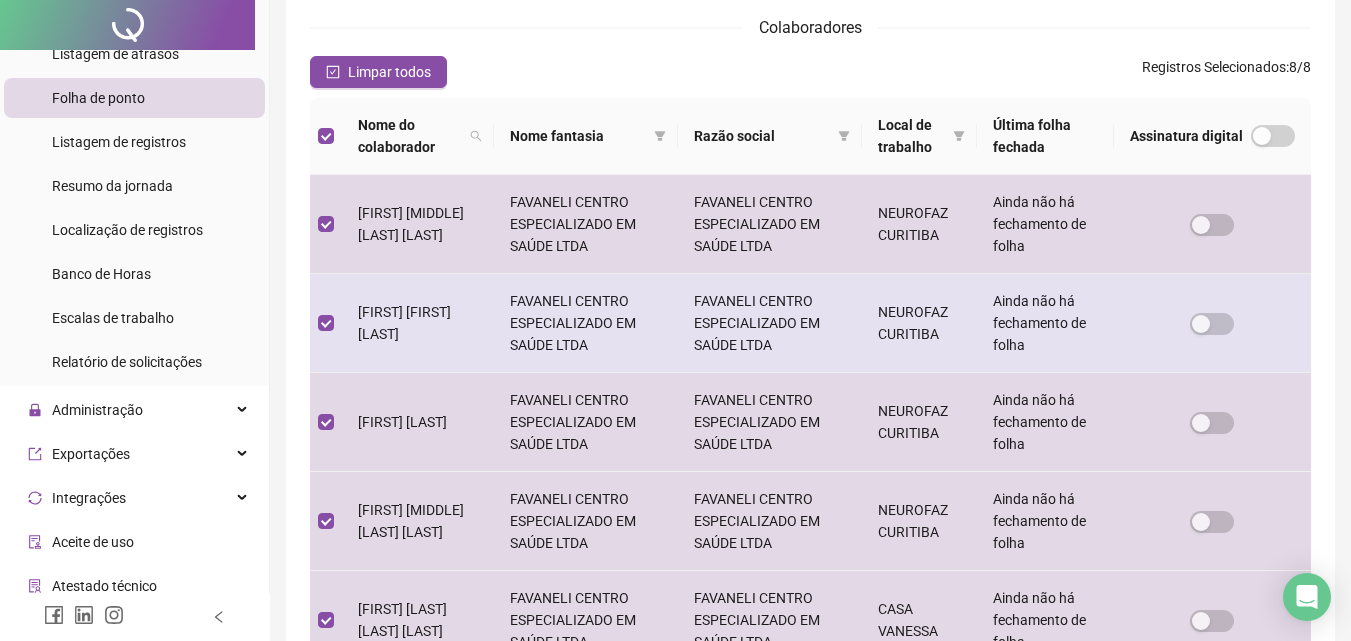 scroll, scrollTop: 0, scrollLeft: 0, axis: both 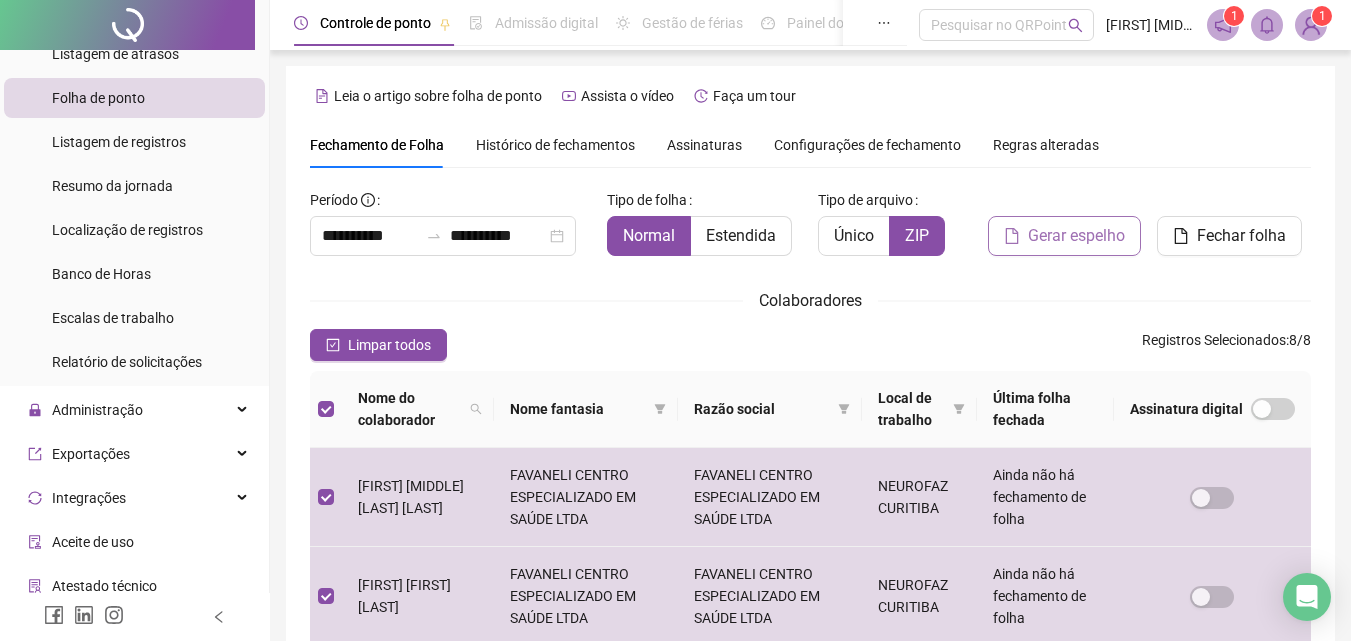 click on "Gerar espelho" at bounding box center [1076, 236] 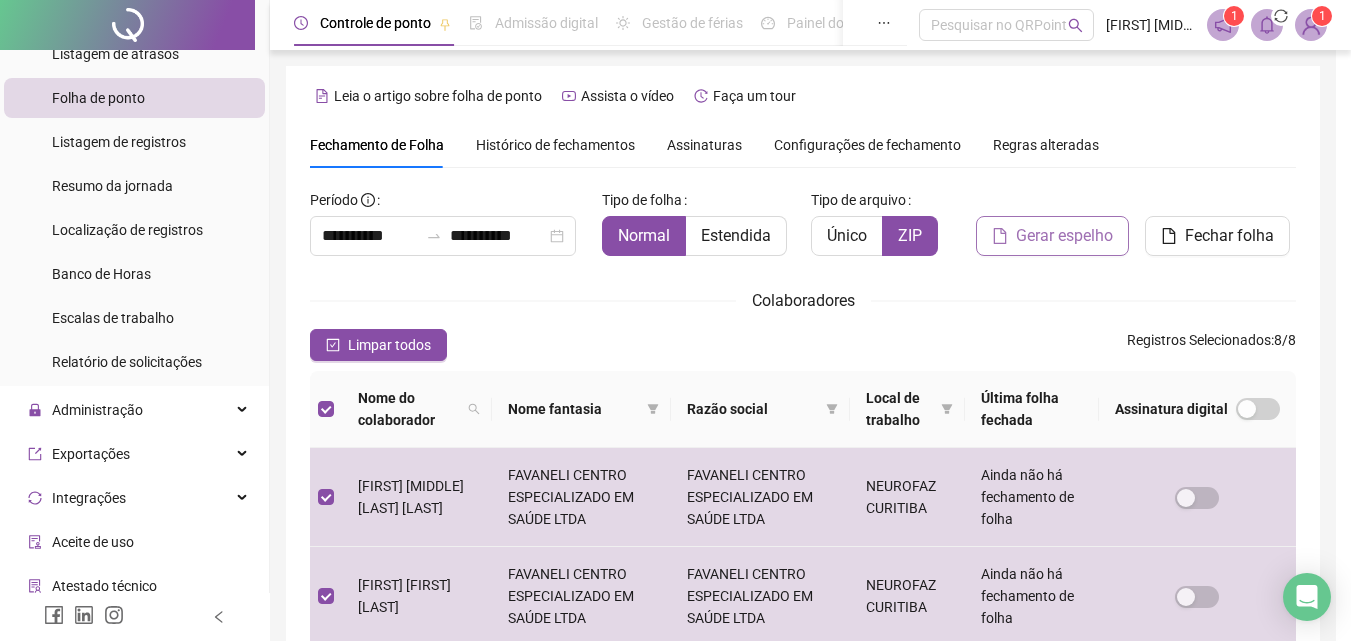 scroll, scrollTop: 89, scrollLeft: 0, axis: vertical 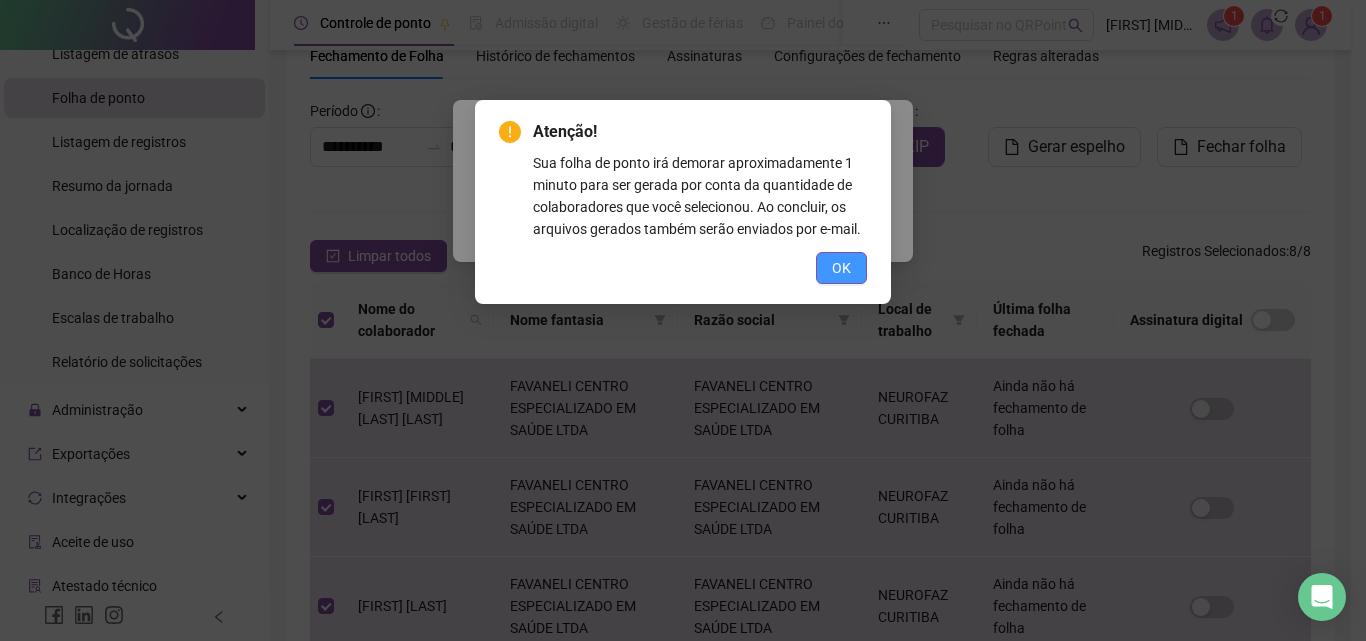 click on "OK" at bounding box center (841, 268) 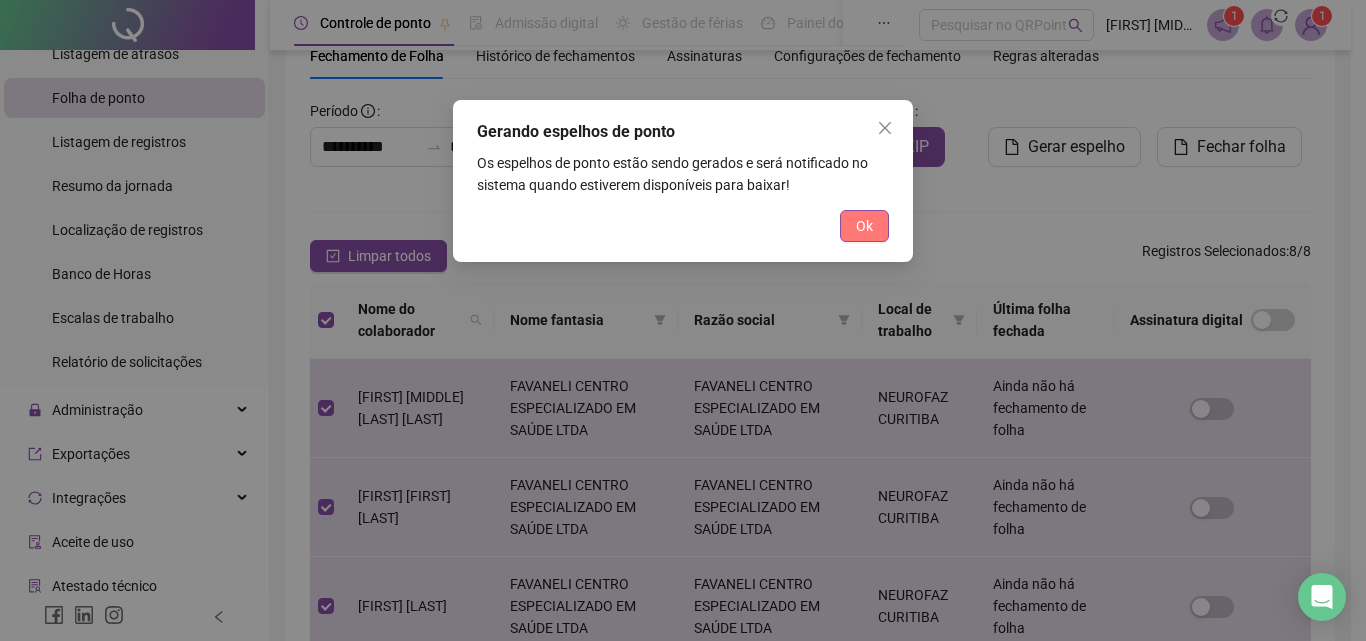 click on "Ok" at bounding box center (864, 226) 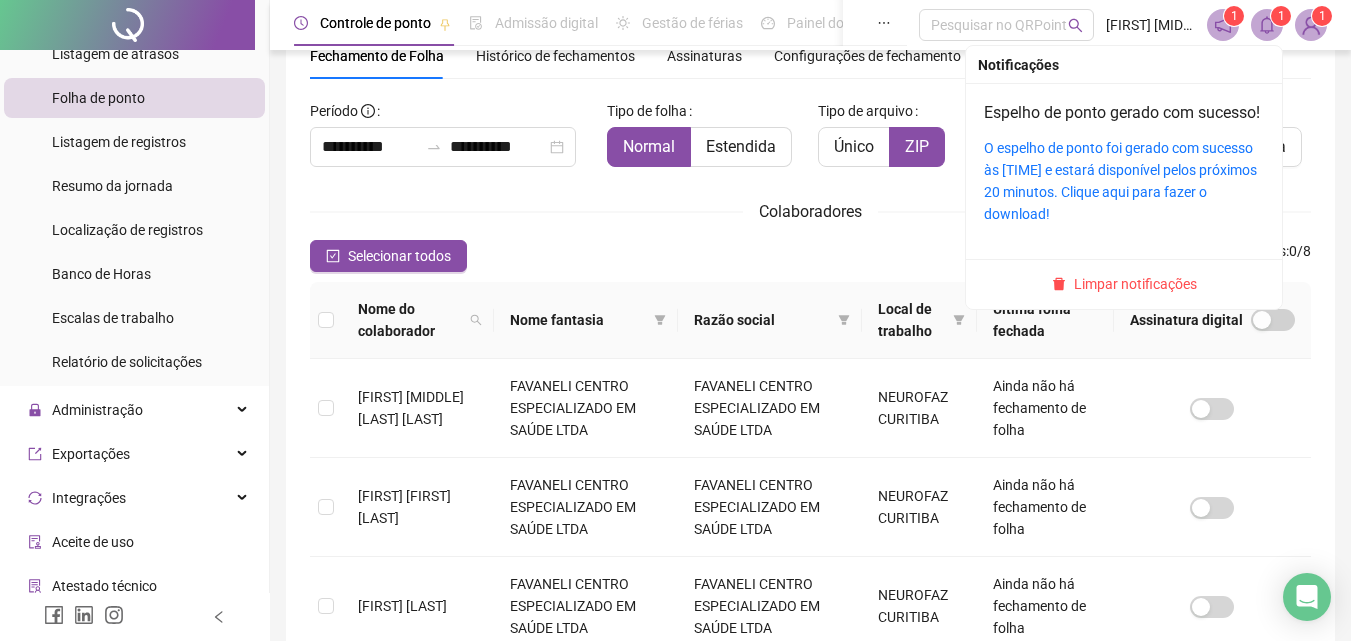 click on "1" at bounding box center [1281, 16] 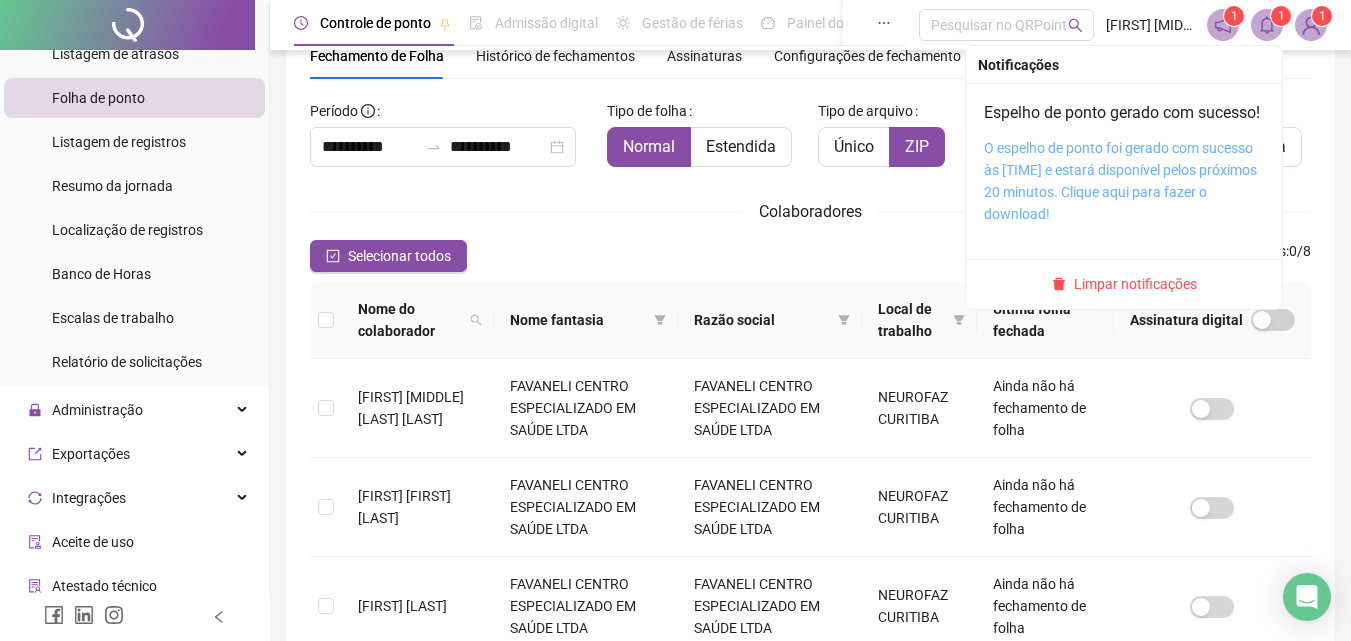 click on "O espelho de ponto foi gerado com sucesso às 10:17:41 e estará disponível pelos próximos 20 minutos.
Clique aqui para fazer o download!" at bounding box center (1120, 181) 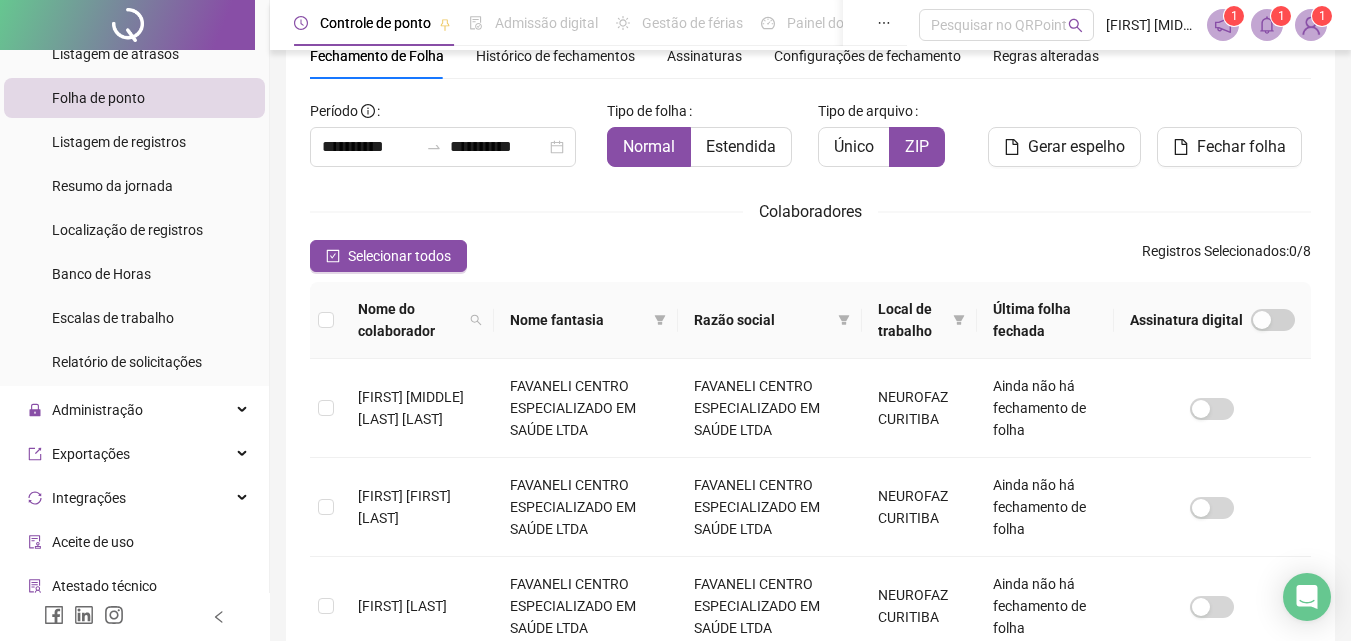 scroll, scrollTop: 0, scrollLeft: 0, axis: both 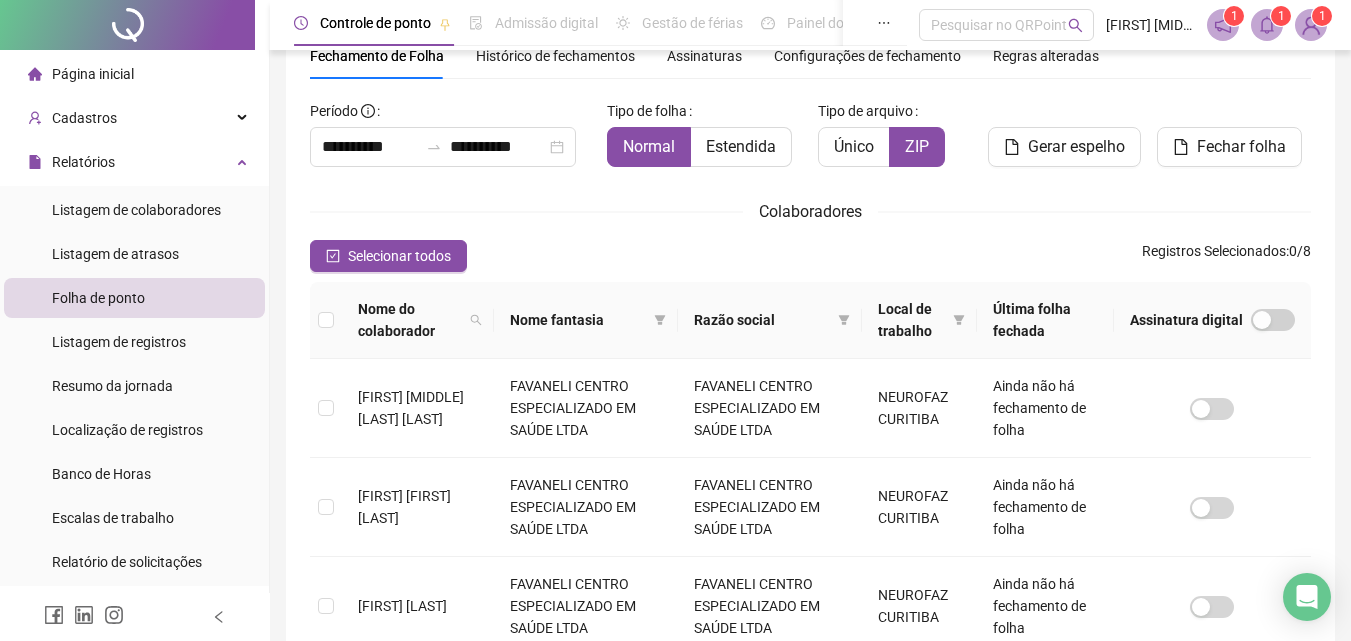 click on "Página inicial" at bounding box center [93, 74] 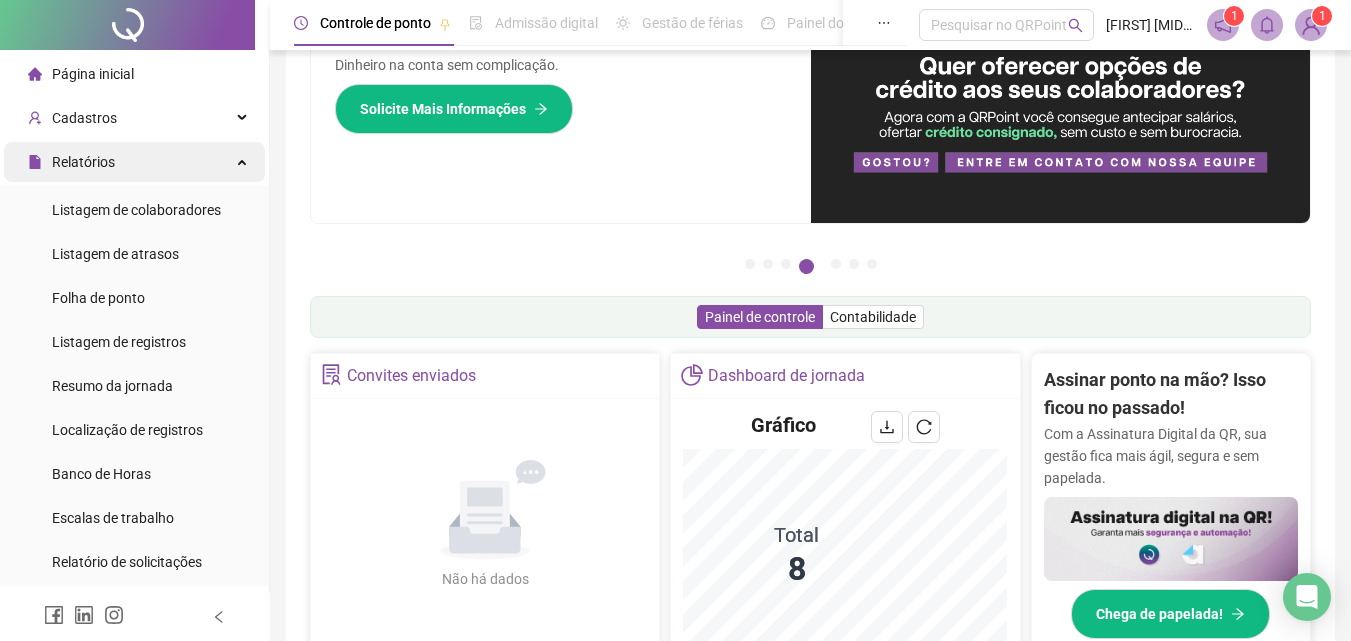 click on "Relatórios" at bounding box center (134, 162) 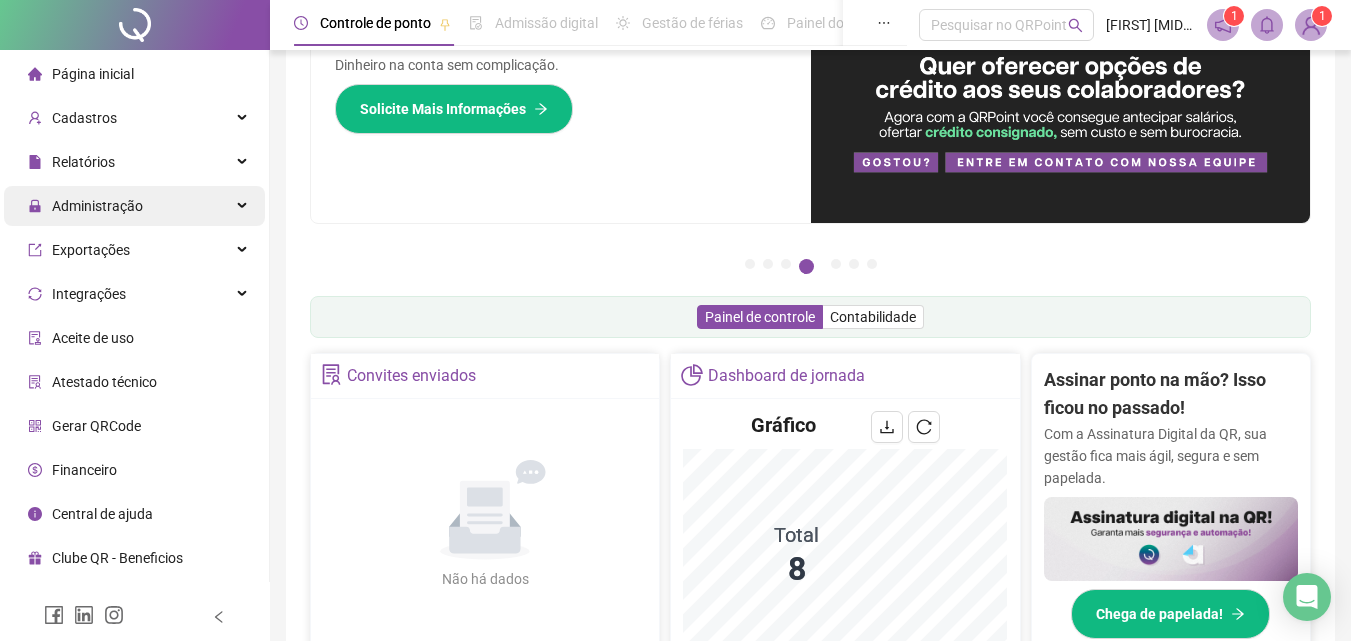 click on "Administração" at bounding box center (134, 206) 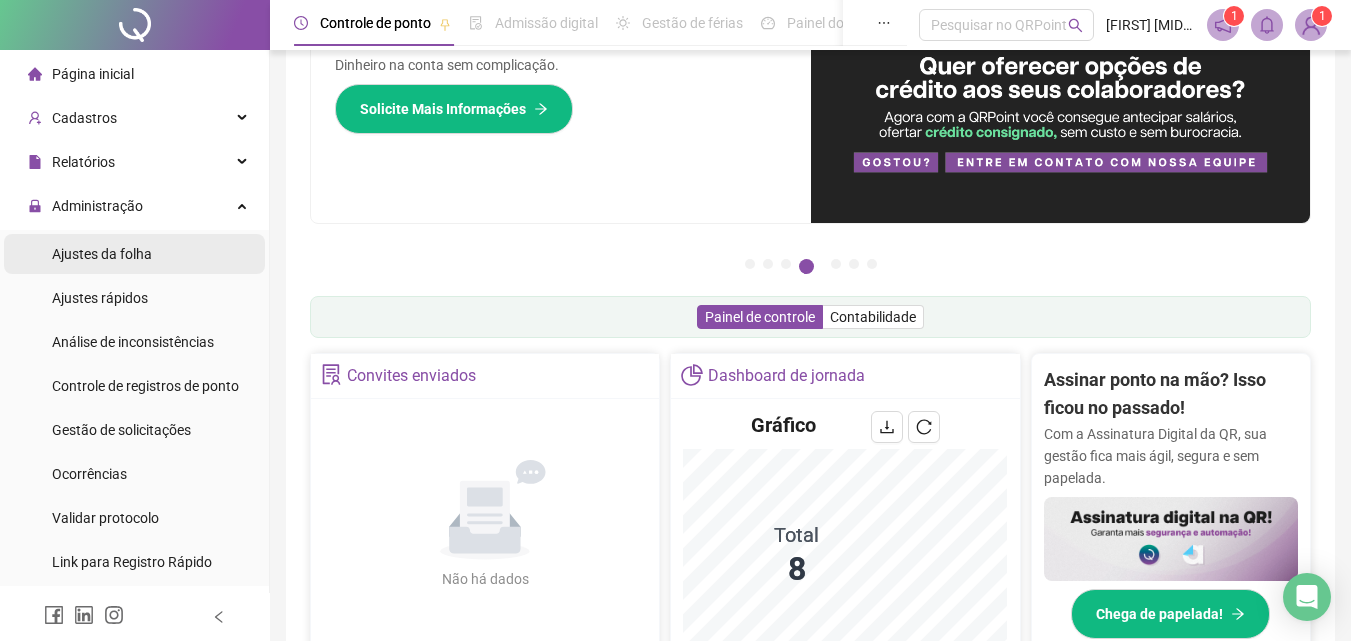 click on "Ajustes da folha" at bounding box center (102, 254) 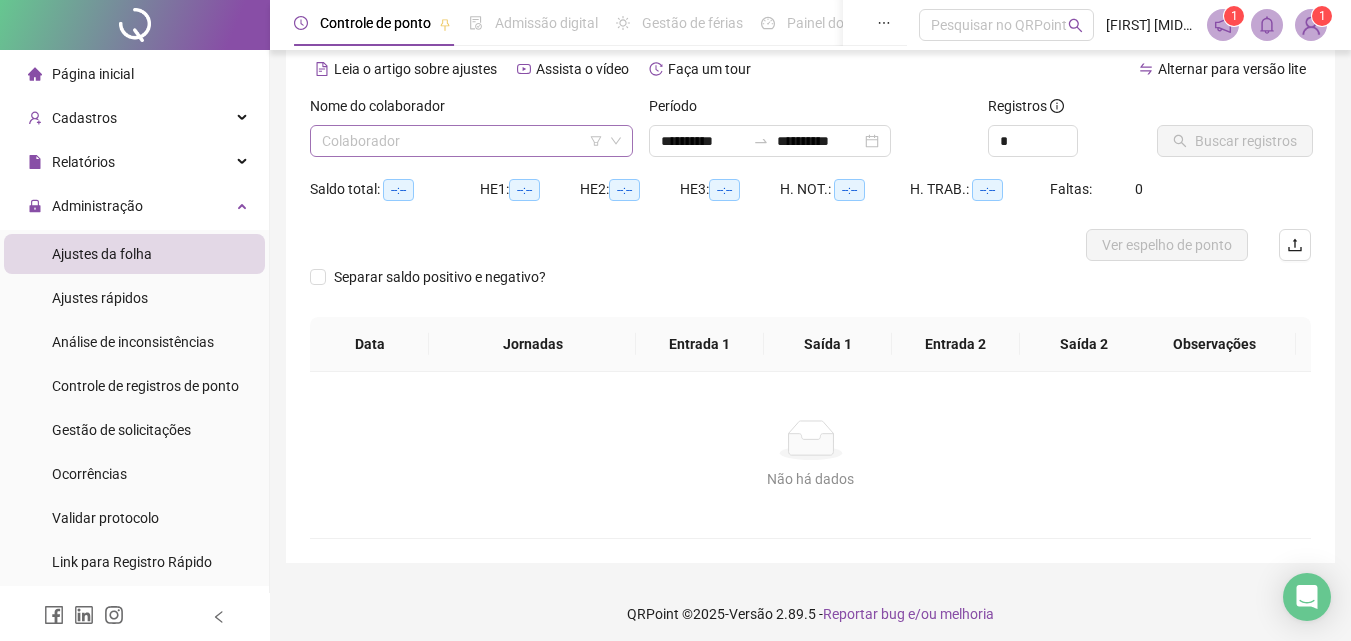 click at bounding box center [462, 141] 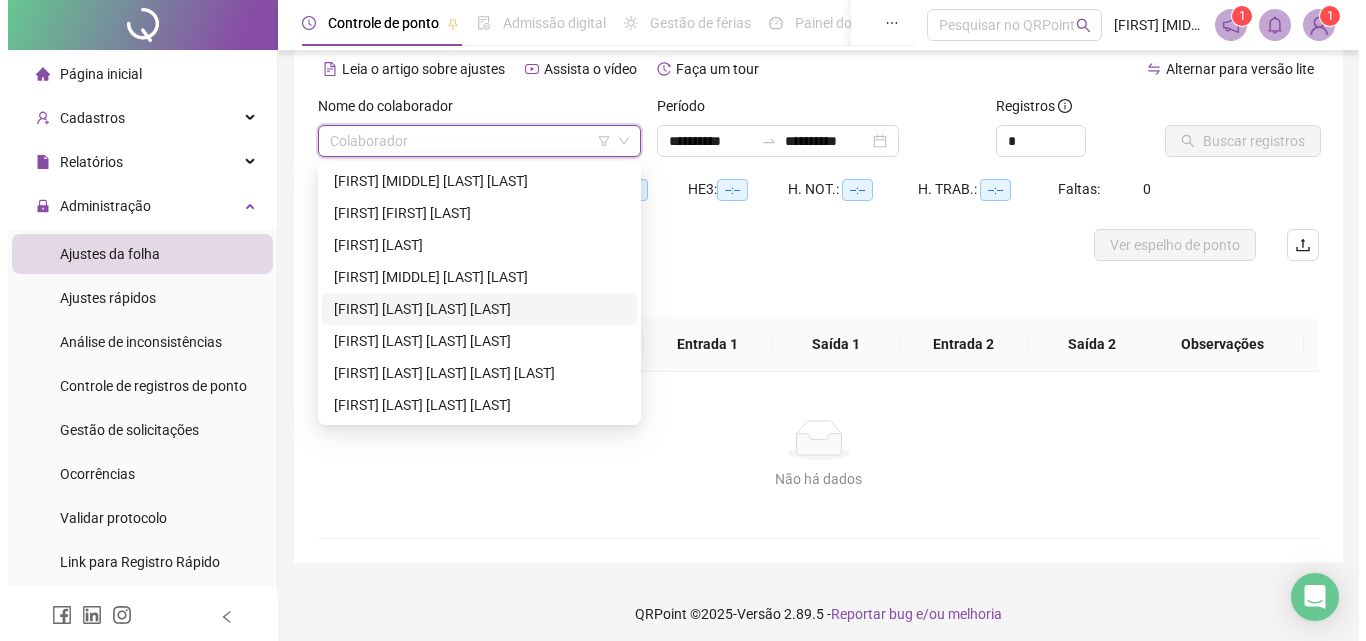 scroll, scrollTop: 0, scrollLeft: 0, axis: both 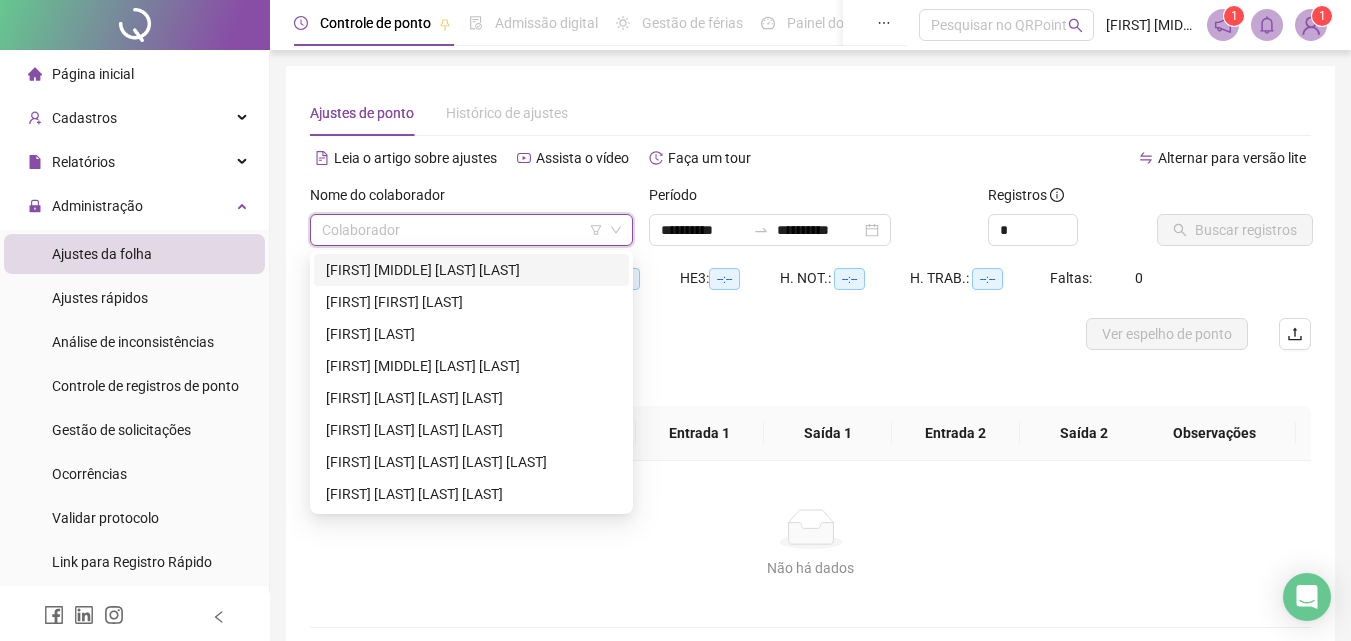 click at bounding box center [1311, 25] 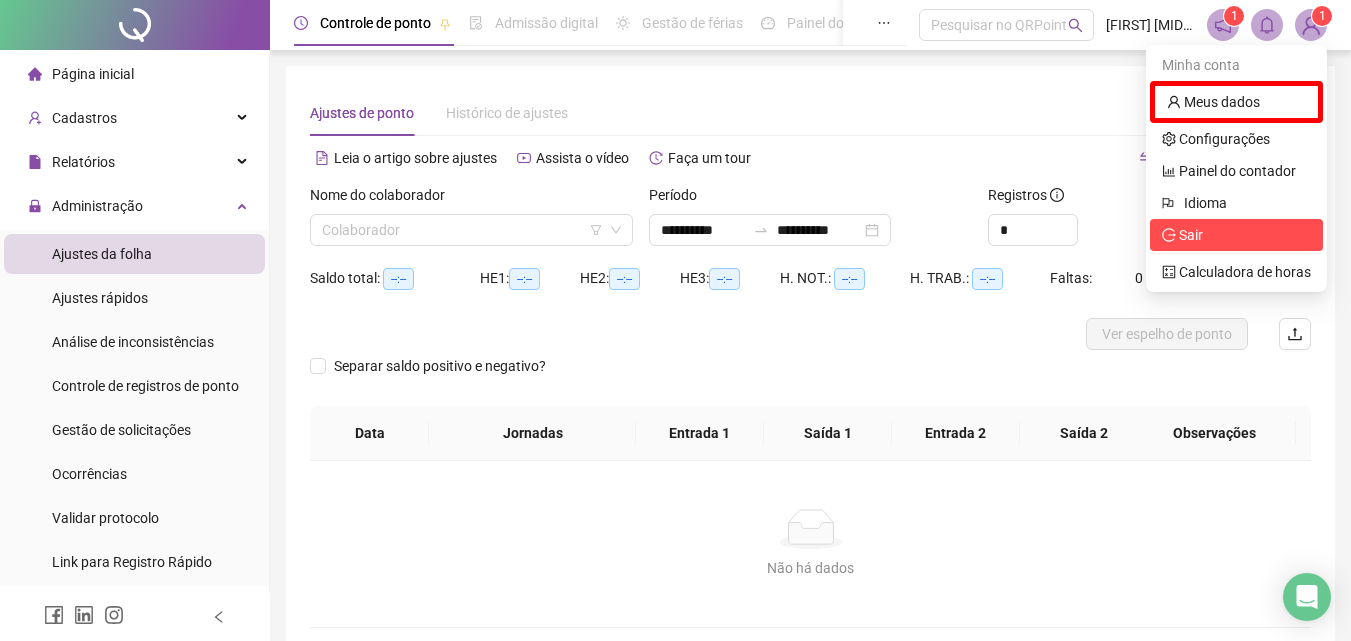 click on "Sair" at bounding box center [1191, 235] 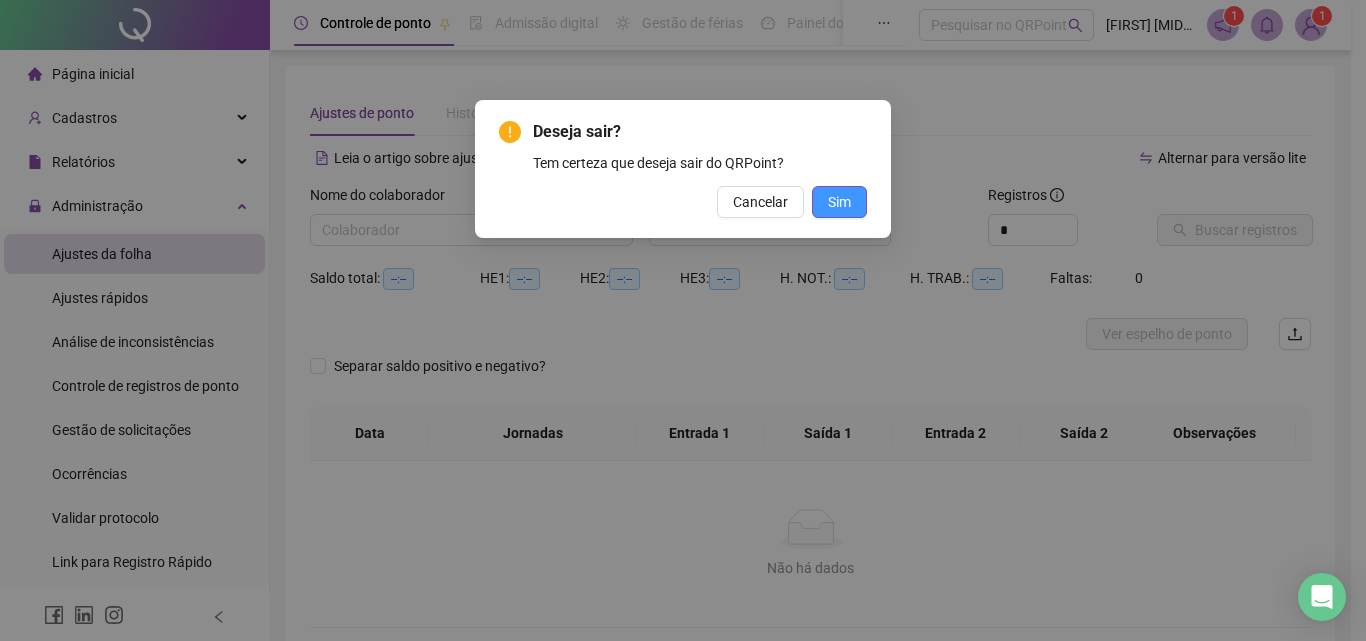 click on "Sim" at bounding box center (839, 202) 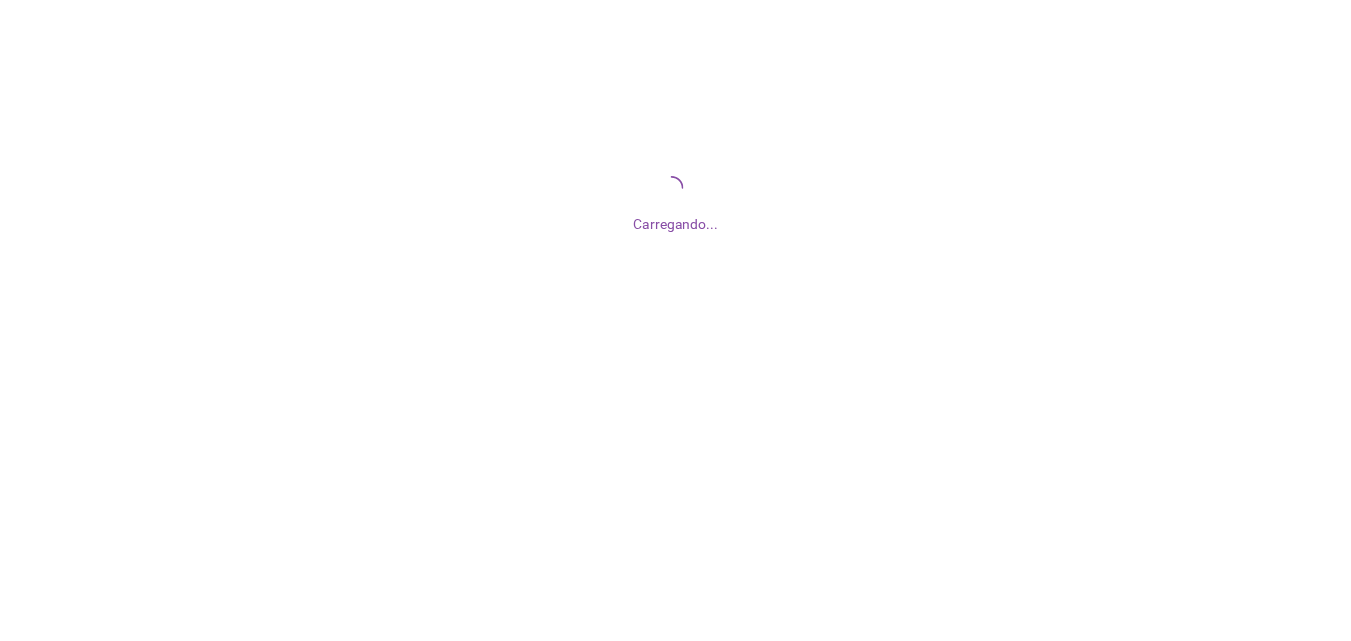 scroll, scrollTop: 0, scrollLeft: 0, axis: both 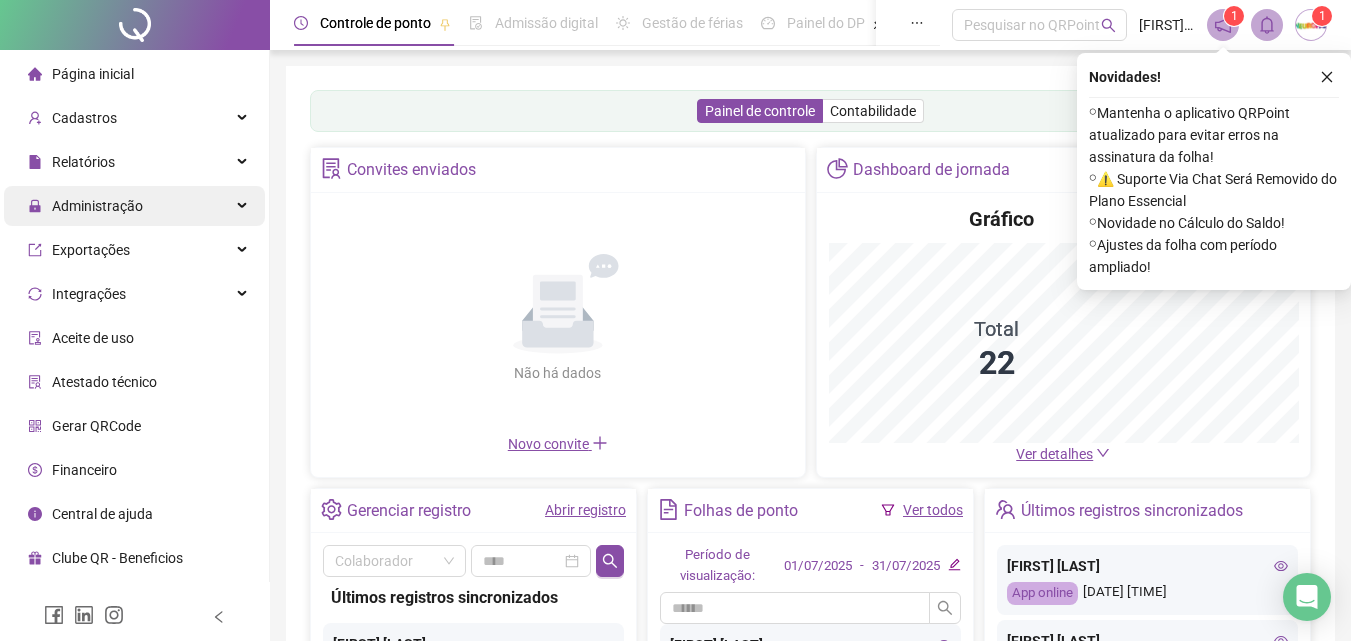 click on "Administração" at bounding box center (97, 206) 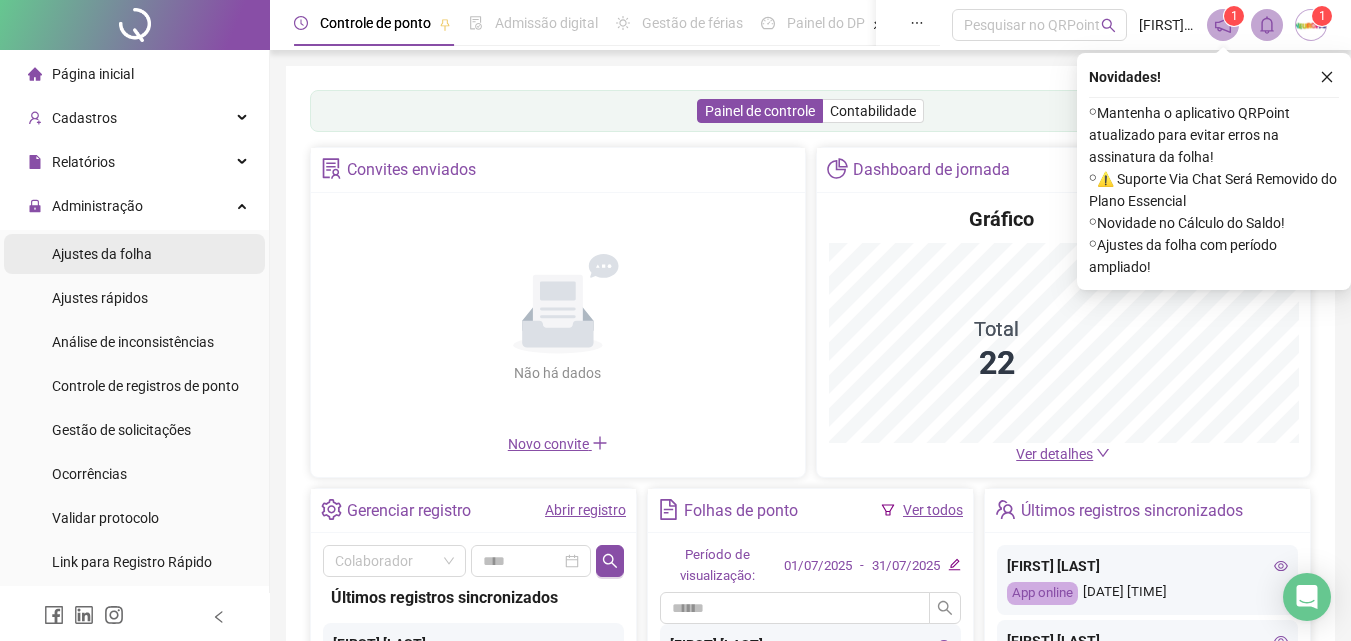 click on "Ajustes da folha" at bounding box center [102, 254] 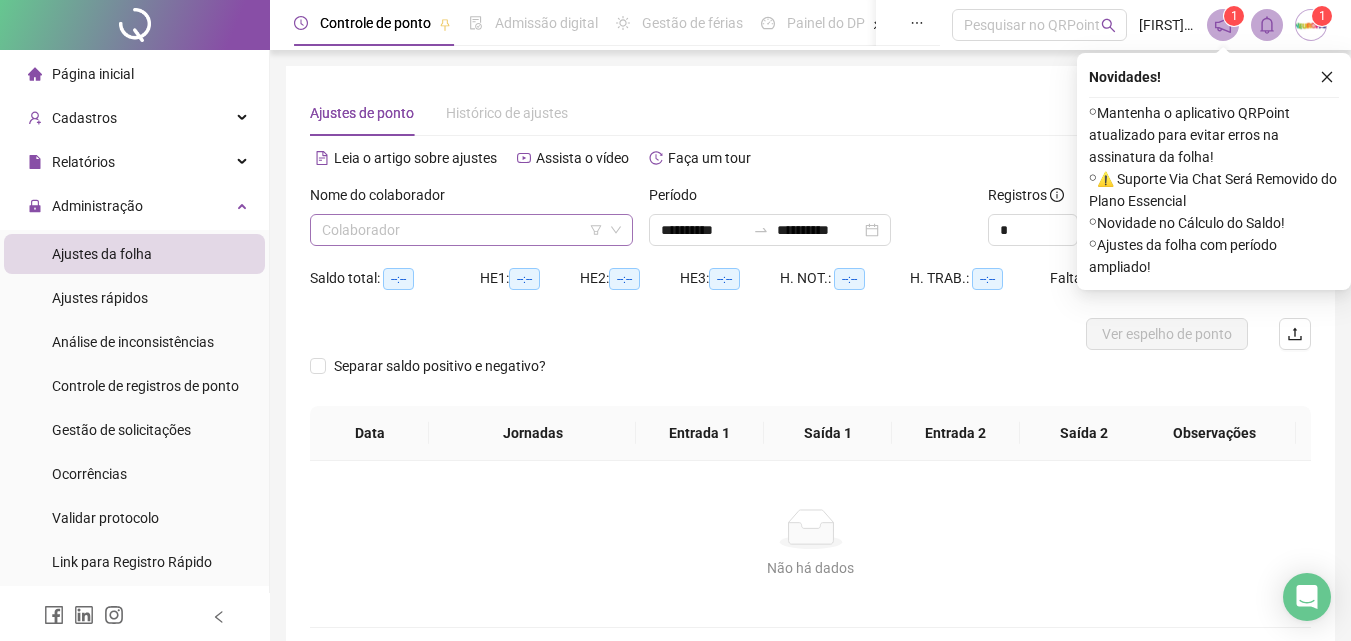 click at bounding box center [462, 230] 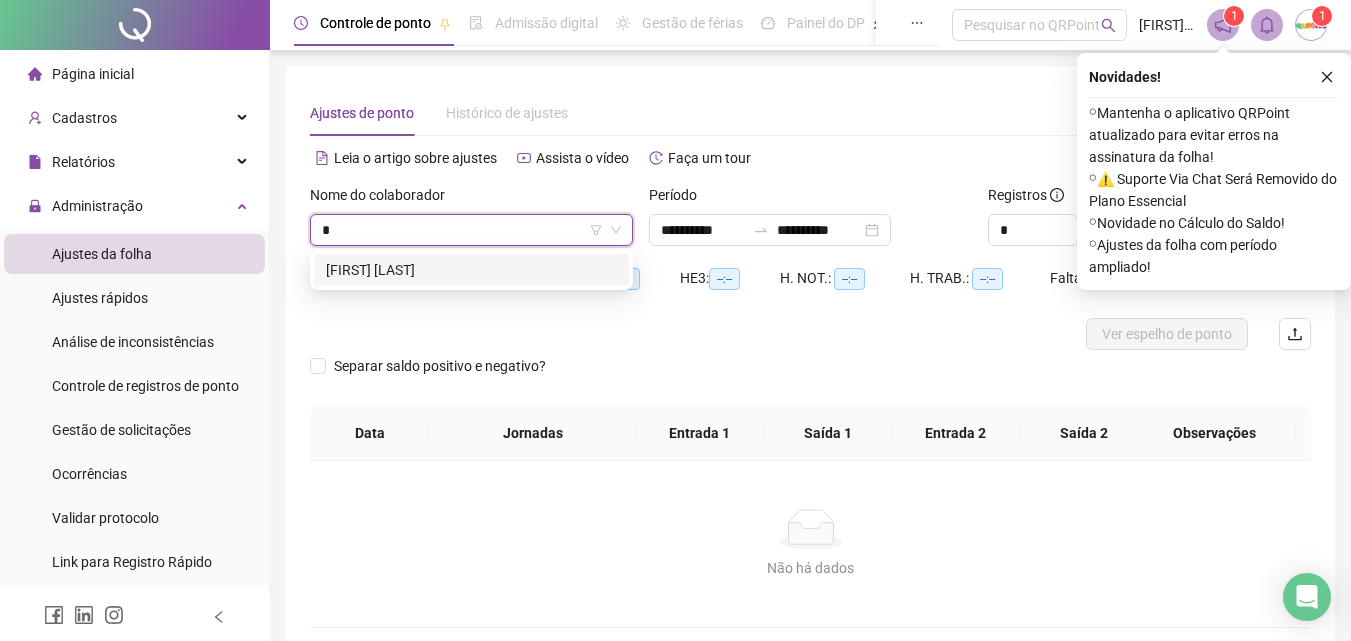 type on "**" 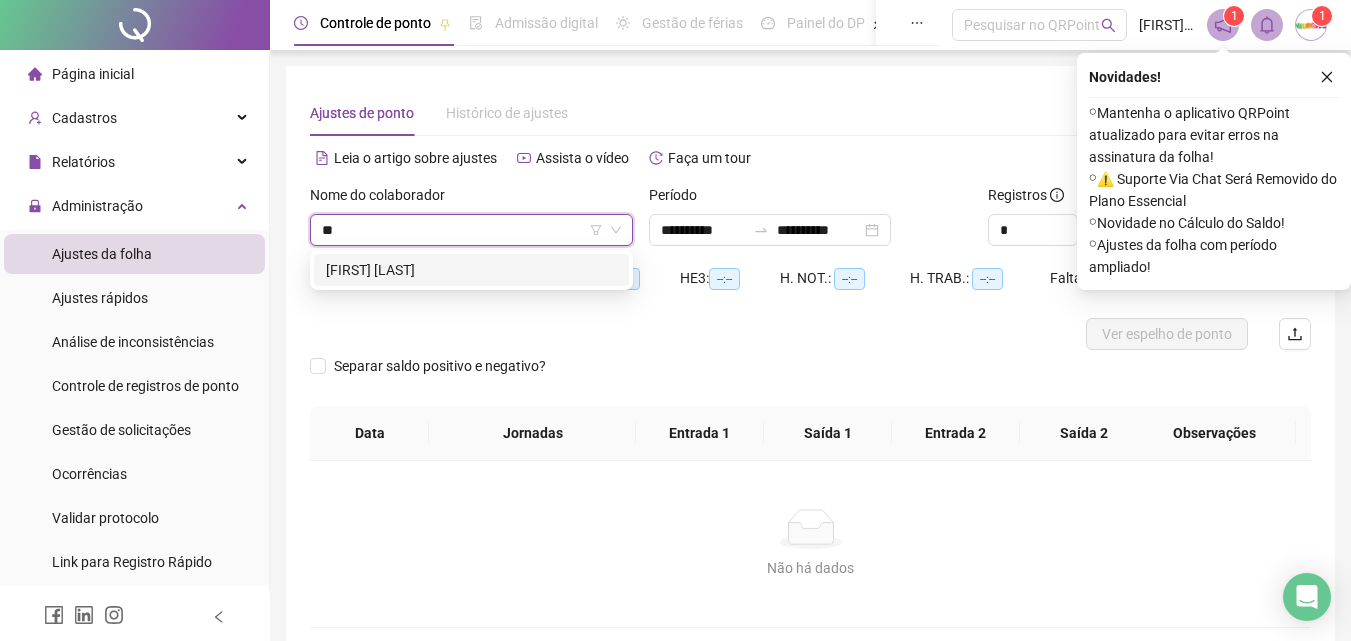 click on "[FIRST] [LAST]" at bounding box center (471, 270) 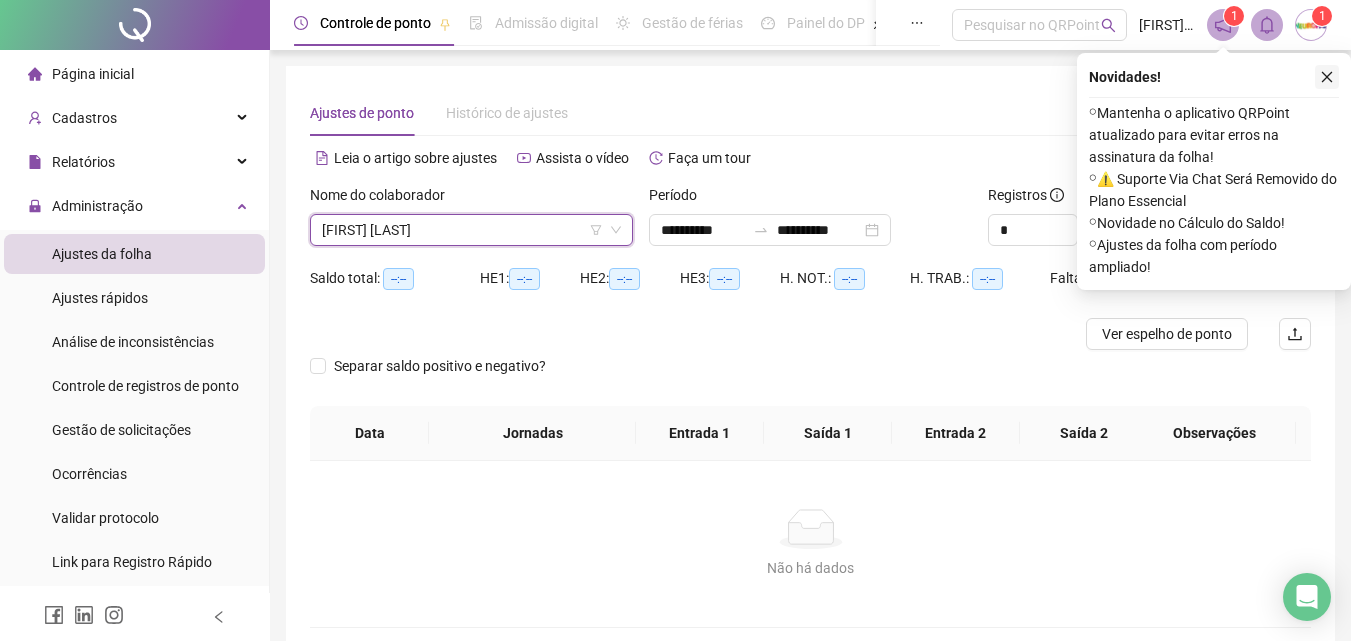 click 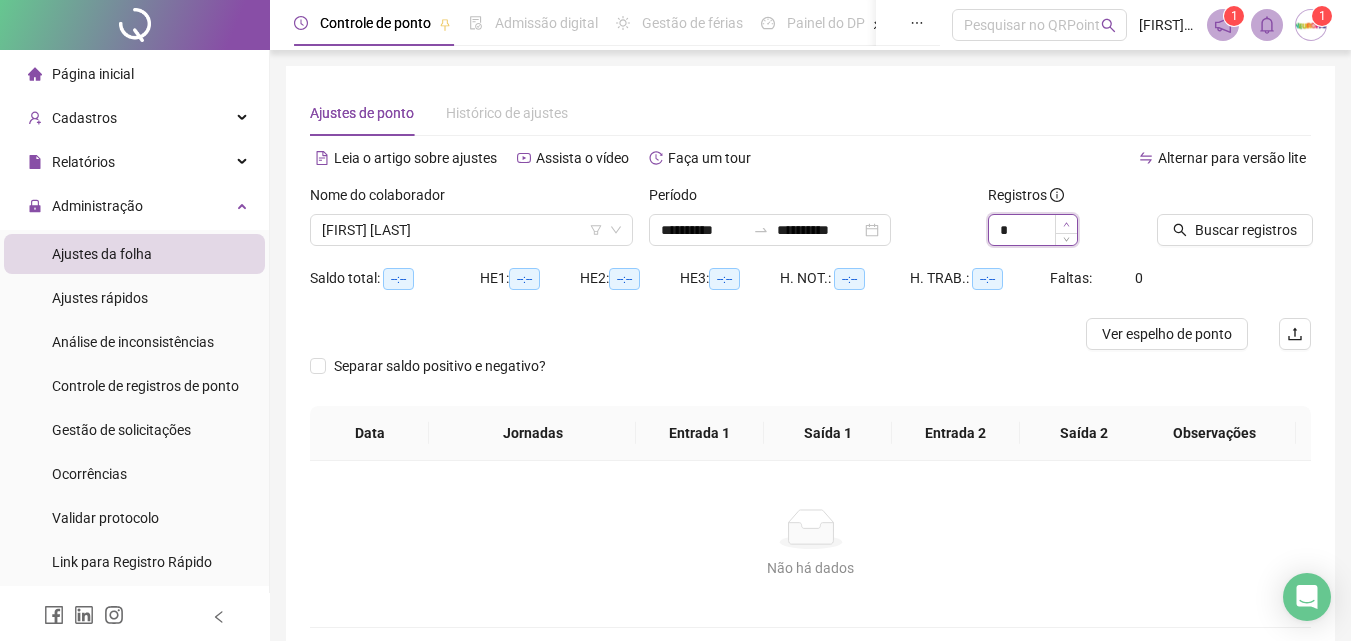 click 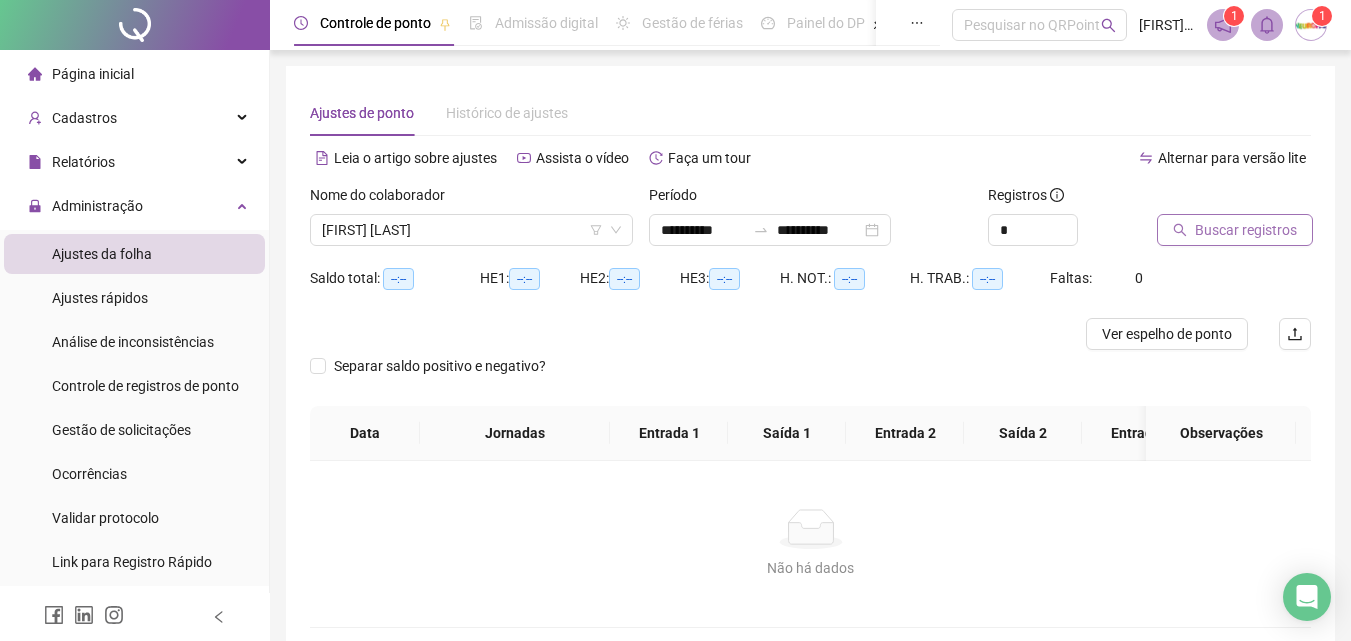 click on "Buscar registros" at bounding box center (1246, 230) 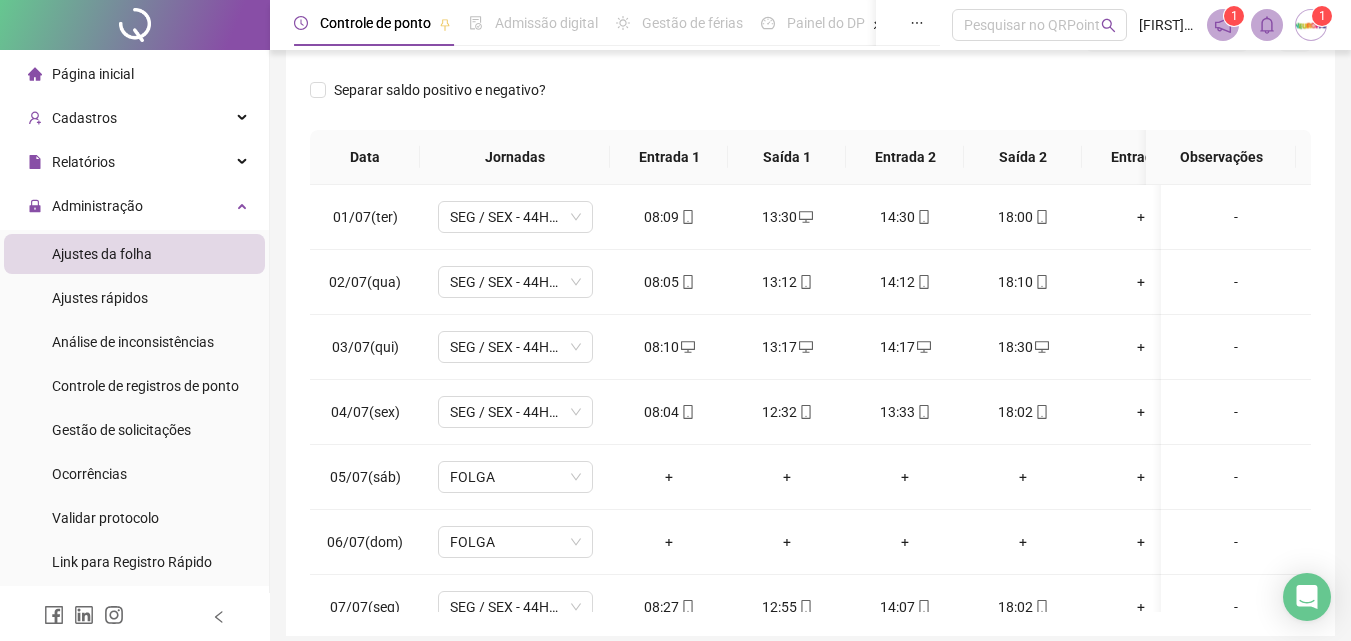 scroll, scrollTop: 381, scrollLeft: 0, axis: vertical 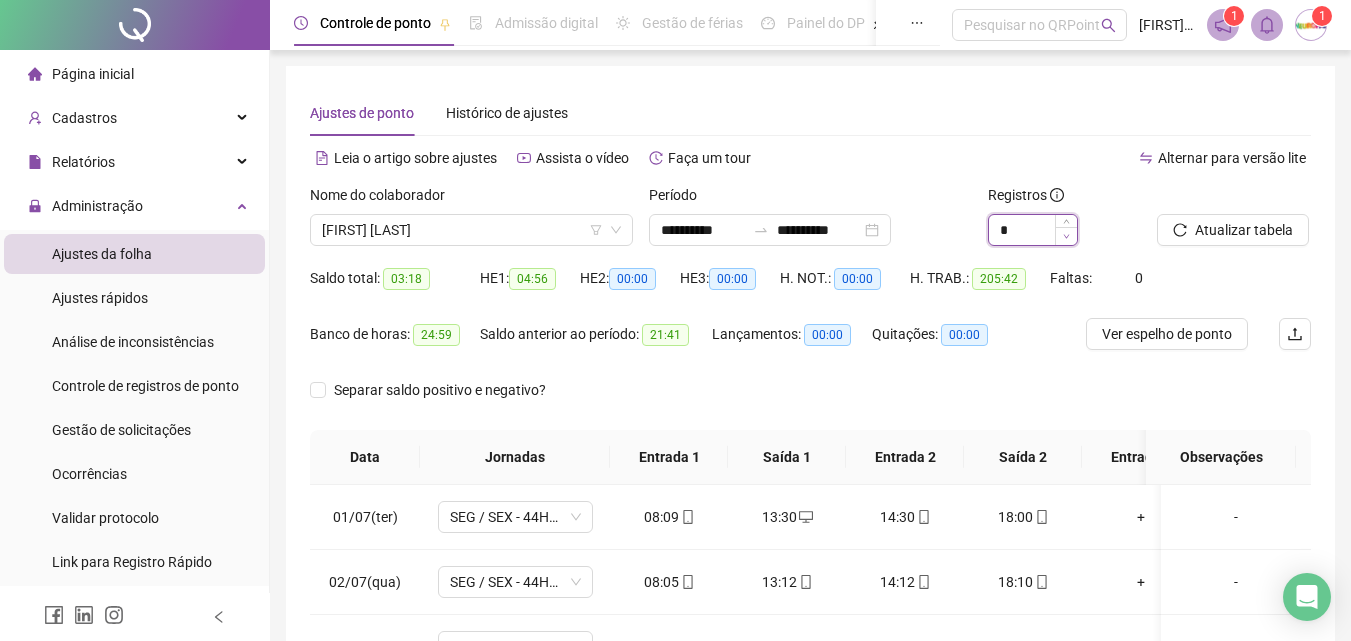 click 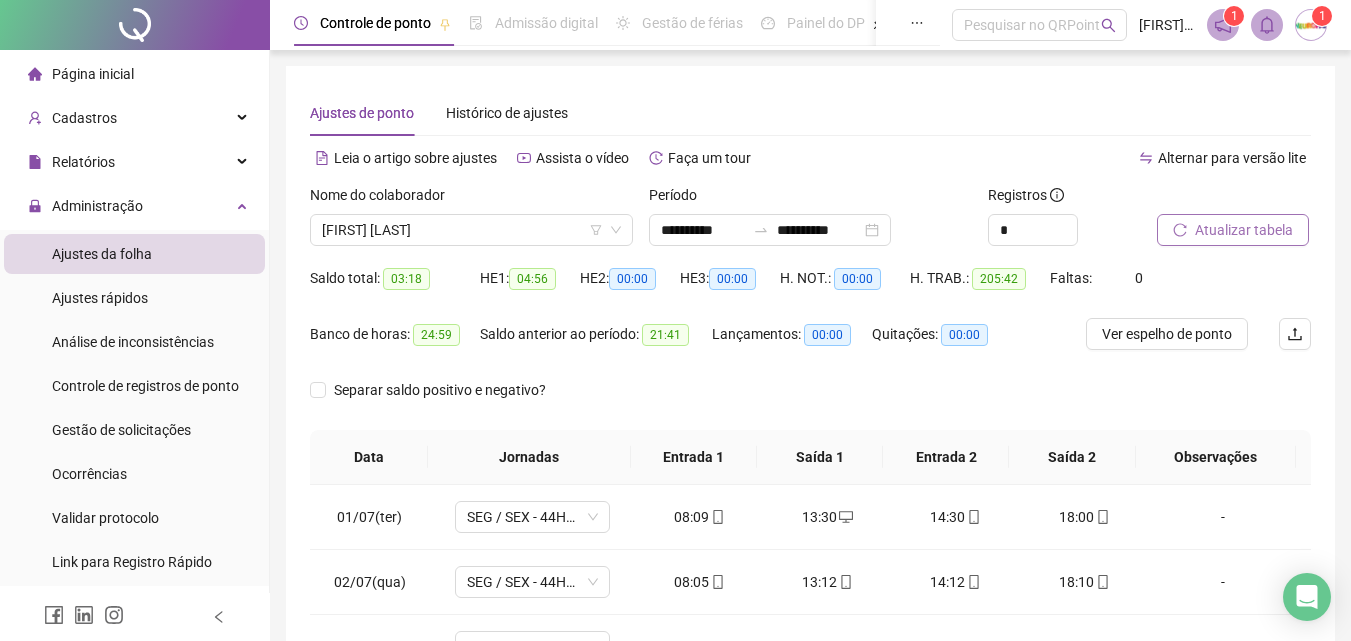click on "Atualizar tabela" at bounding box center [1244, 230] 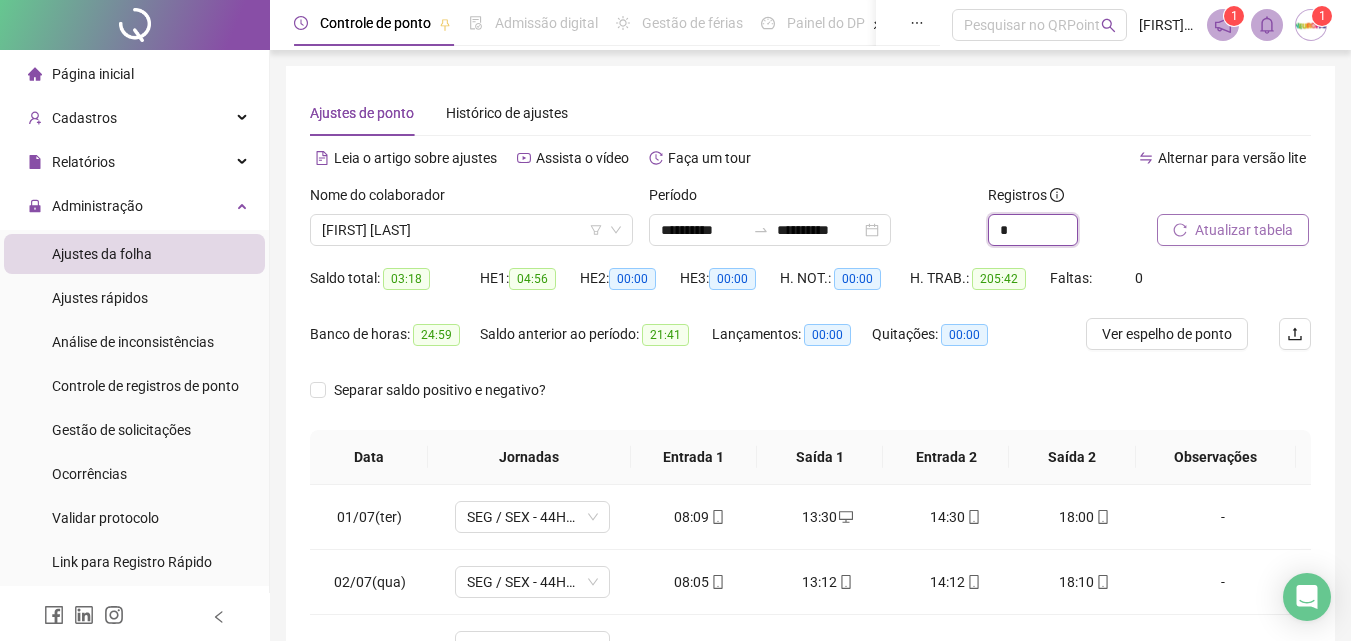 click 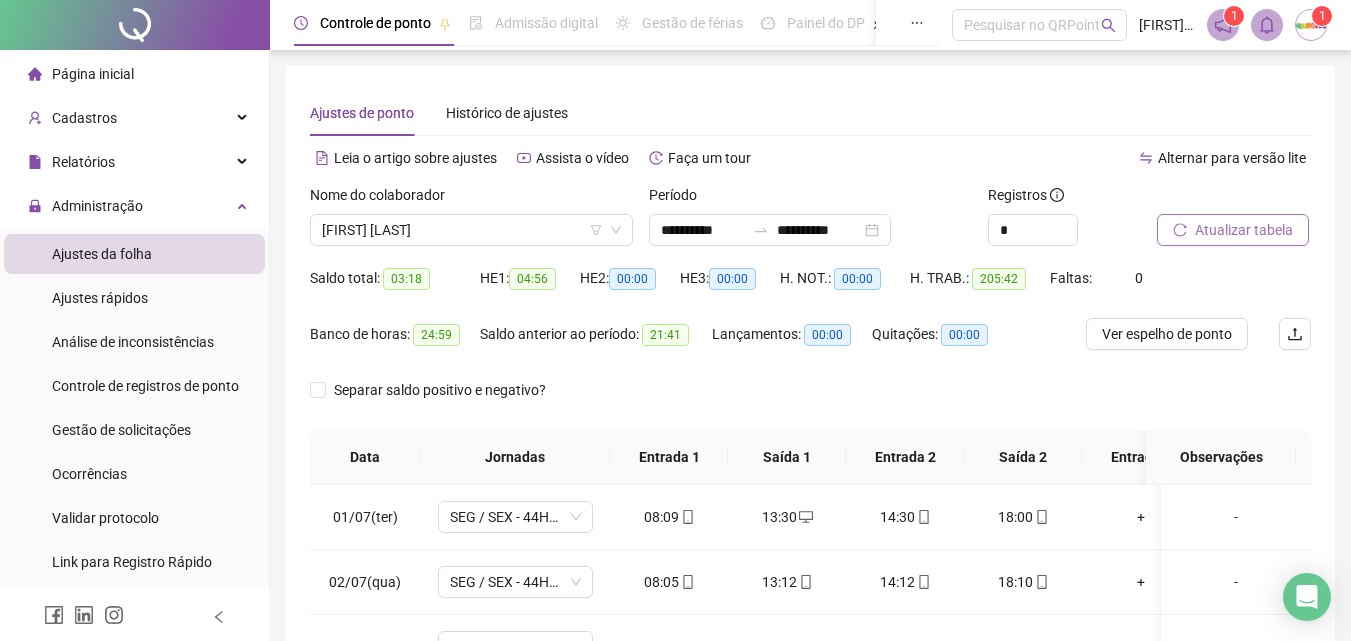 click on "Atualizar tabela" at bounding box center (1244, 230) 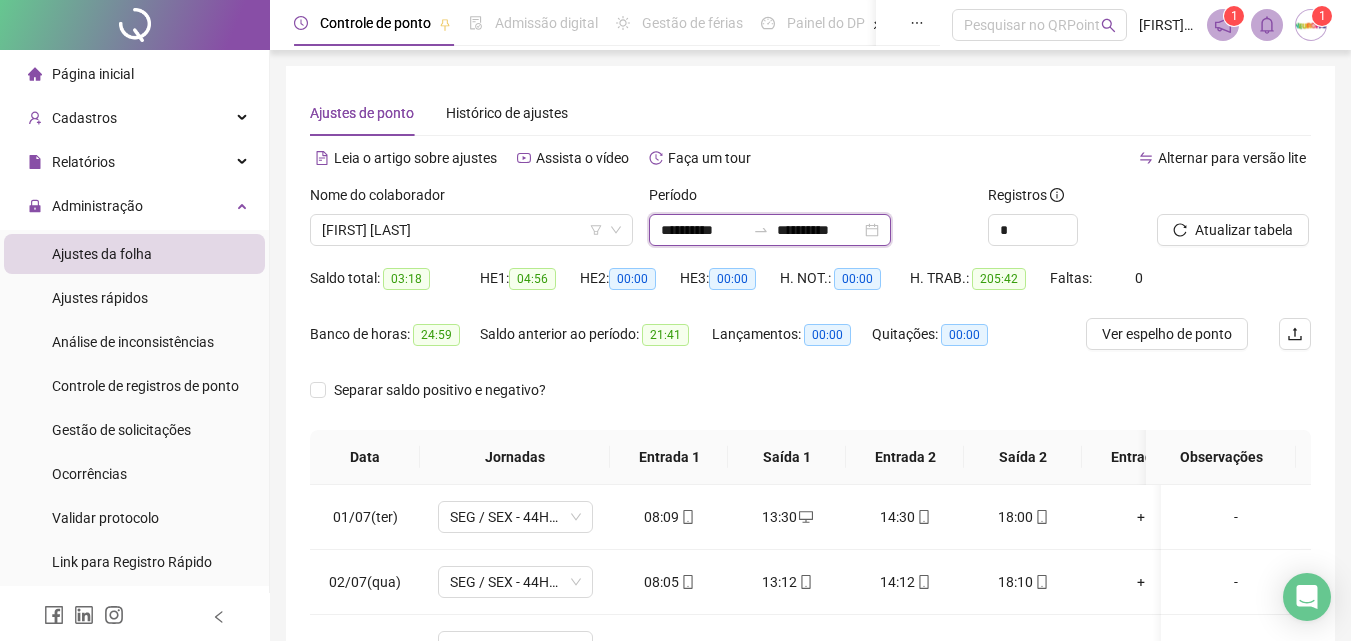 click on "**********" at bounding box center (703, 230) 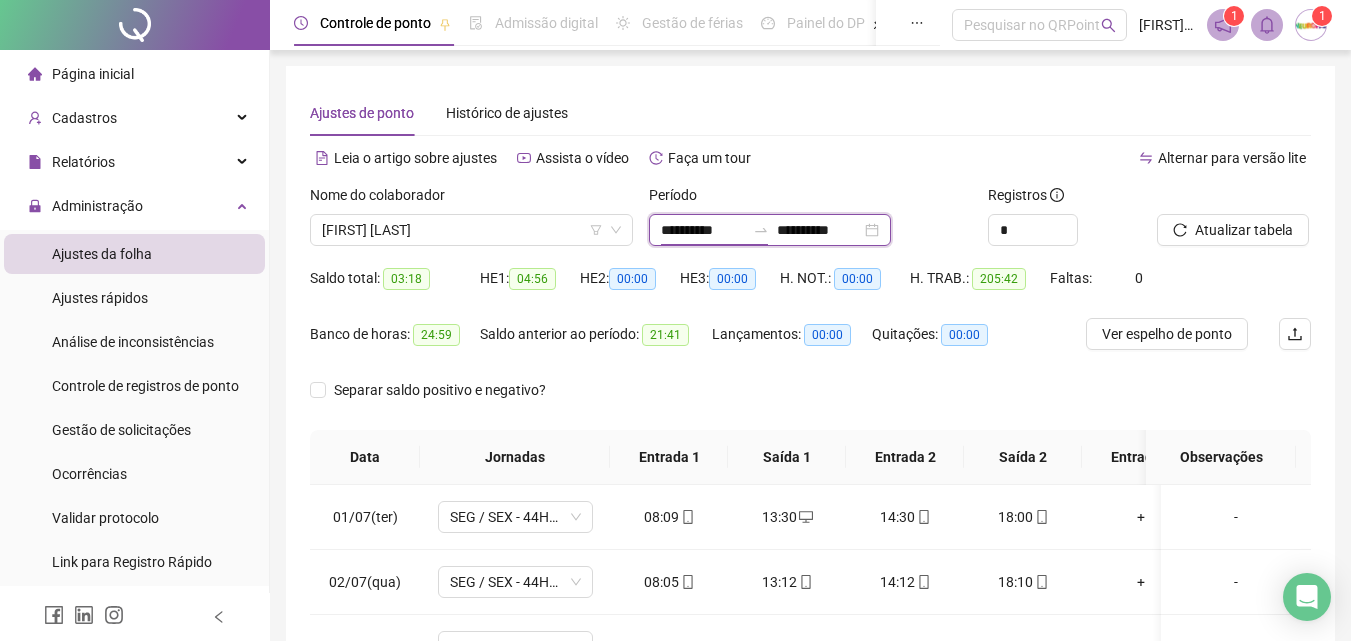 click on "**********" at bounding box center (819, 230) 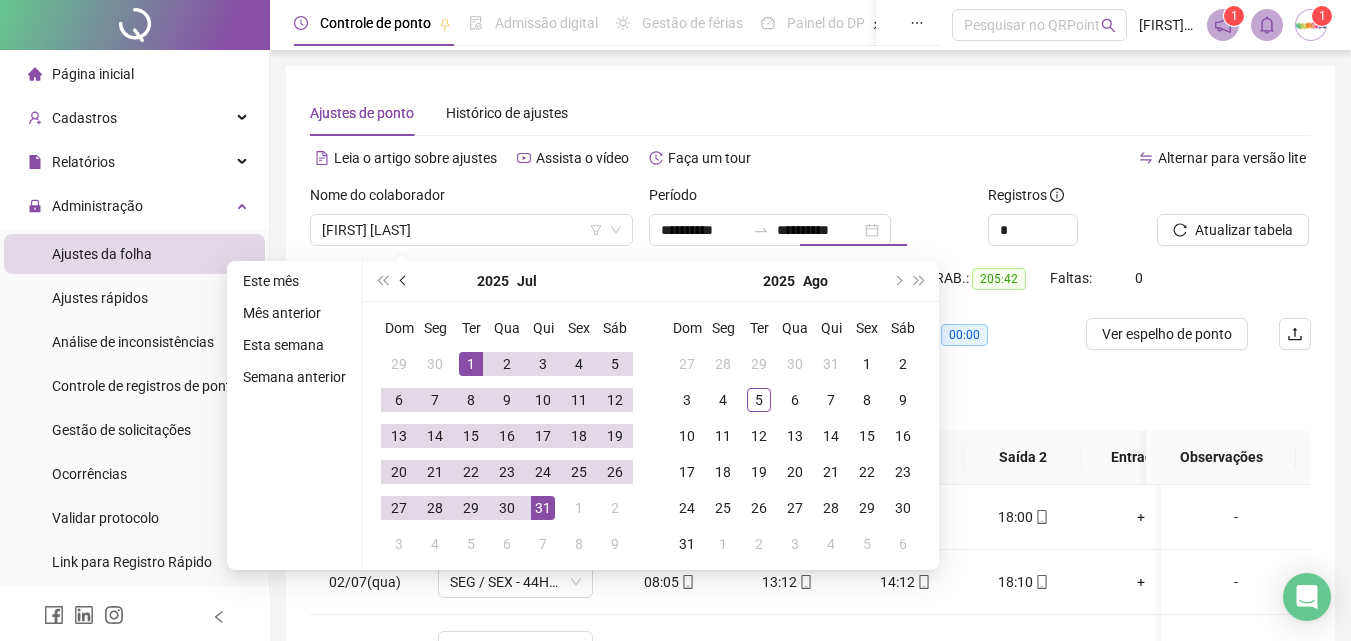 click at bounding box center (404, 281) 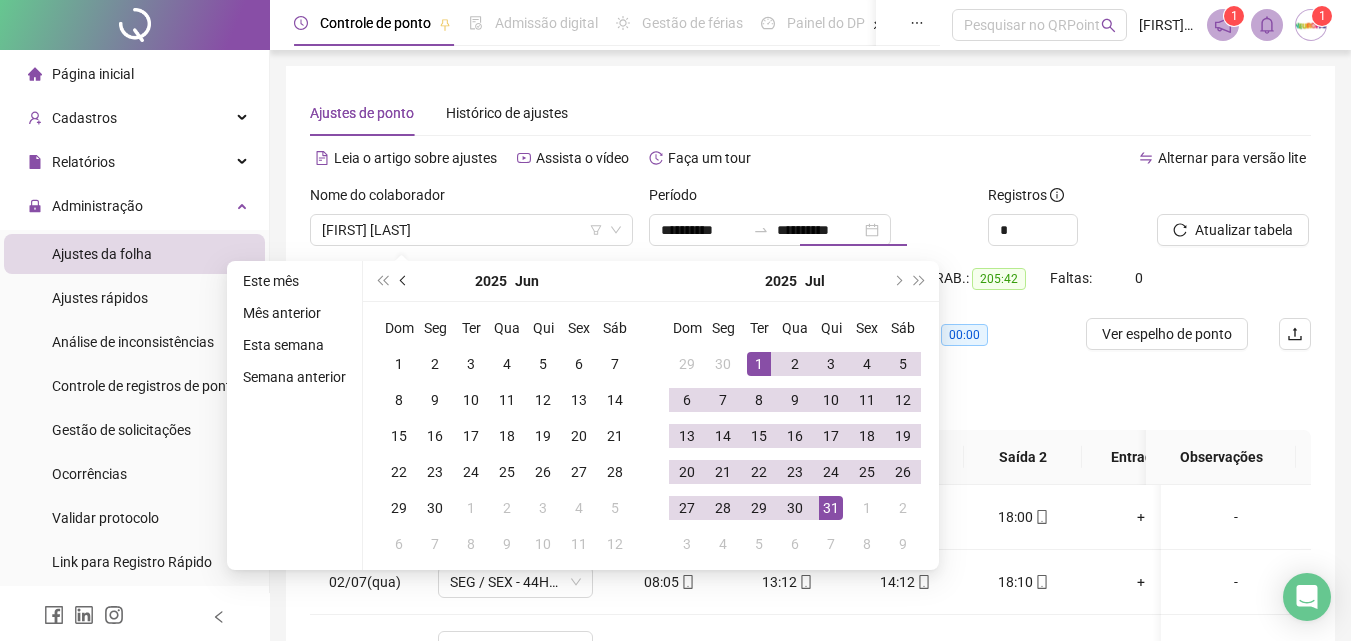 click at bounding box center (404, 281) 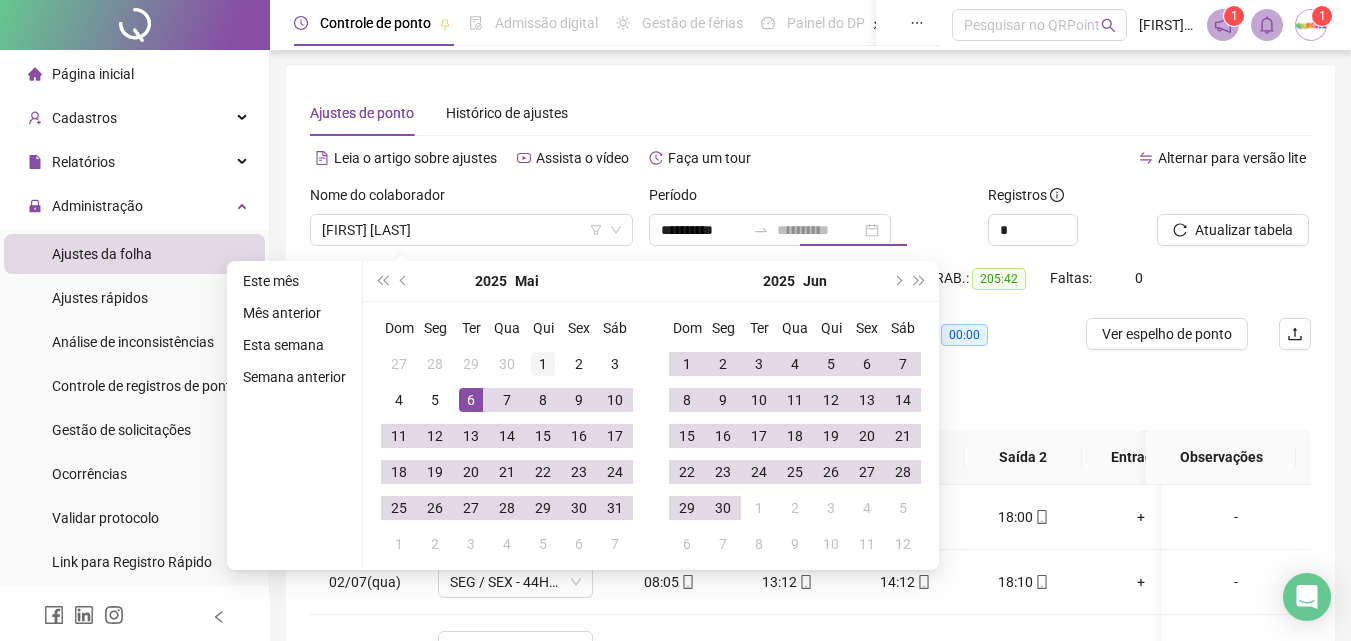 type on "**********" 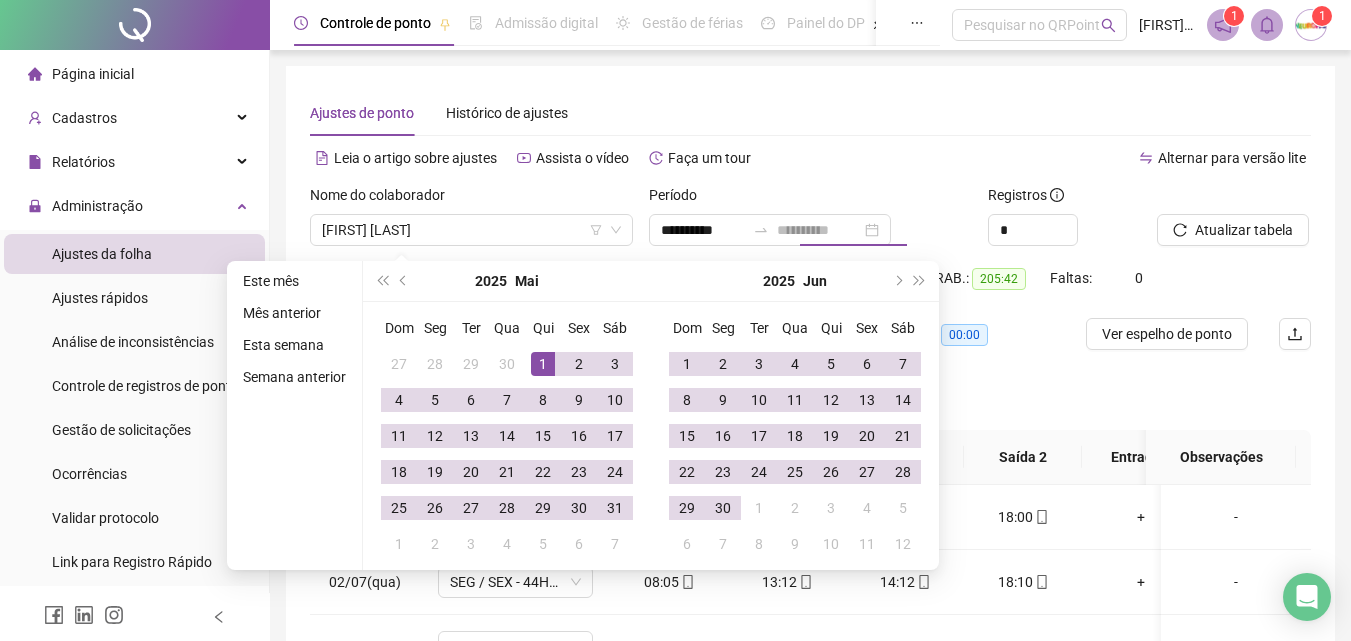 click on "1" at bounding box center (543, 364) 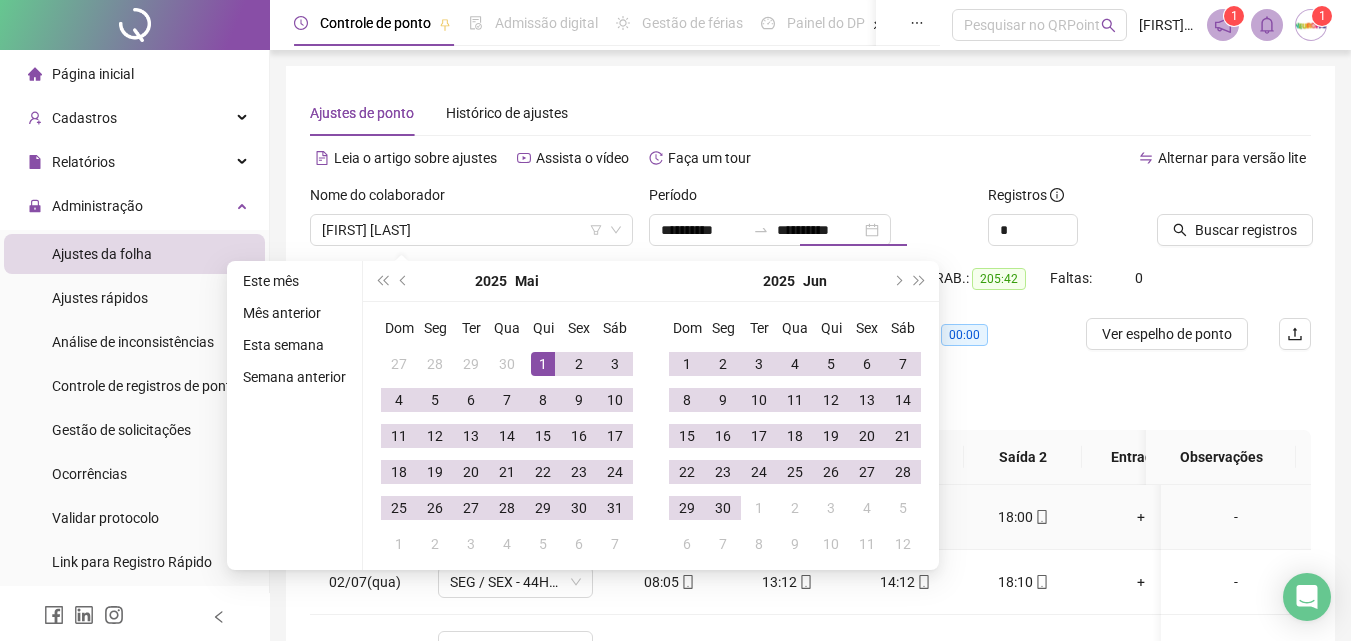 type on "**********" 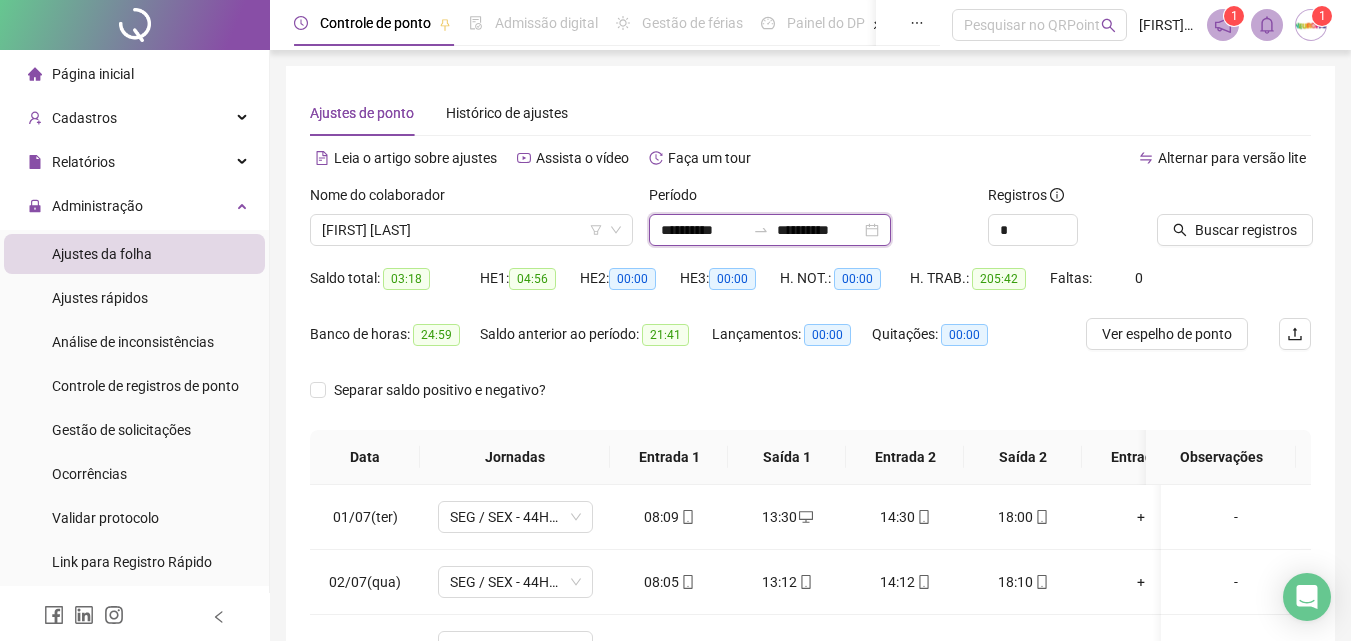click on "**********" at bounding box center (703, 230) 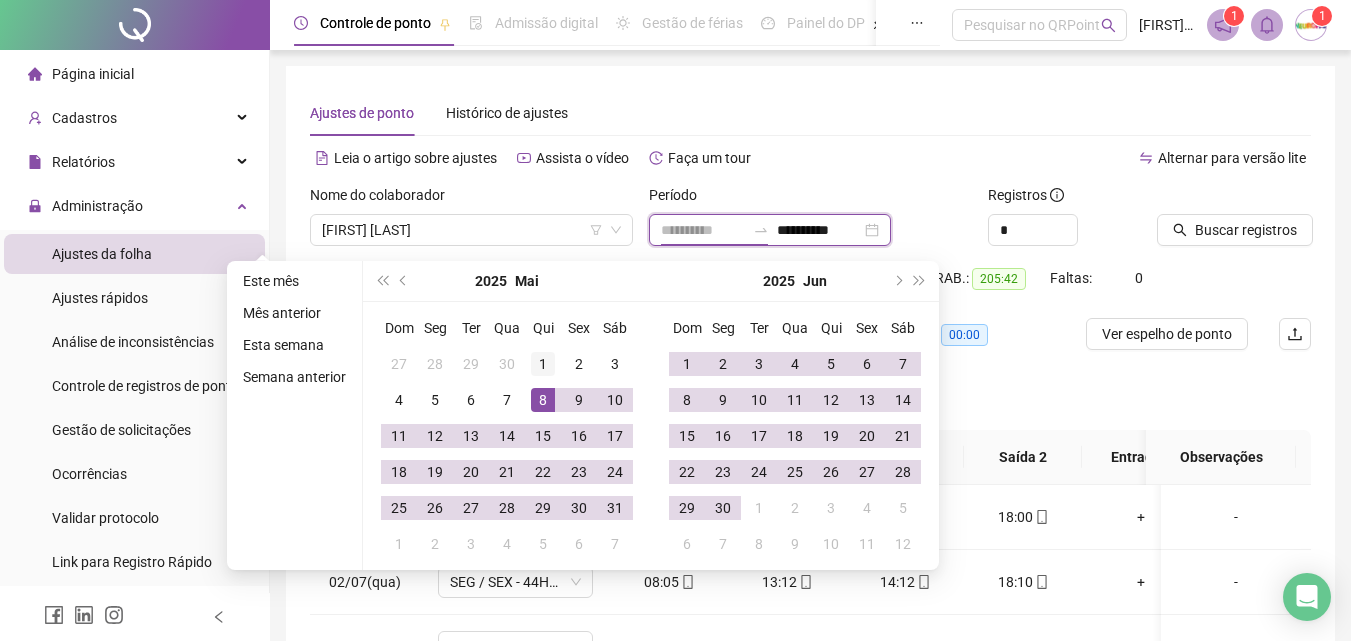 type on "**********" 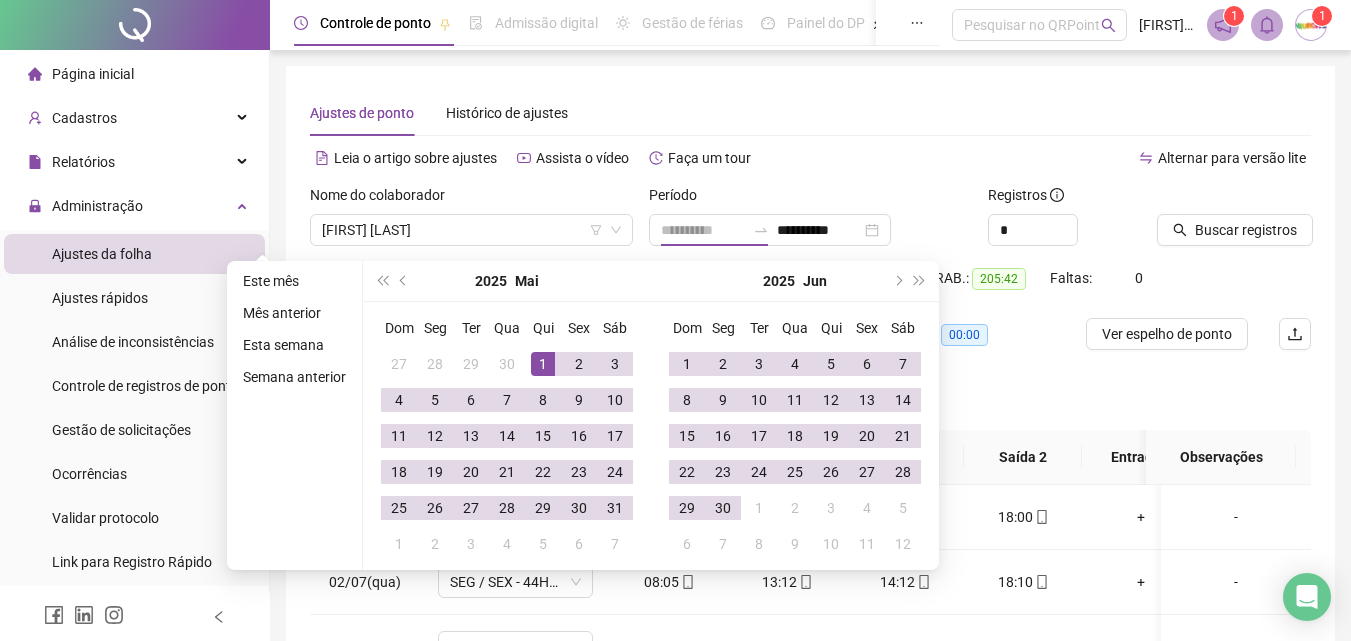 click on "1" at bounding box center (543, 364) 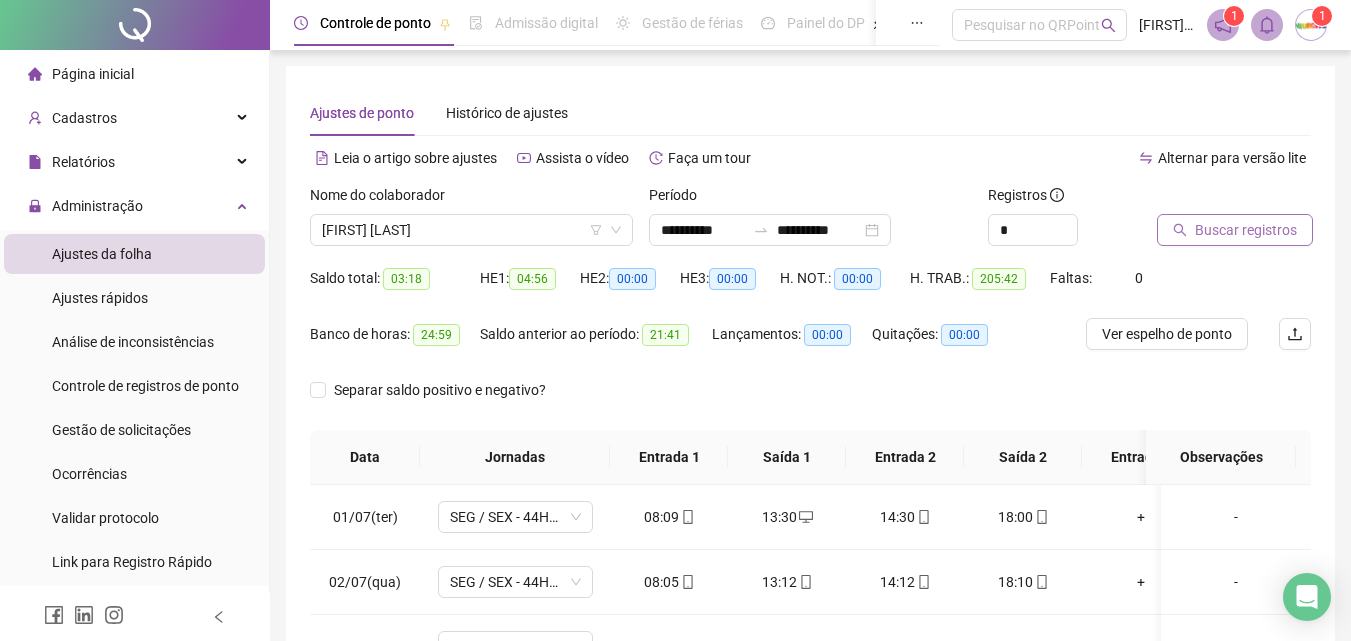 click on "Buscar registros" at bounding box center [1246, 230] 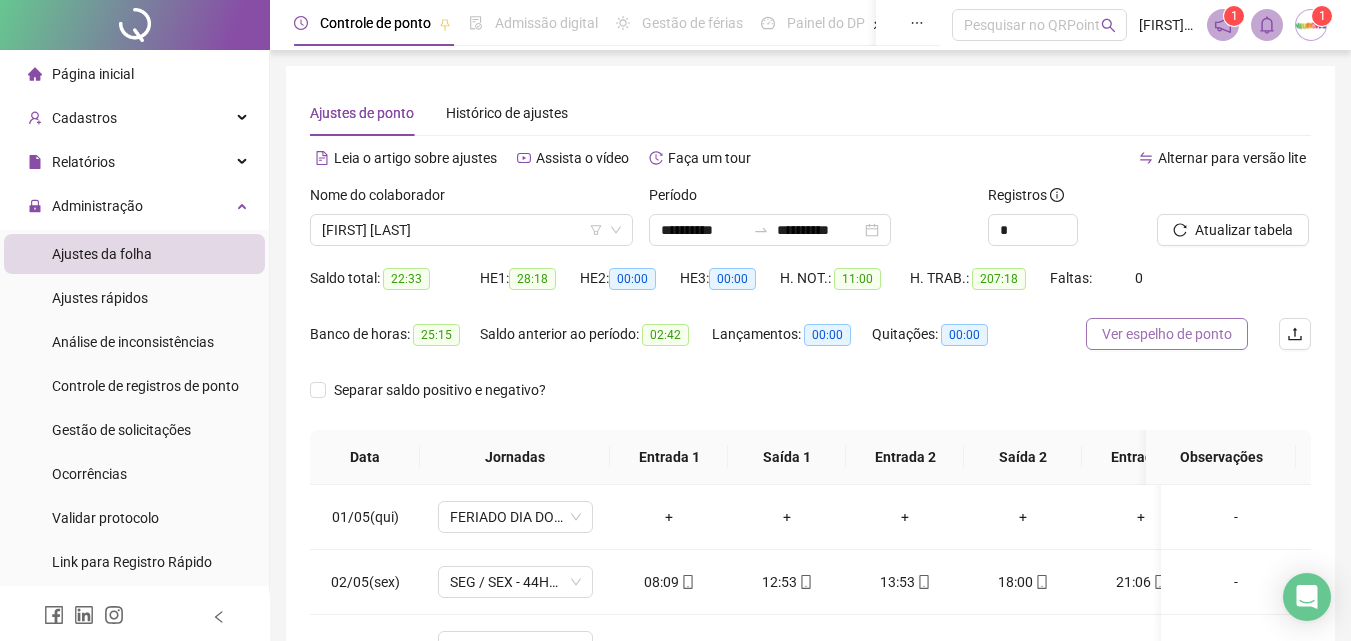 click on "Ver espelho de ponto" at bounding box center (1167, 334) 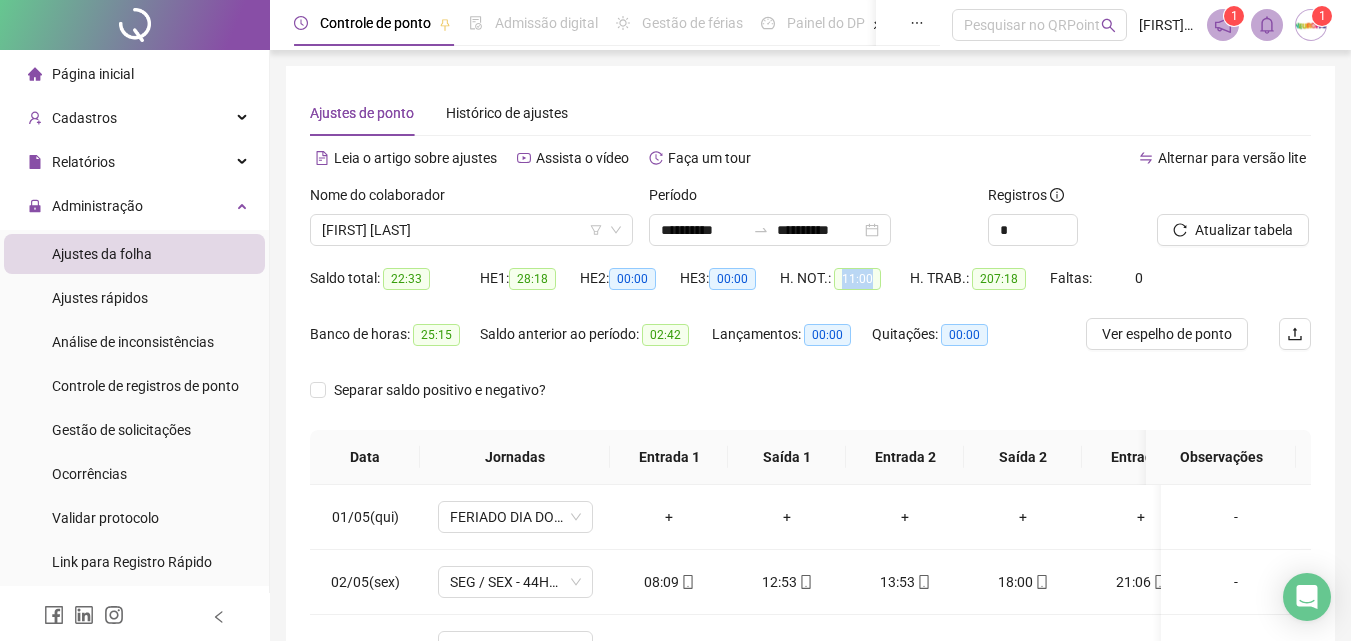 drag, startPoint x: 874, startPoint y: 280, endPoint x: 839, endPoint y: 279, distance: 35.014282 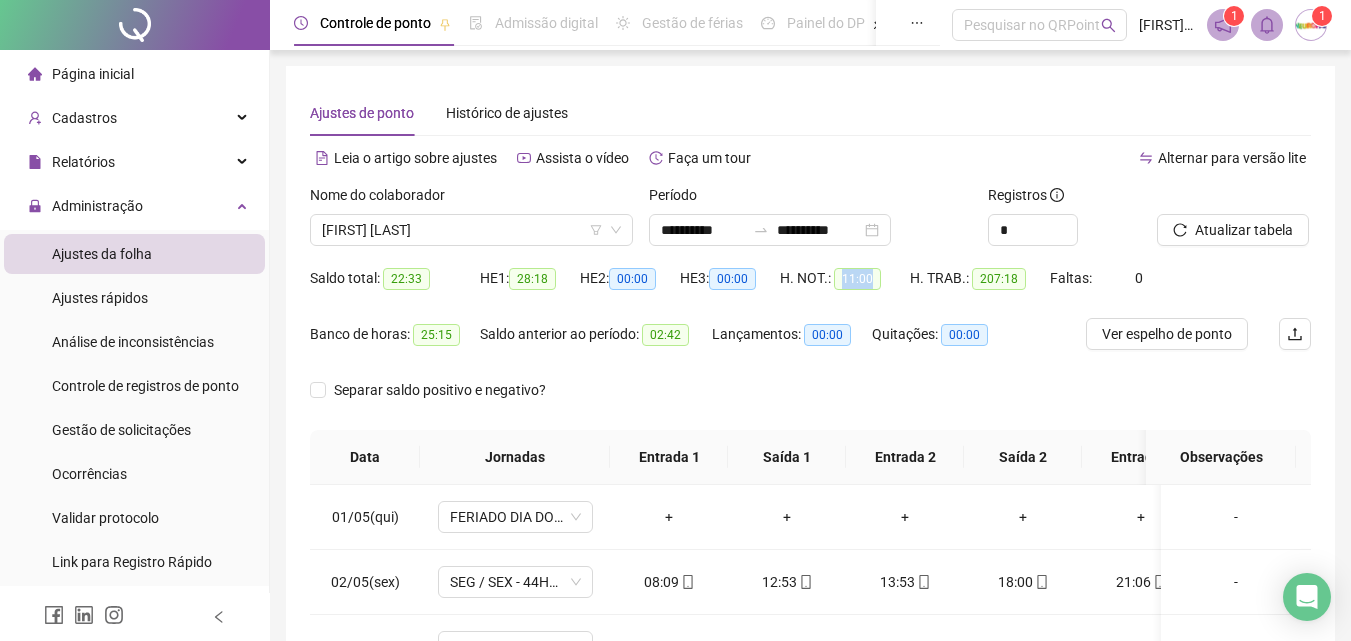 click on "11:00" at bounding box center [857, 279] 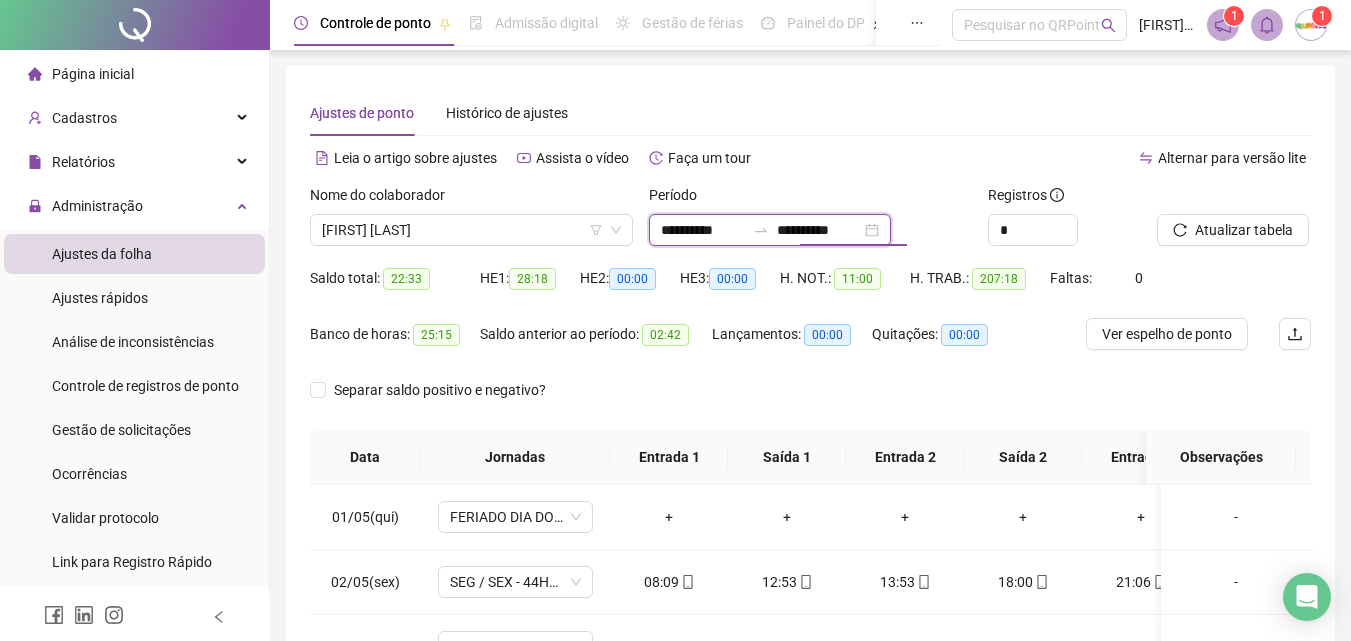 click on "**********" at bounding box center [819, 230] 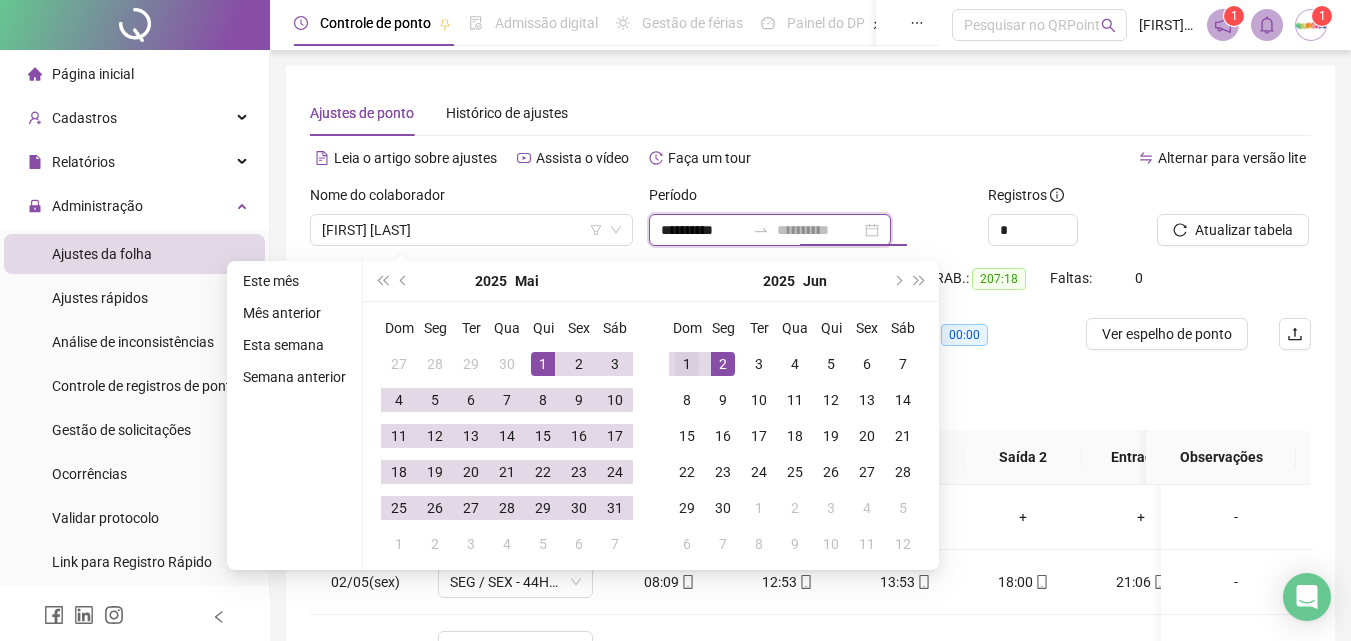 type on "**********" 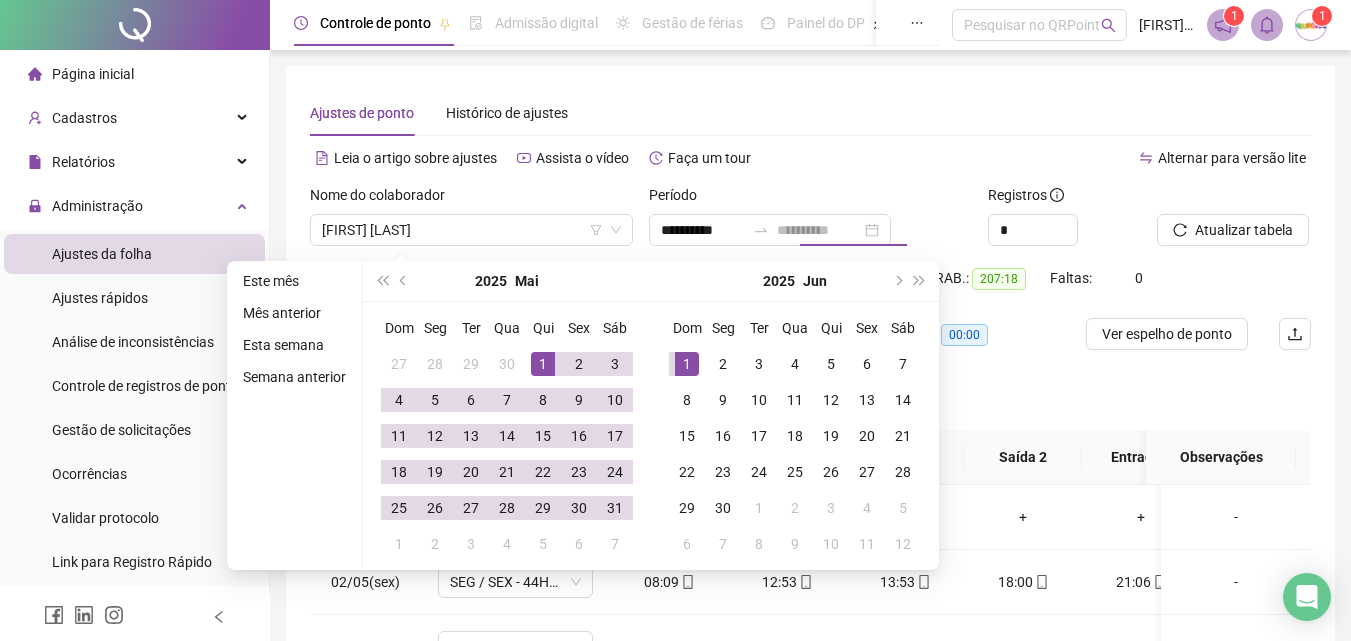click on "1" at bounding box center [687, 364] 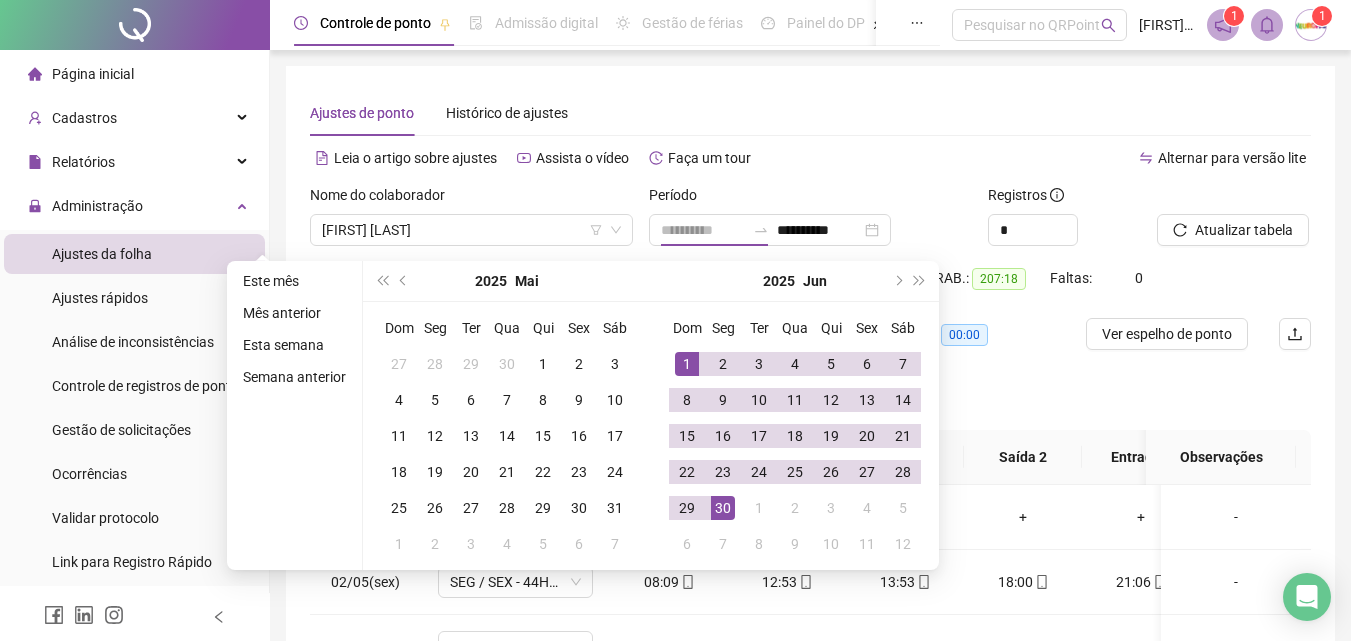 click on "30" at bounding box center (723, 508) 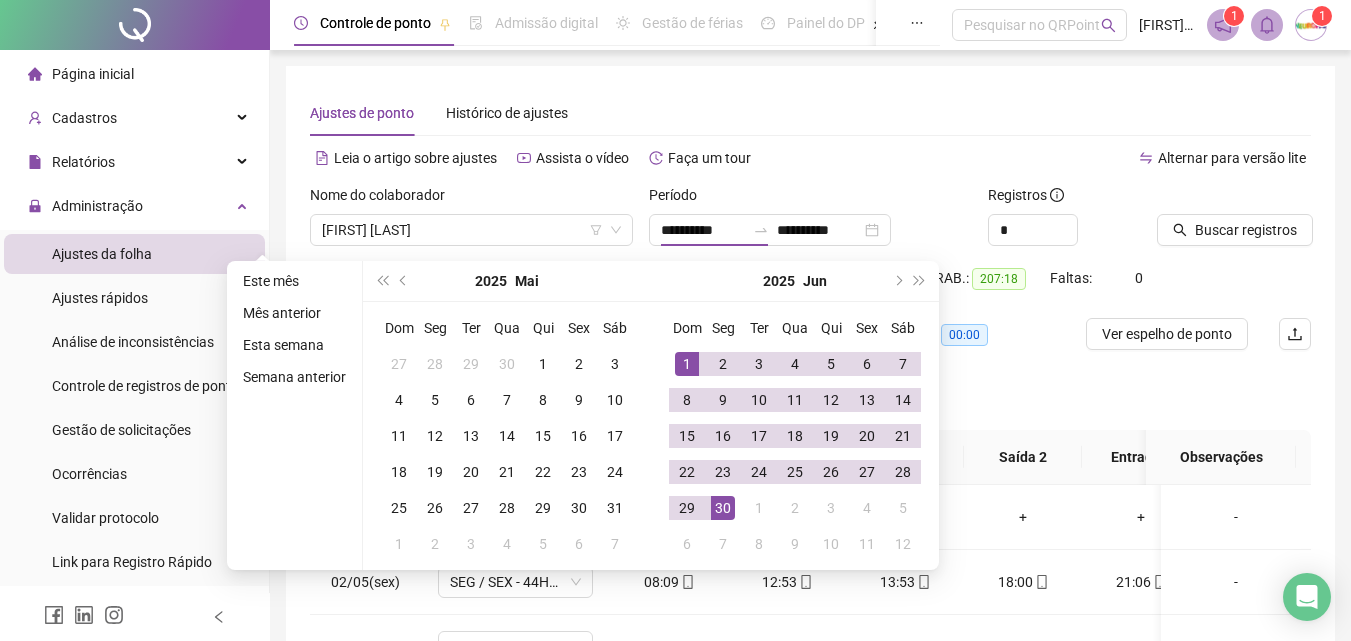 type on "**********" 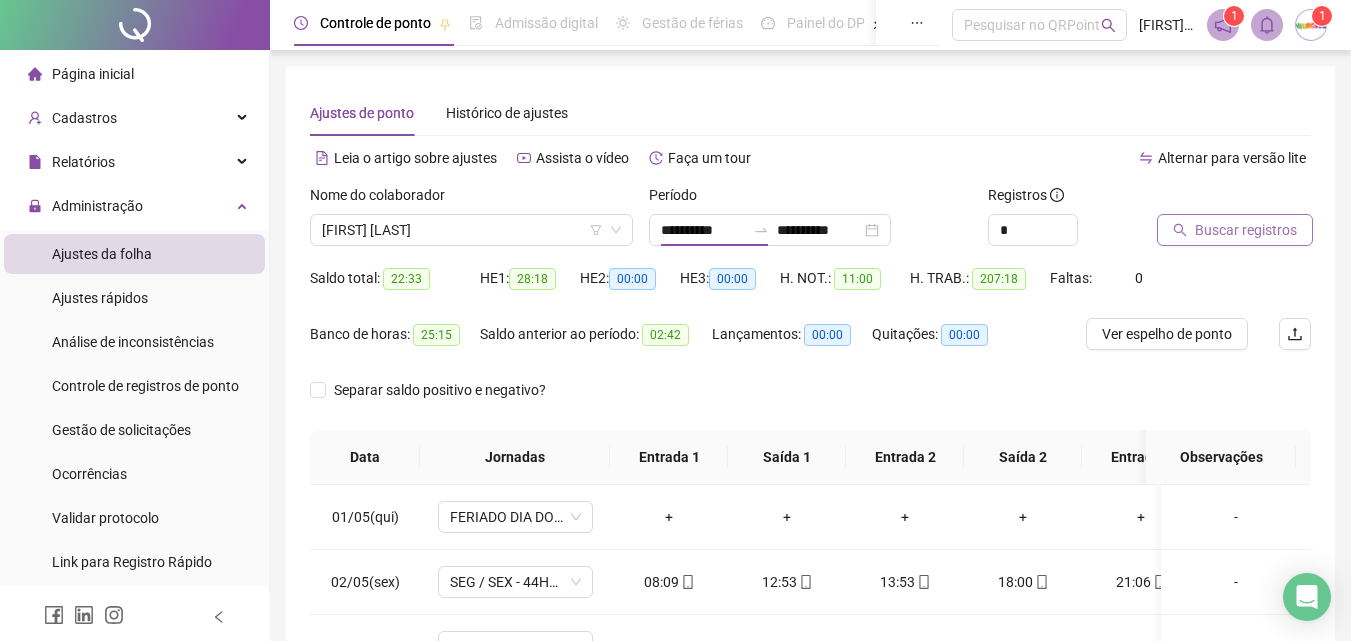 click on "Buscar registros" at bounding box center [1246, 230] 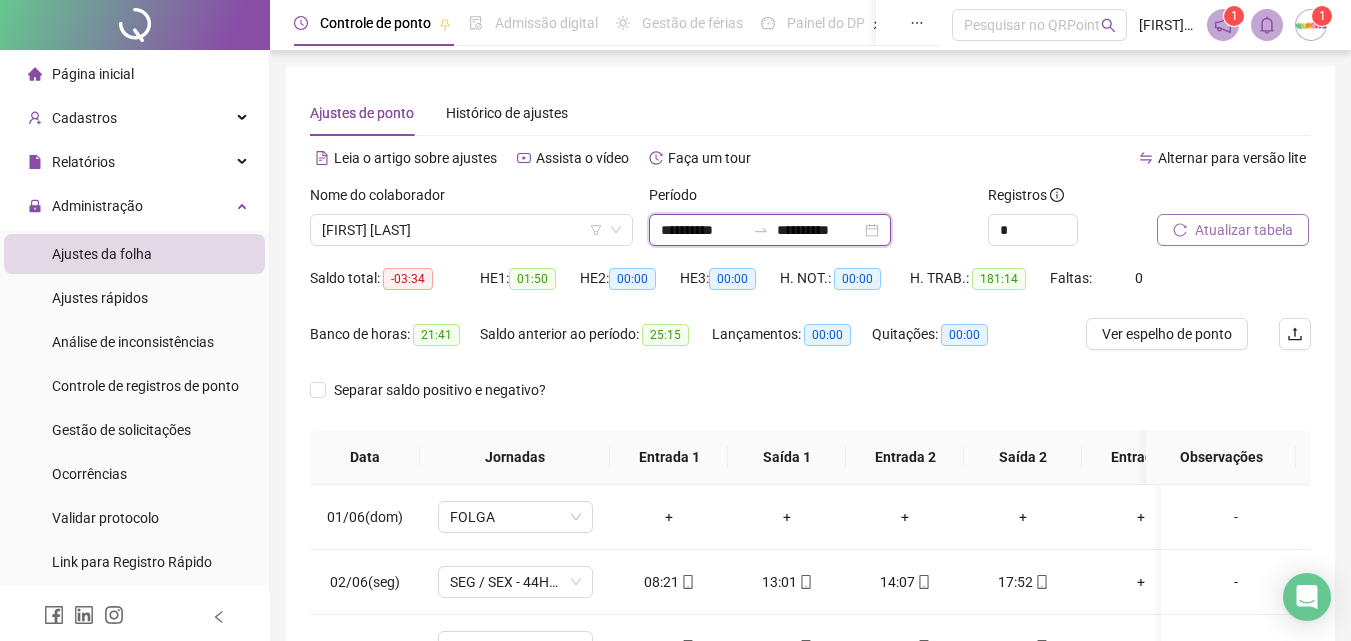 click on "**********" at bounding box center [819, 230] 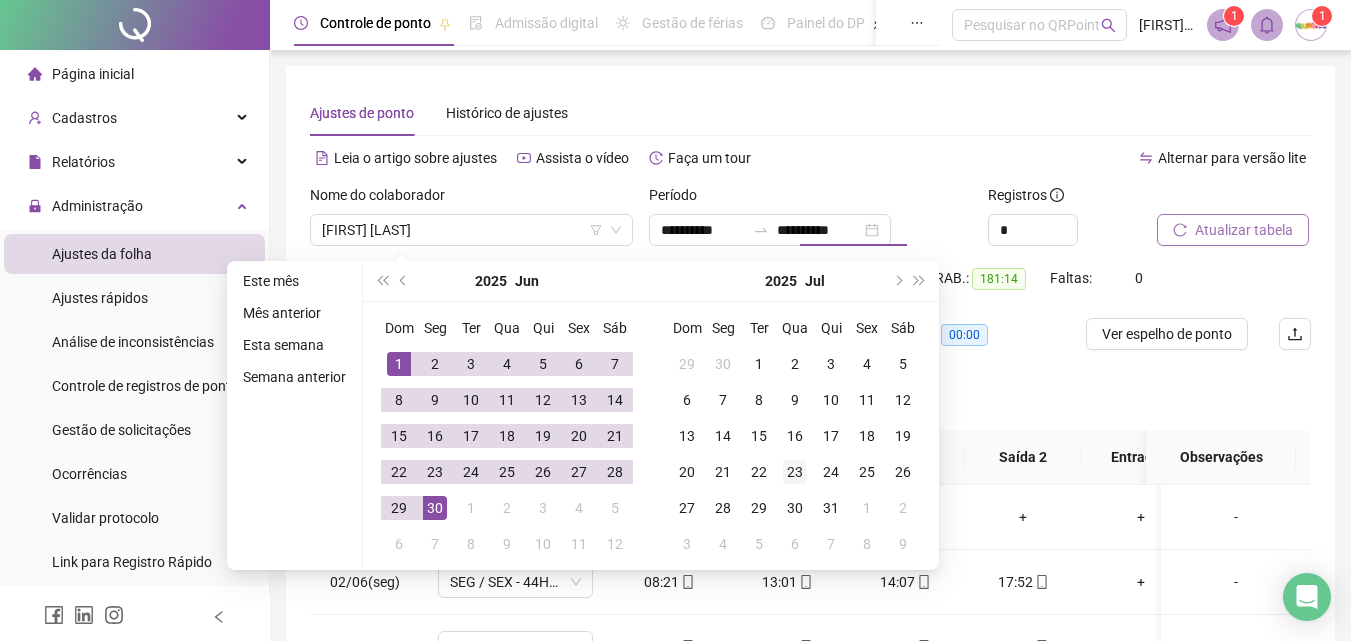 click on "1" at bounding box center [759, 364] 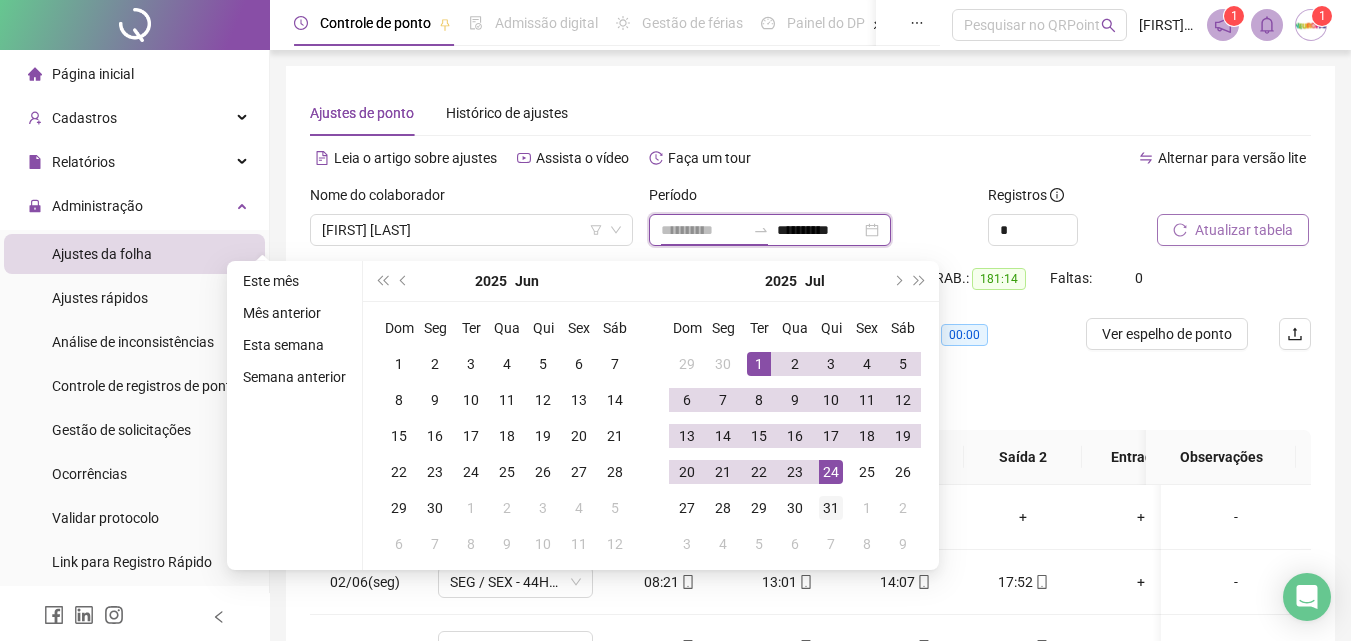 type on "**********" 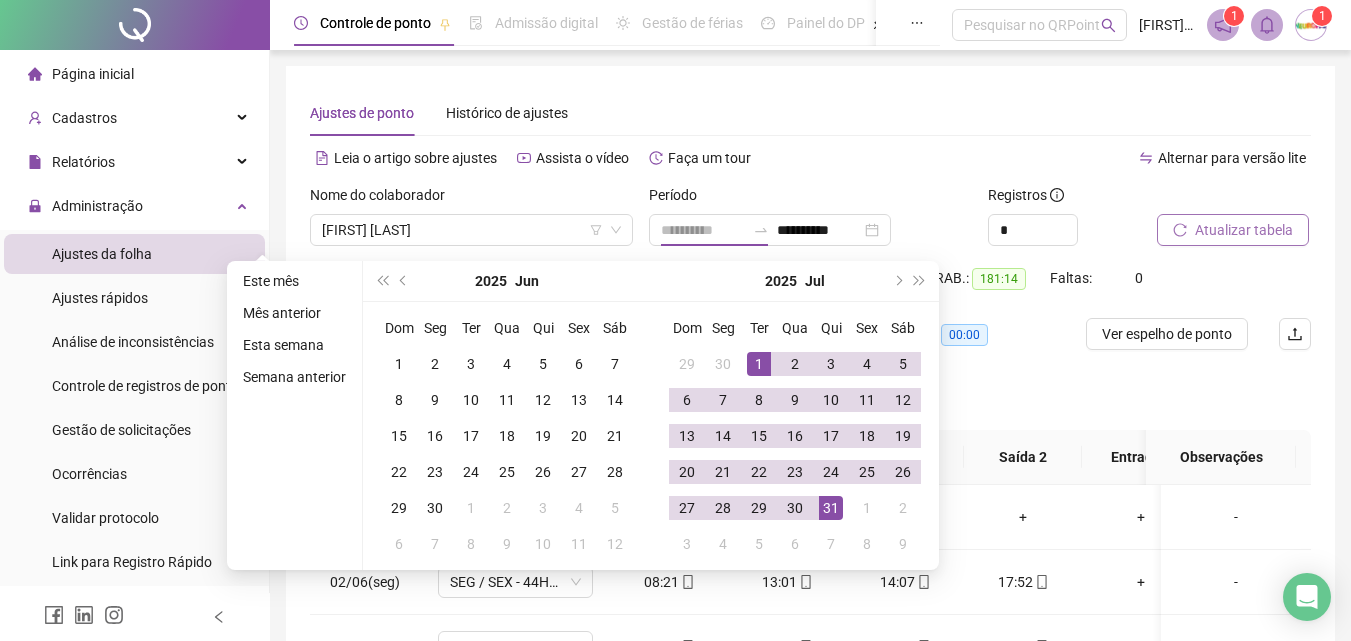 click on "31" at bounding box center (831, 508) 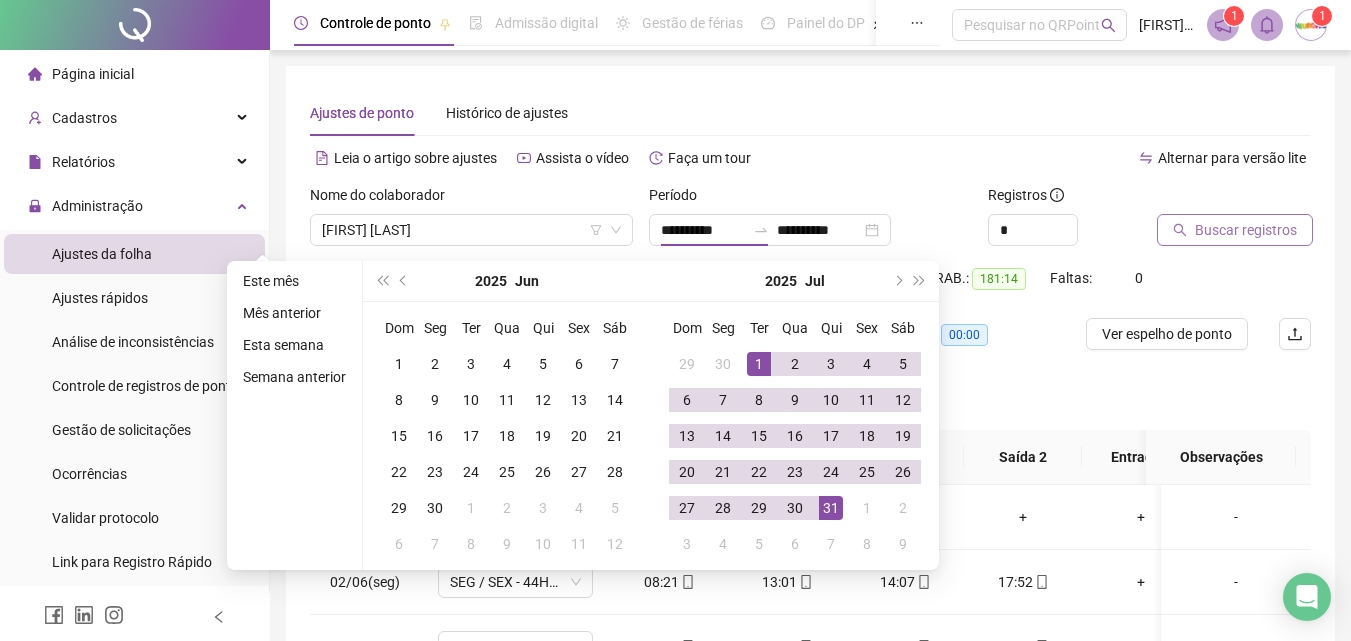 type on "**********" 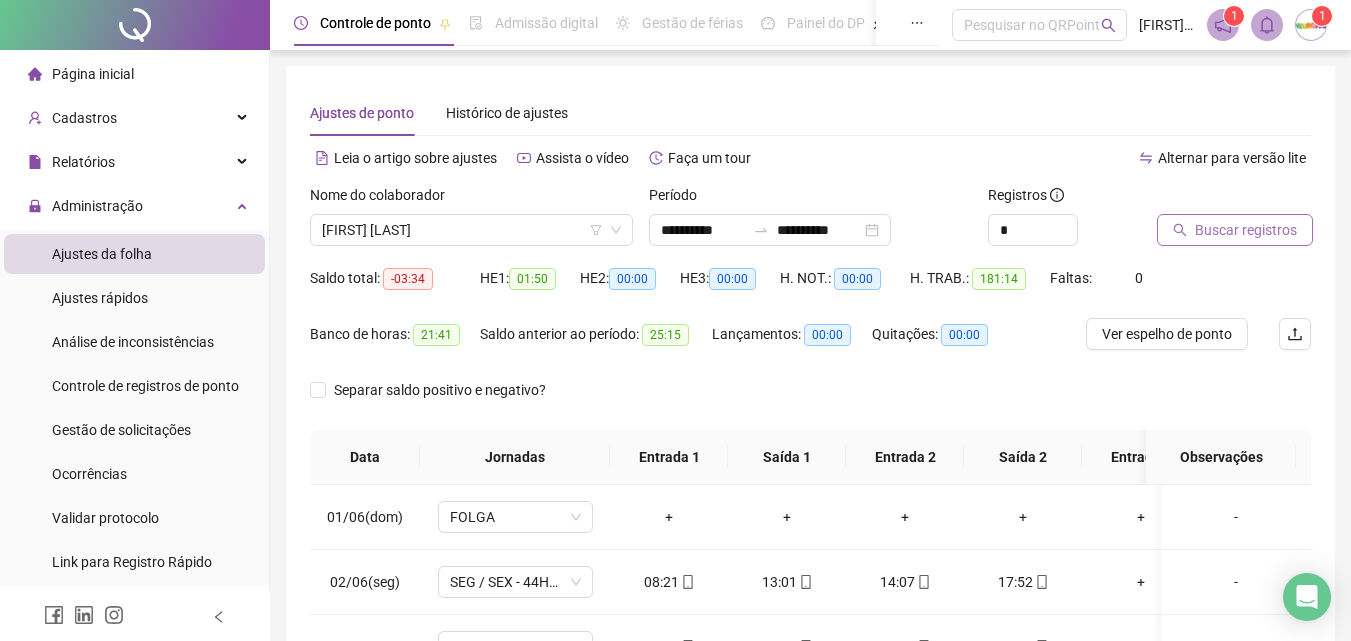 click on "Buscar registros" at bounding box center (1246, 230) 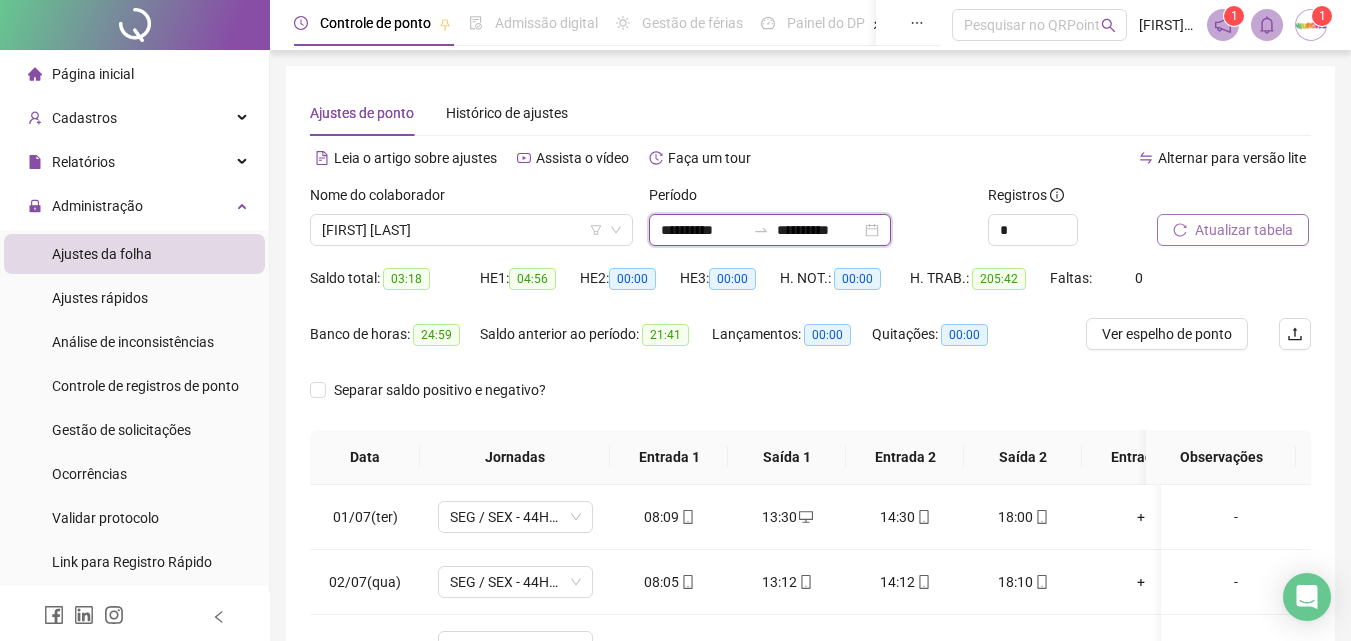 click on "**********" at bounding box center [819, 230] 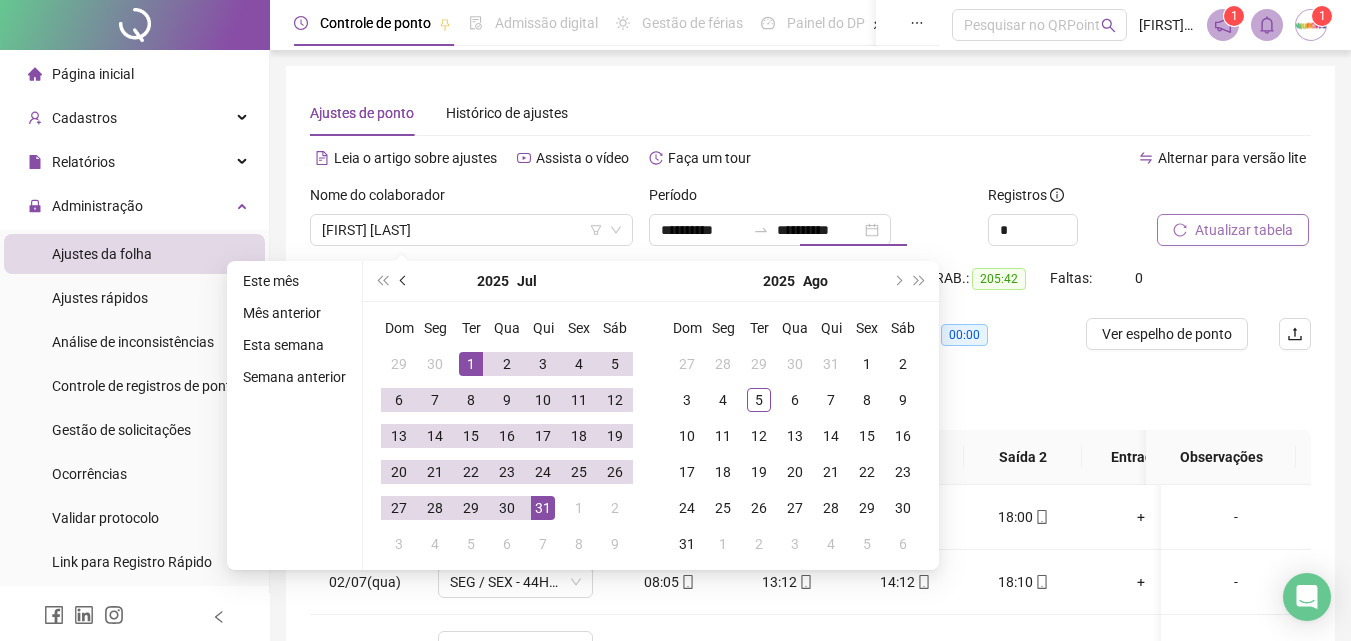 click at bounding box center (405, 281) 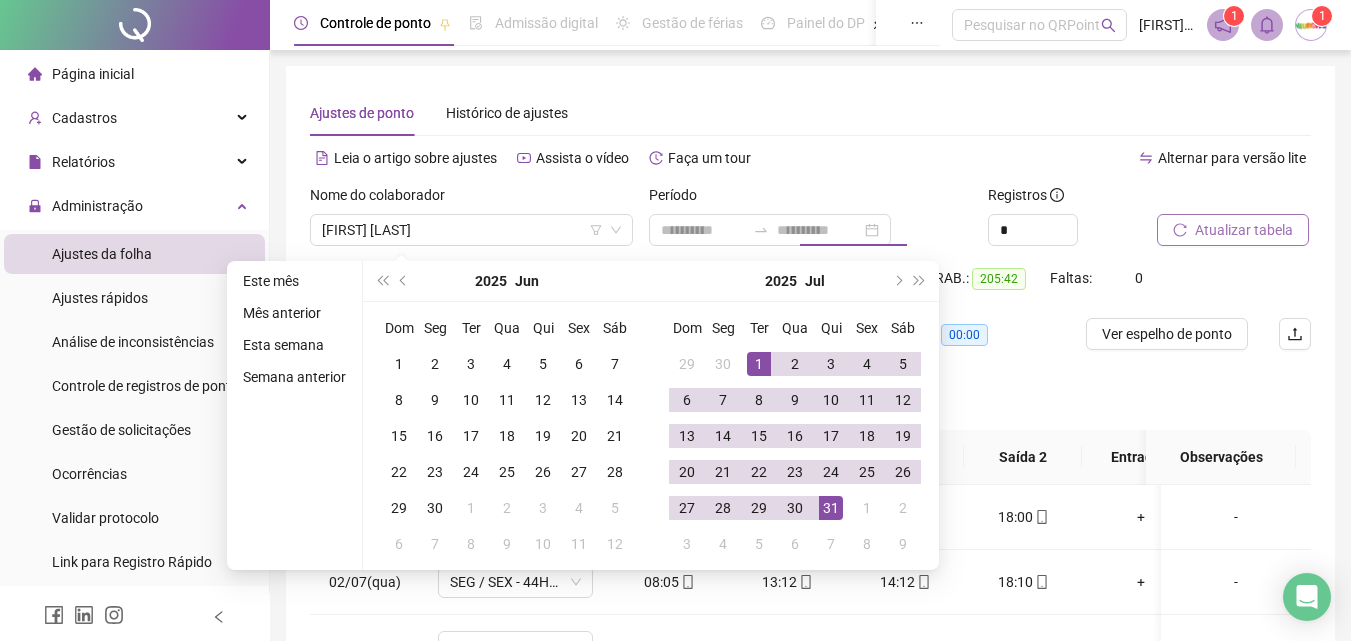 type on "**********" 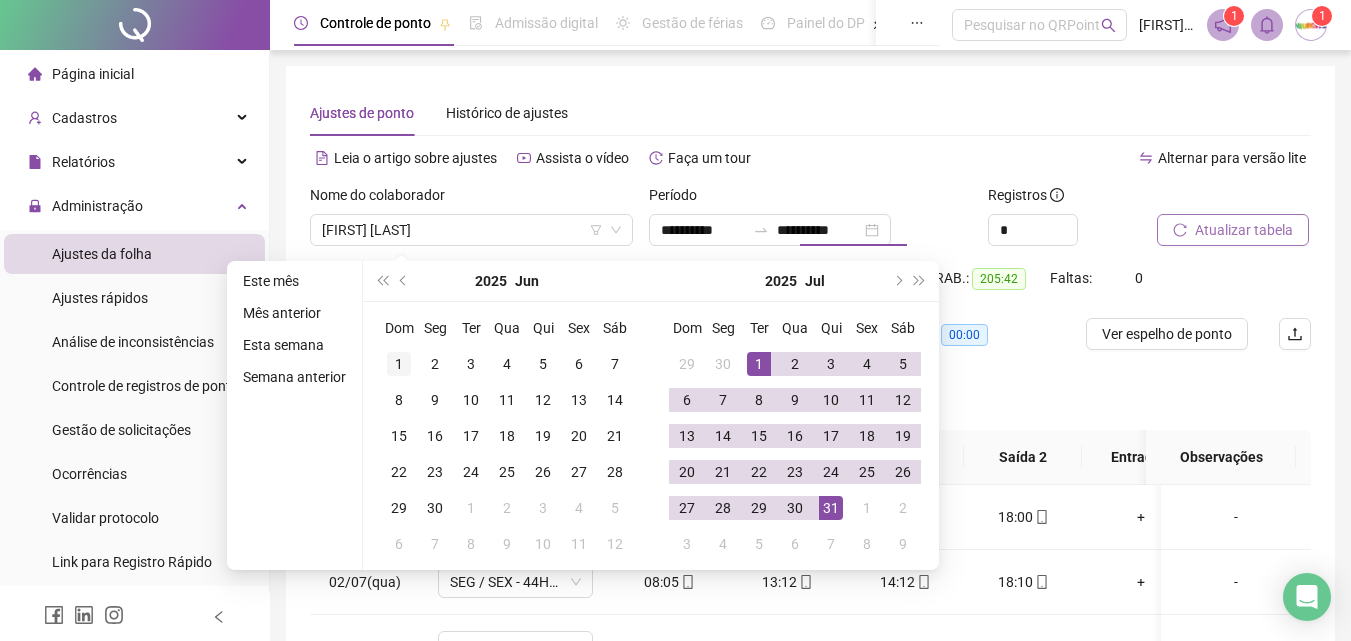 type on "**********" 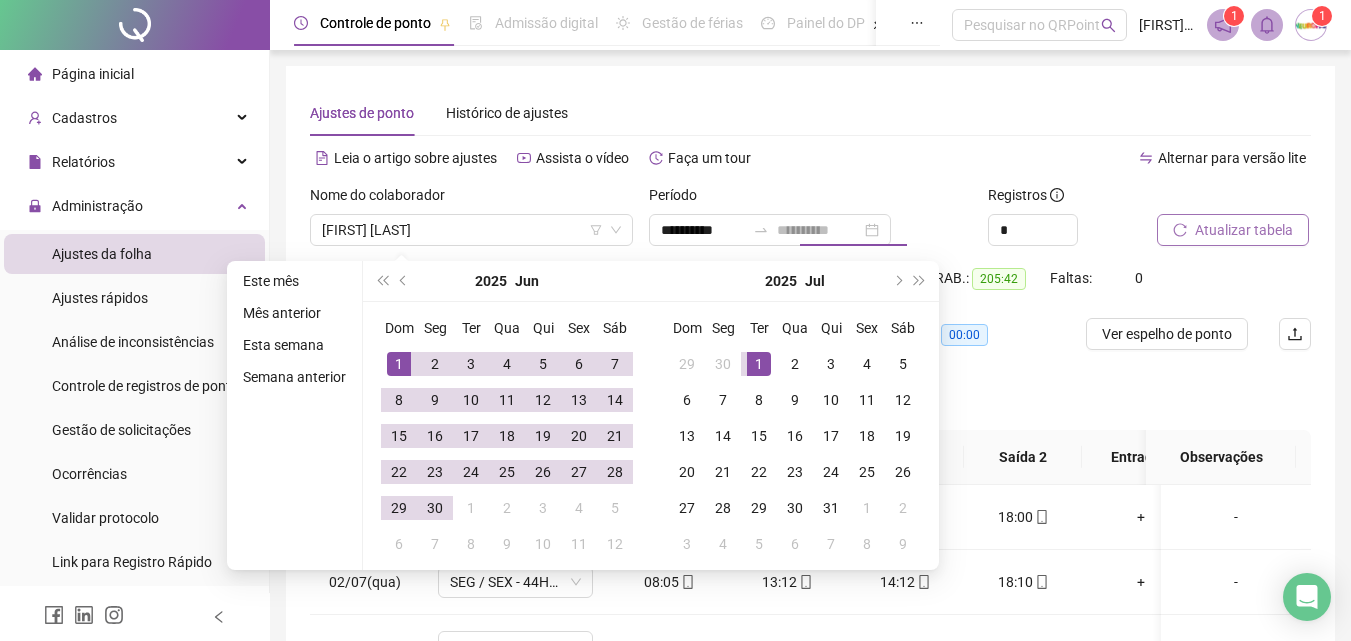 click on "1" at bounding box center [399, 364] 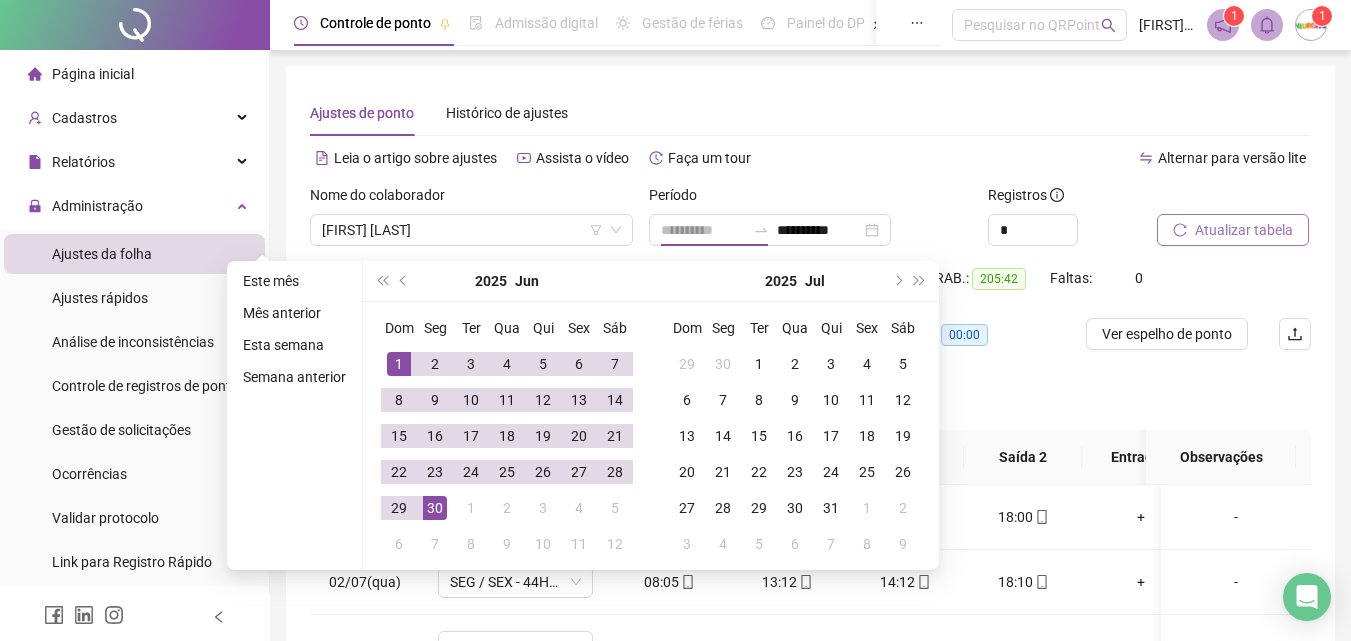 click on "30" at bounding box center (435, 508) 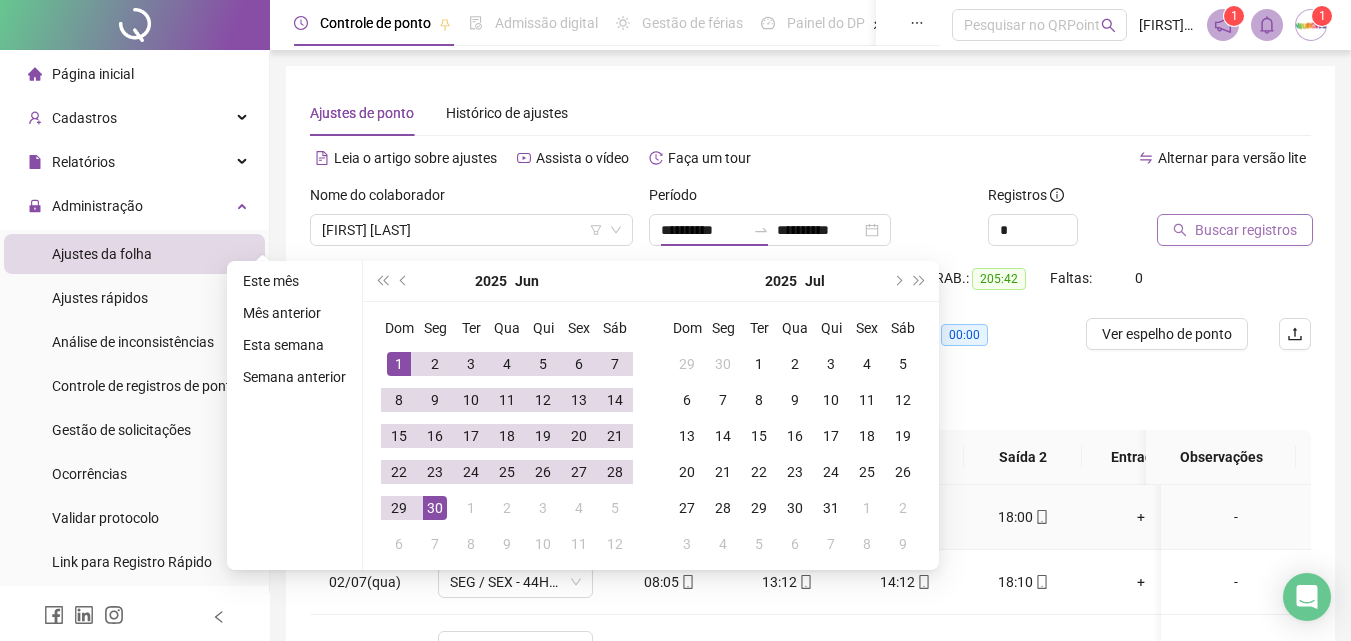 type on "**********" 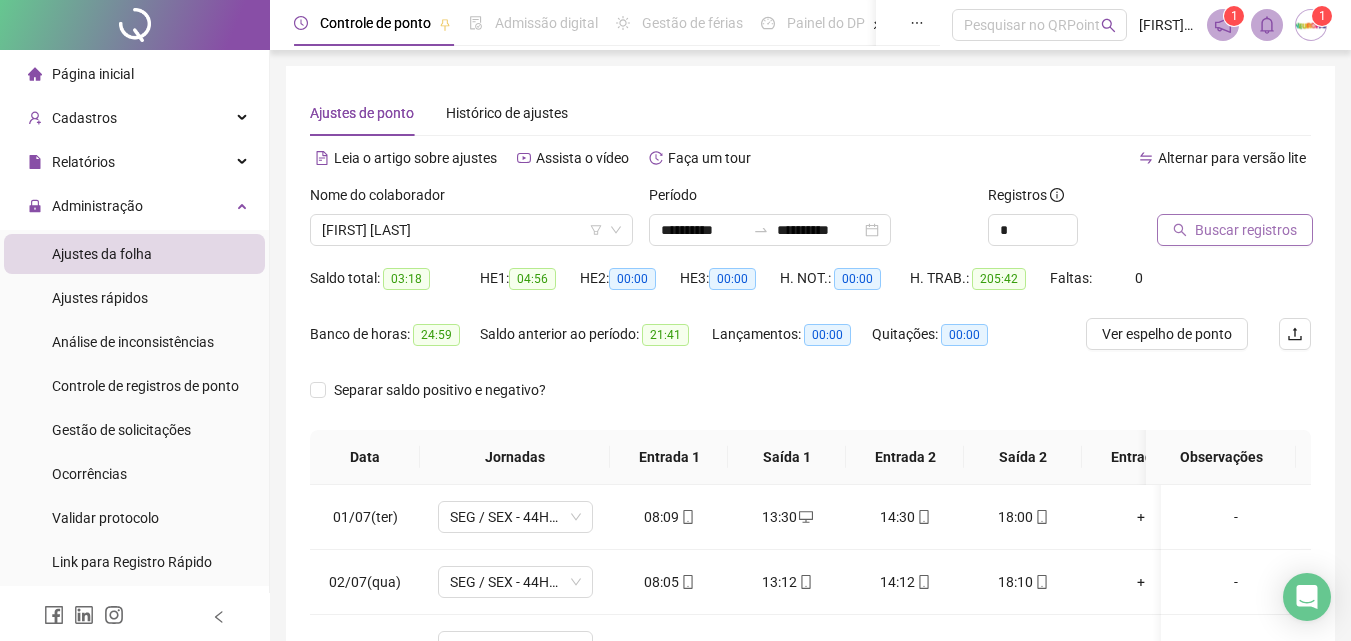 click on "Buscar registros" at bounding box center [1246, 230] 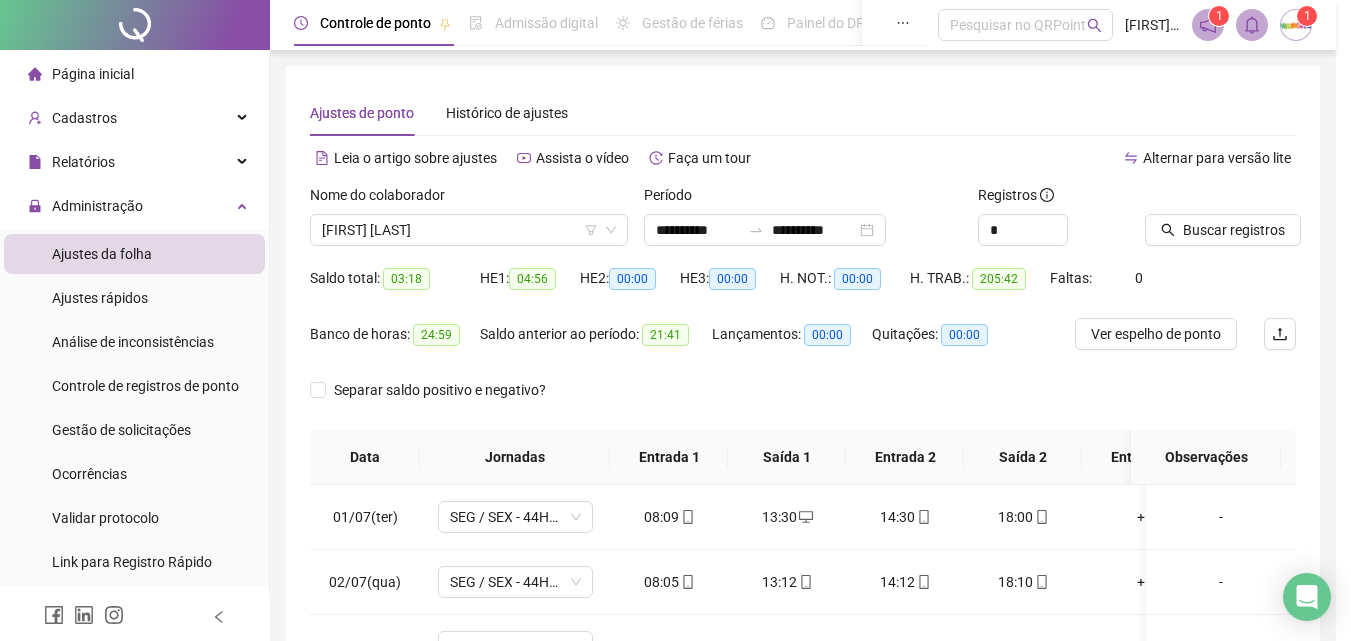 click on "Buscando registros Os registros de ponto estão sendo buscados... OK" at bounding box center (675, 320) 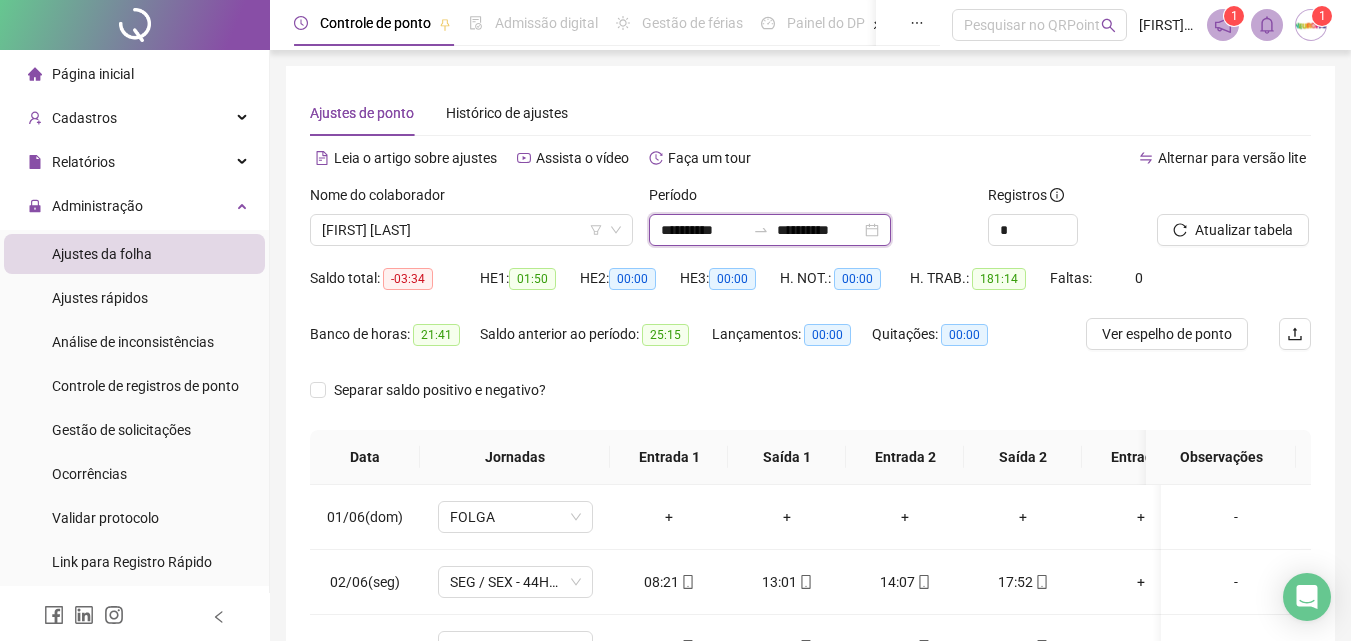 click on "**********" at bounding box center (819, 230) 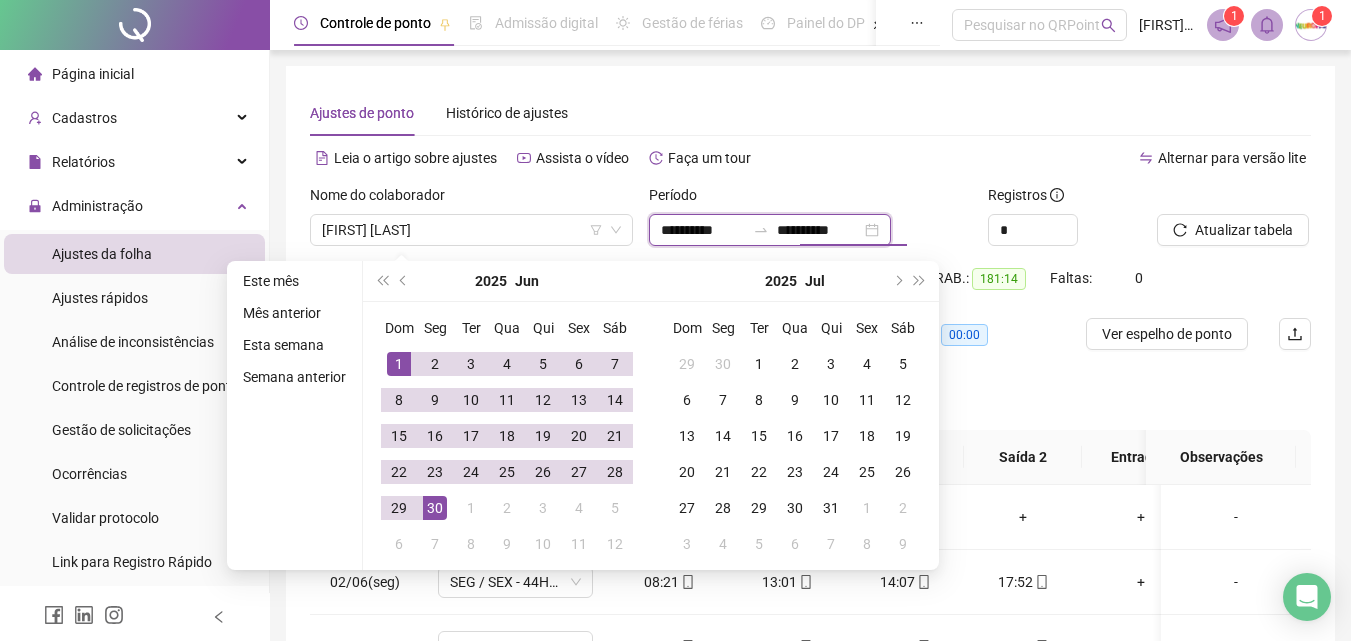 click on "**********" at bounding box center [703, 230] 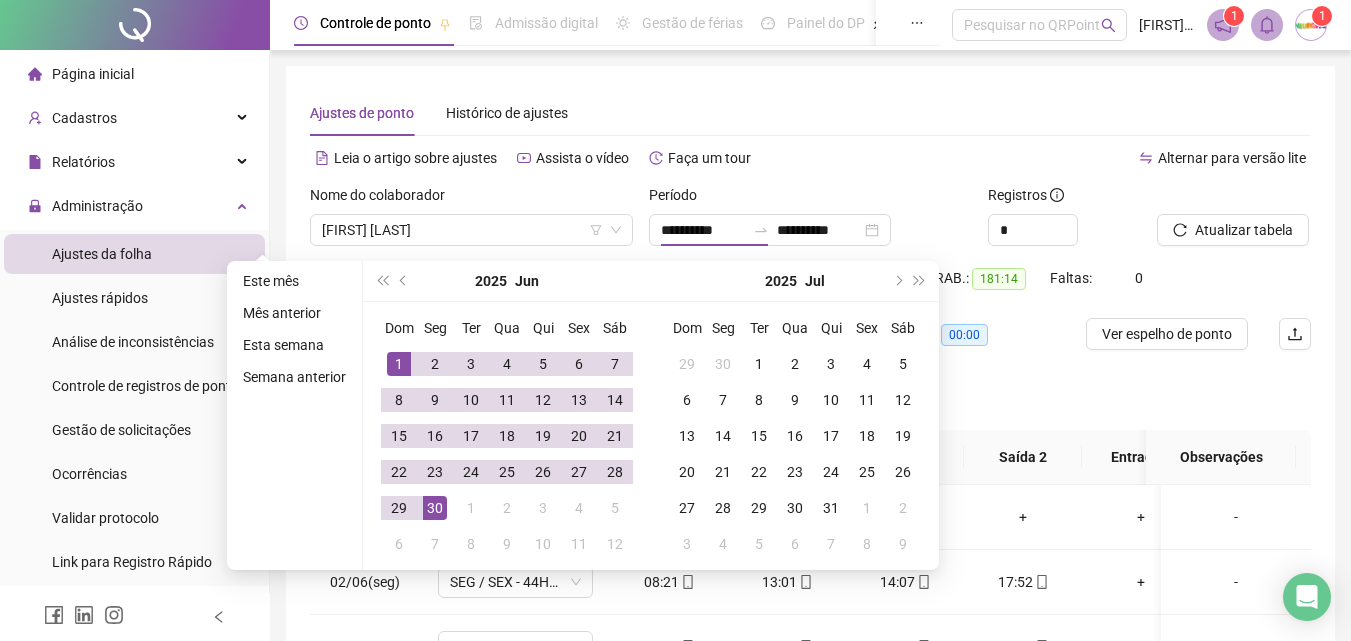 click on "Leia o artigo sobre ajustes Assista o vídeo Faça um tour" at bounding box center [560, 168] 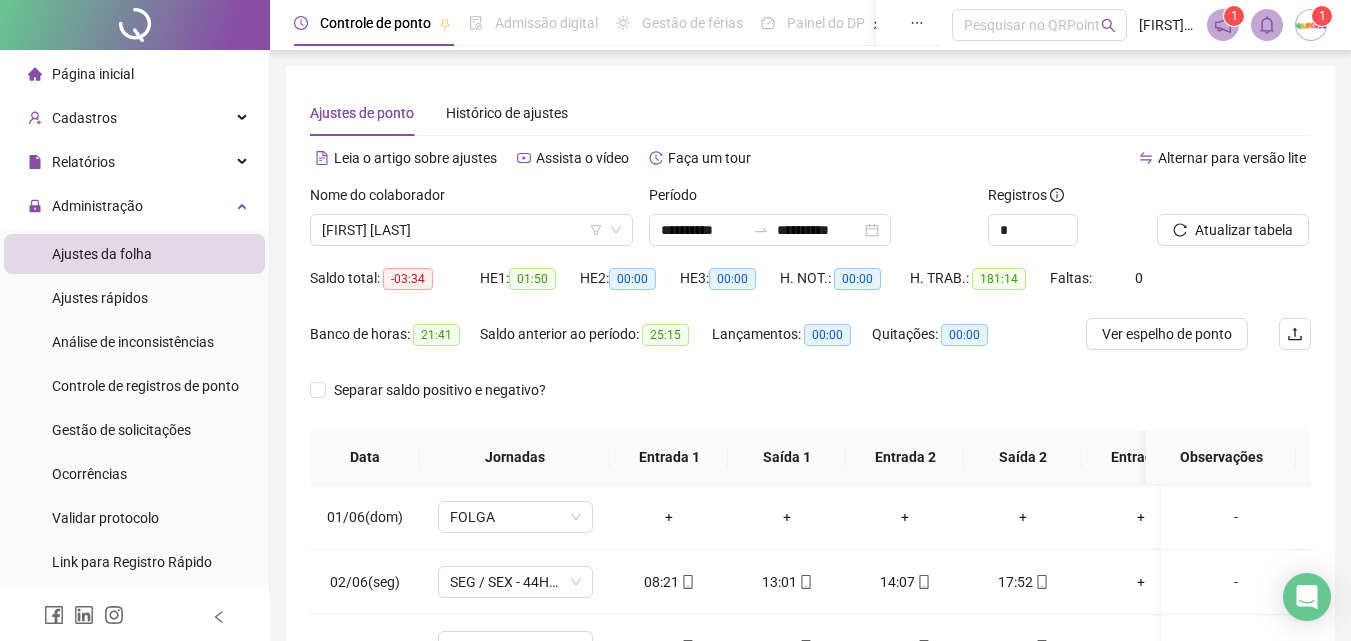 click on "Leia o artigo sobre ajustes Assista o vídeo Faça um tour" at bounding box center [560, 158] 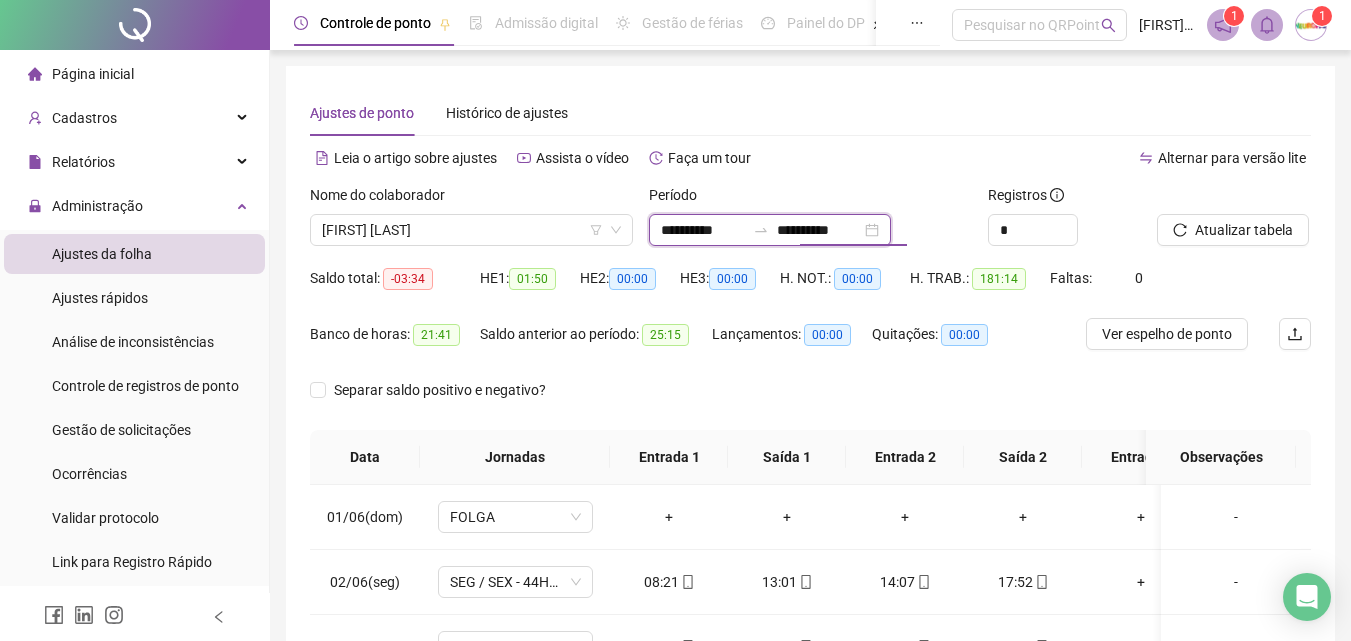 click on "**********" at bounding box center [819, 230] 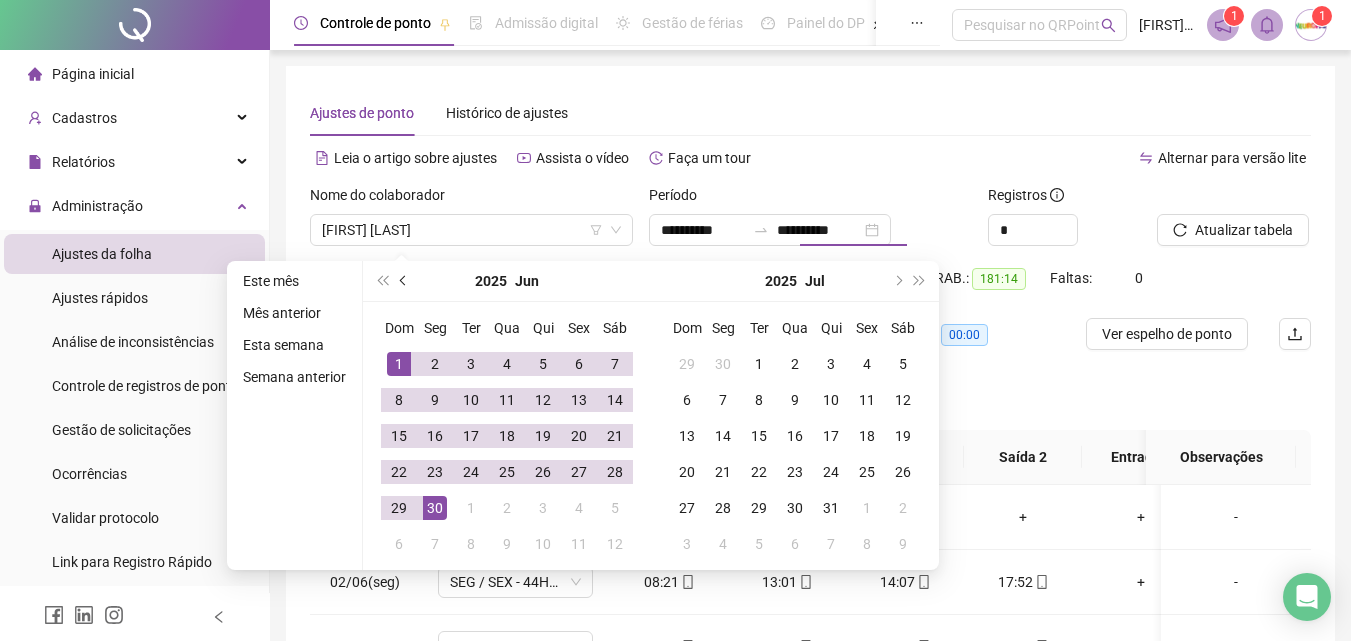 click at bounding box center (404, 281) 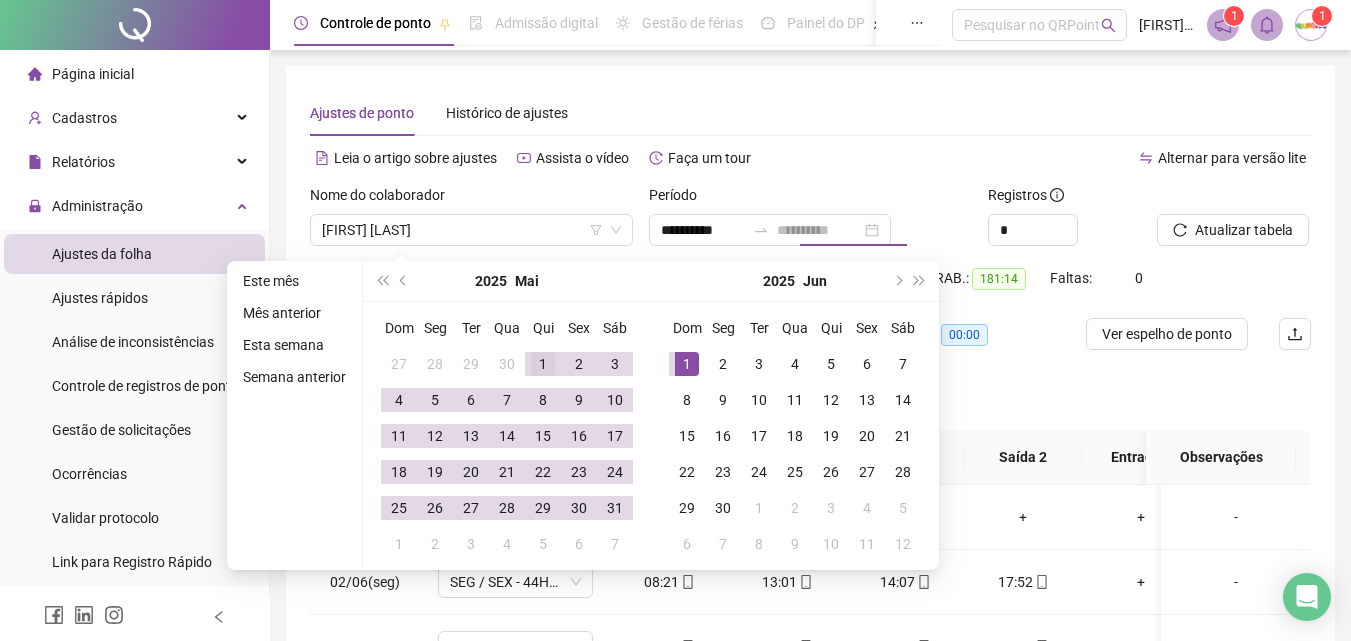 type on "**********" 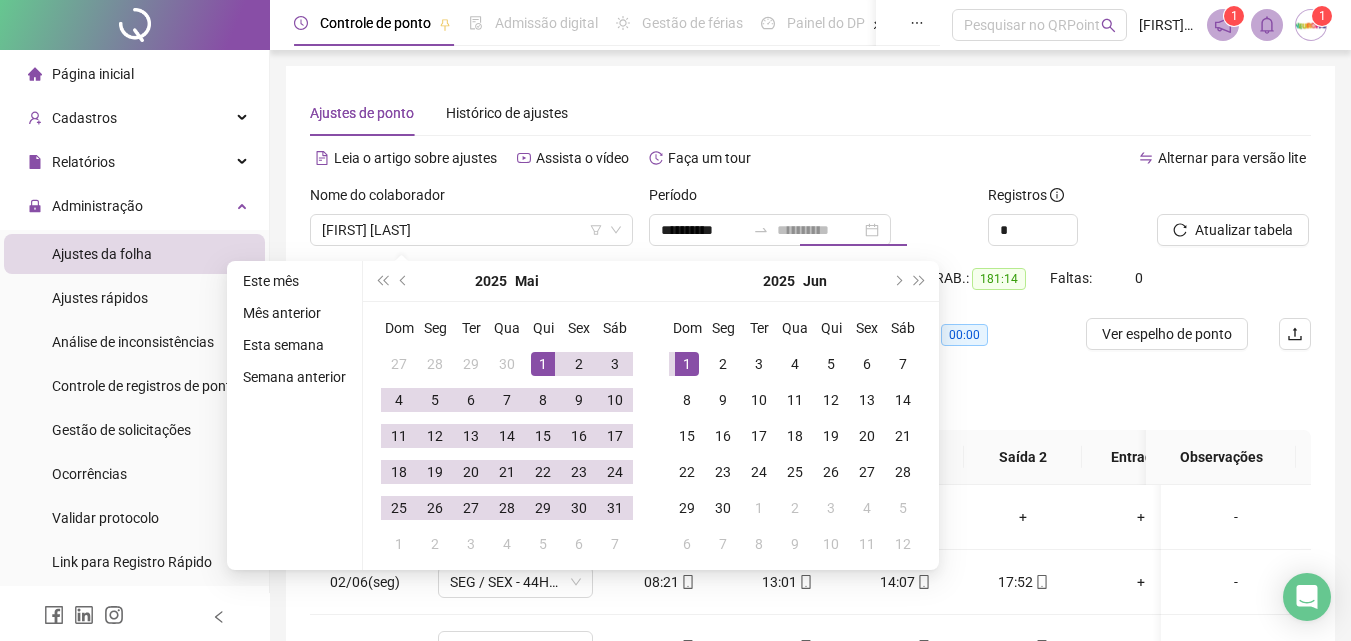 click on "1" at bounding box center [543, 364] 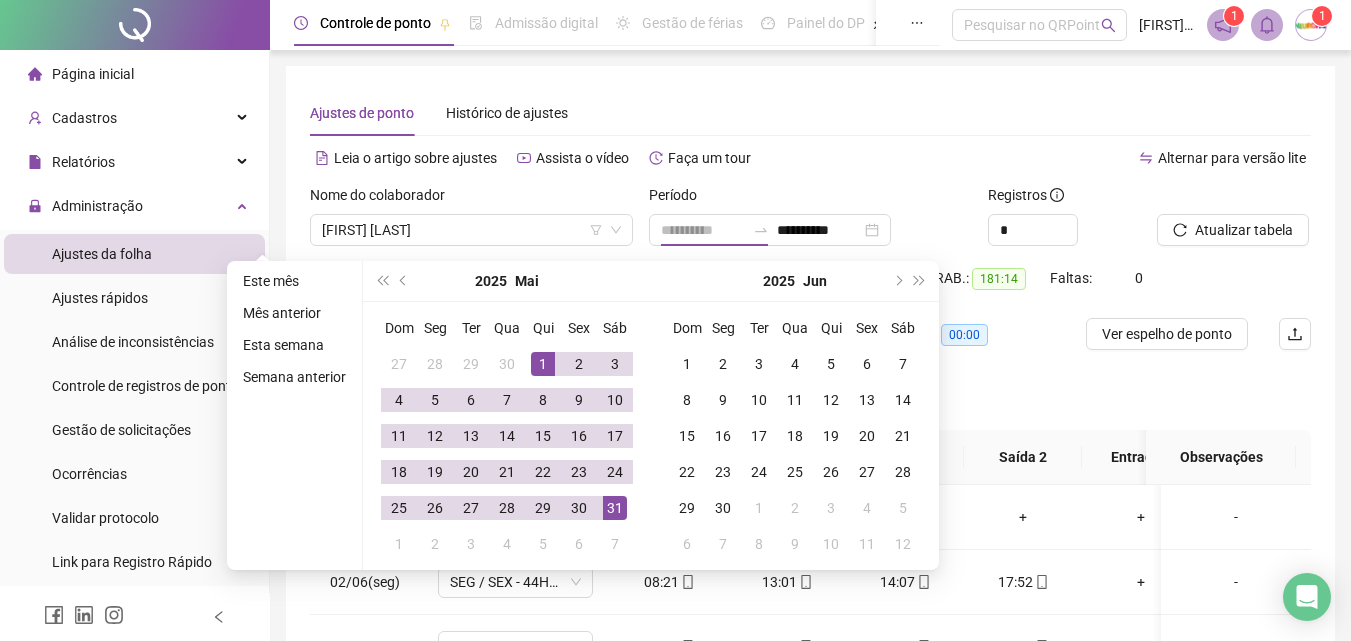 click on "31" at bounding box center [615, 508] 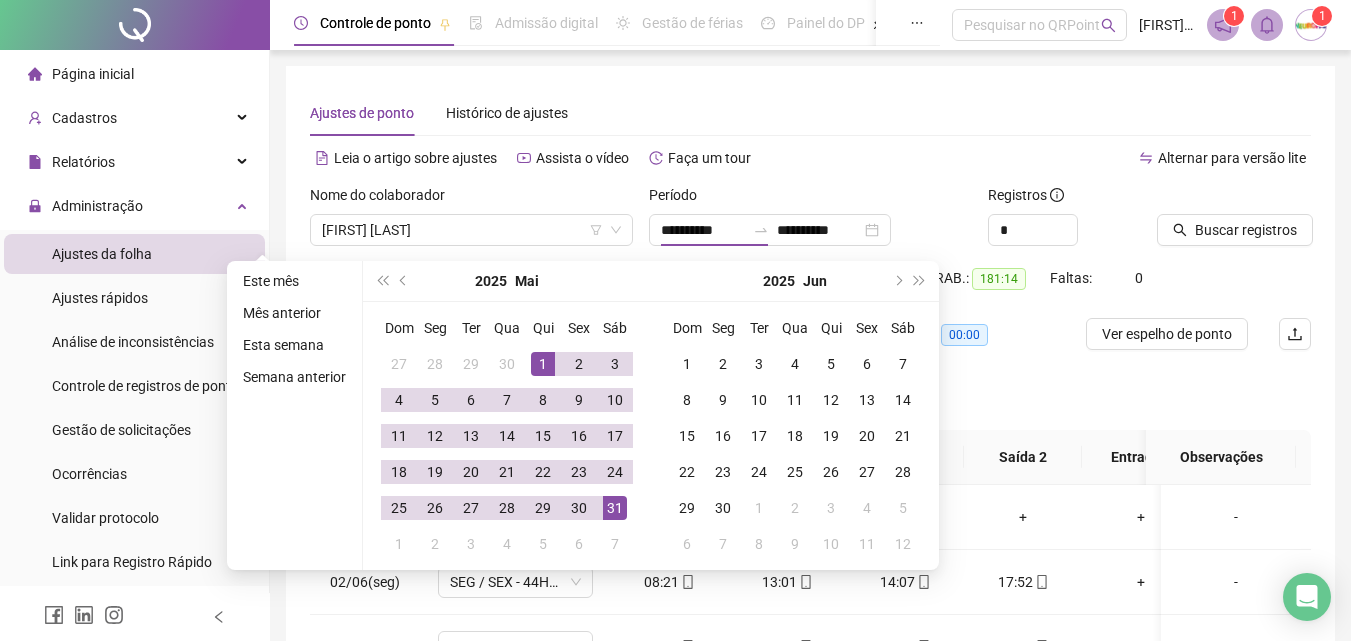 type on "**********" 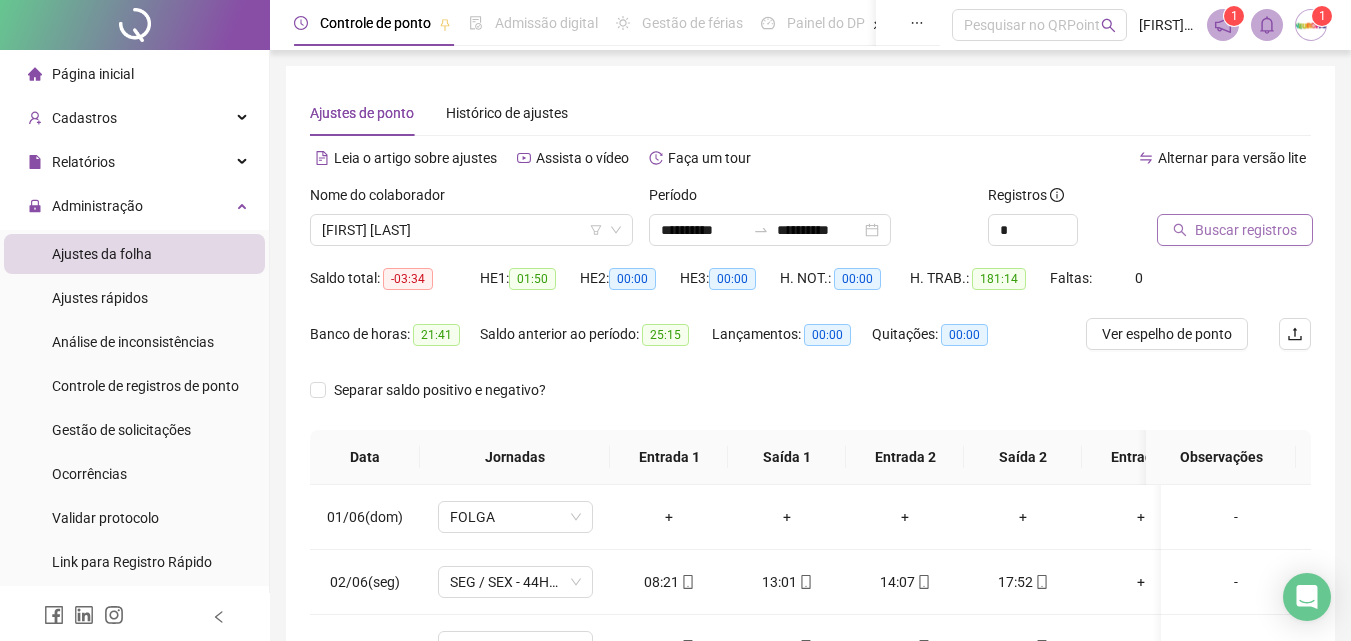 click on "Buscar registros" at bounding box center (1235, 230) 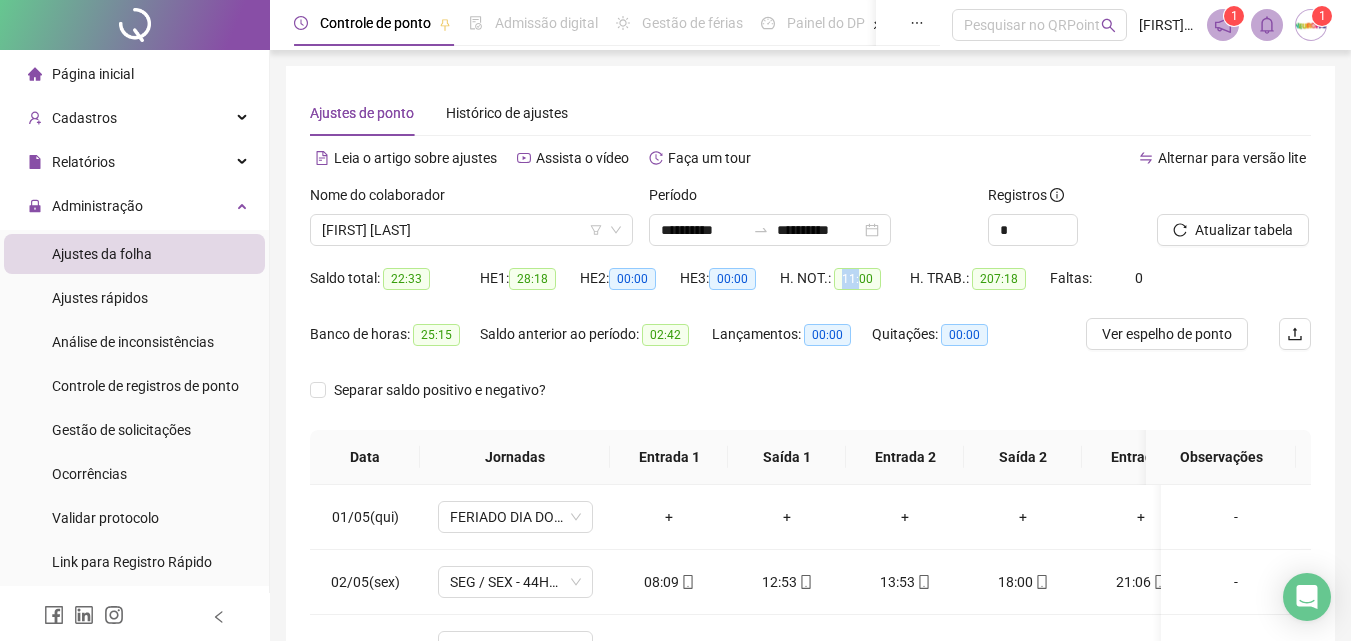 drag, startPoint x: 861, startPoint y: 275, endPoint x: 837, endPoint y: 277, distance: 24.083189 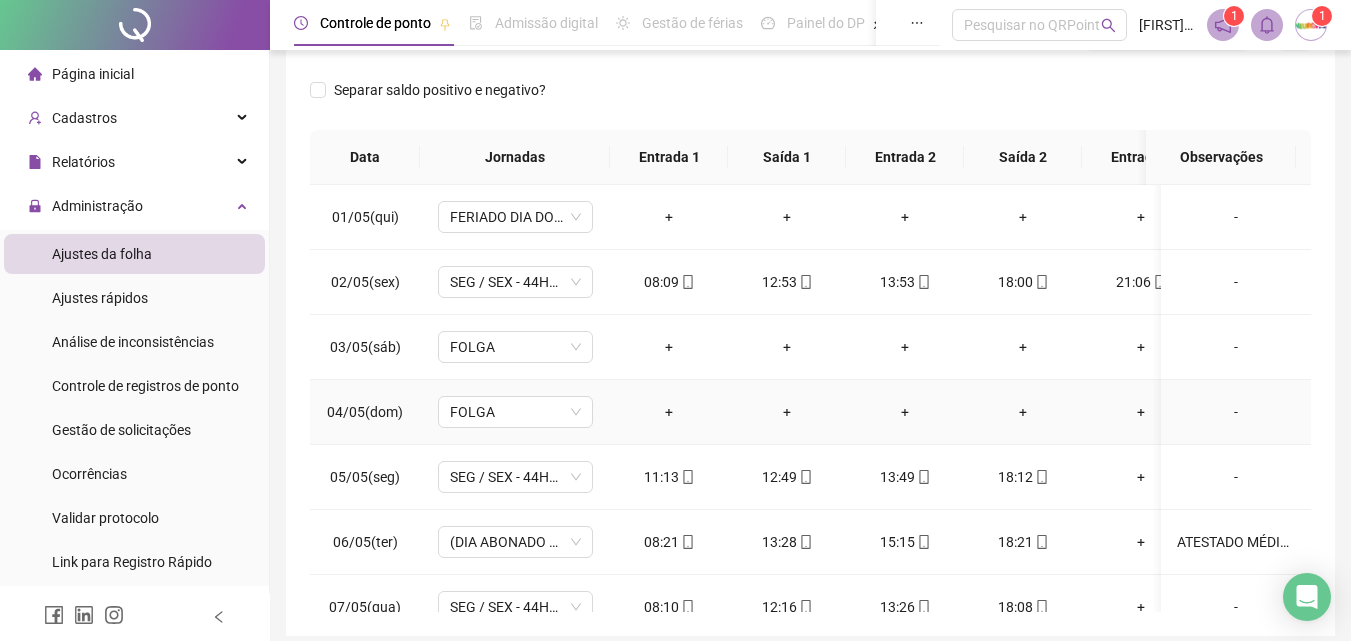 scroll, scrollTop: 381, scrollLeft: 0, axis: vertical 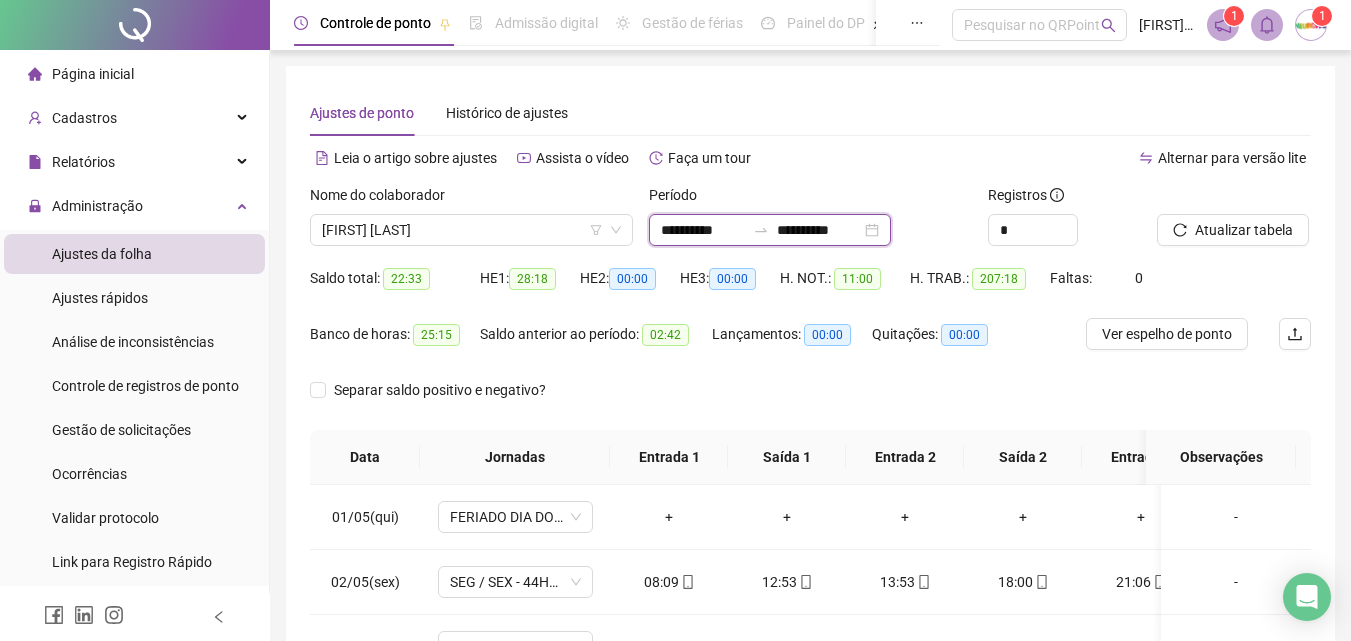 click on "**********" at bounding box center [819, 230] 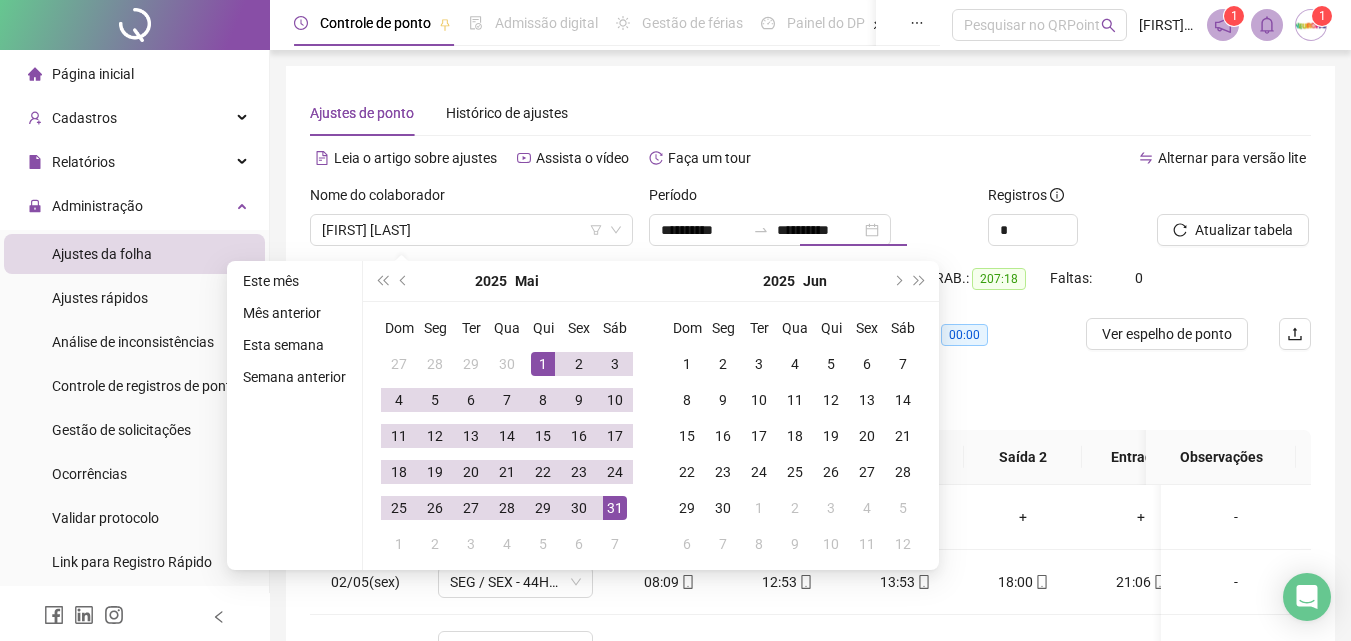 click on "Ajustes de ponto Histórico de ajustes" at bounding box center [810, 113] 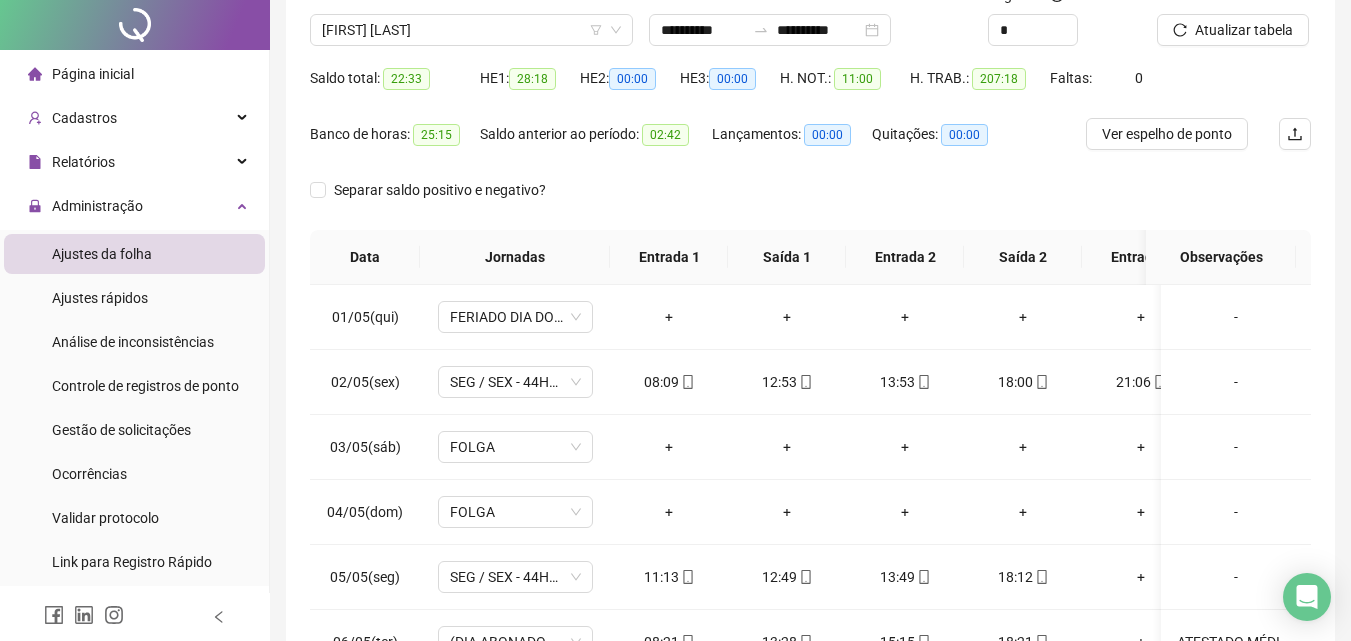scroll, scrollTop: 300, scrollLeft: 0, axis: vertical 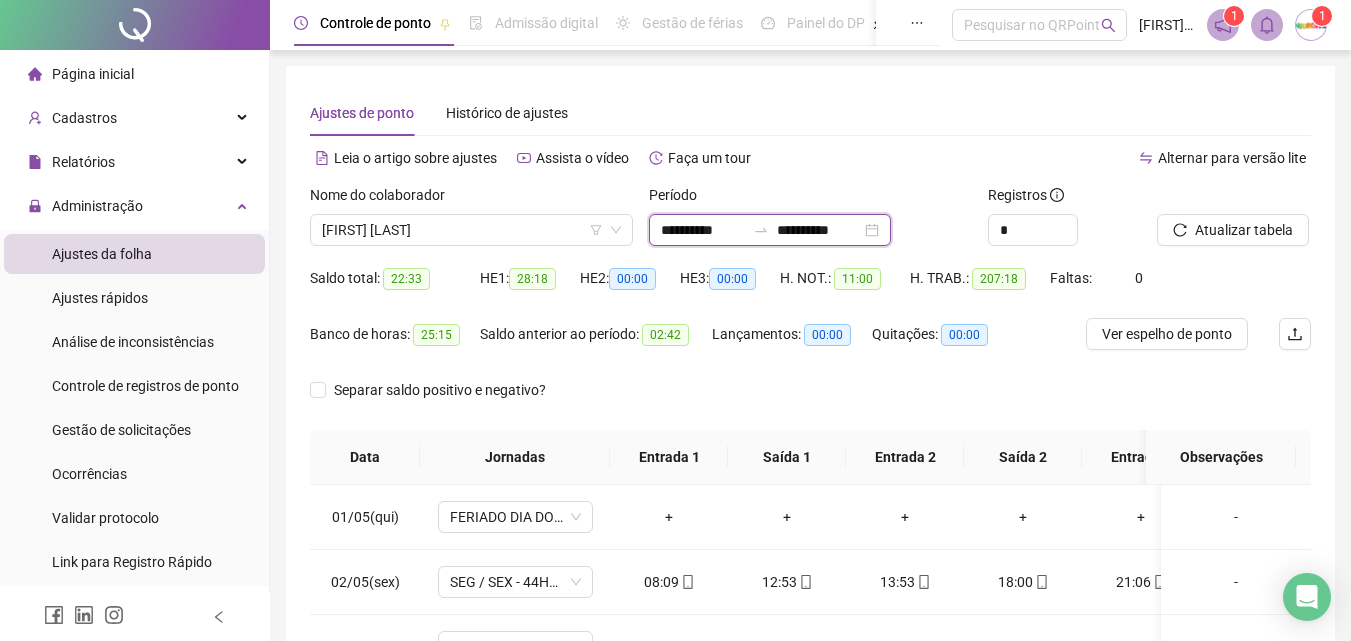 click on "**********" at bounding box center [819, 230] 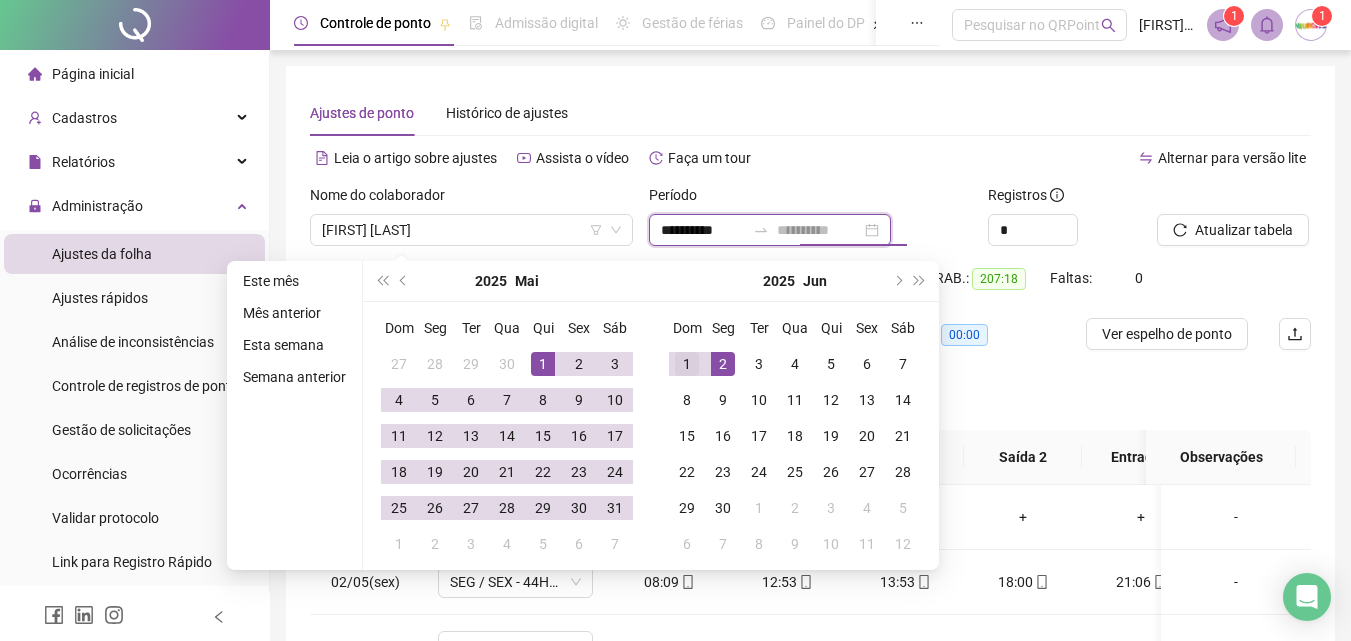 type on "**********" 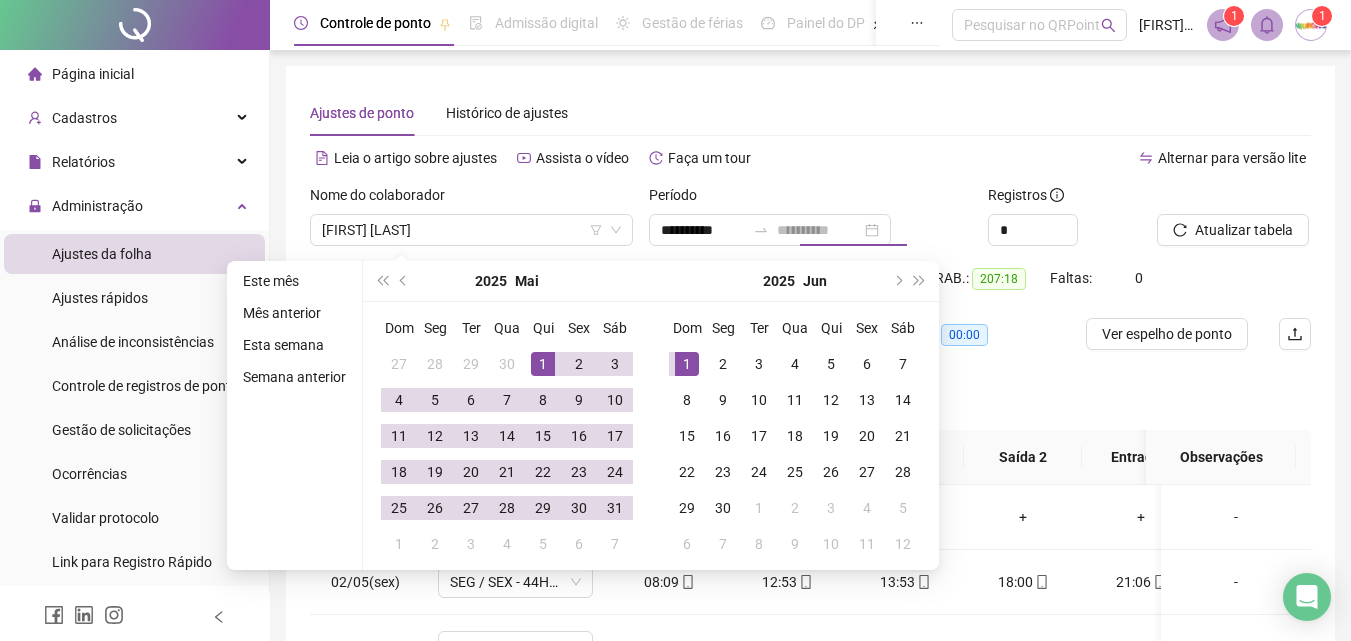 click on "1" at bounding box center (687, 364) 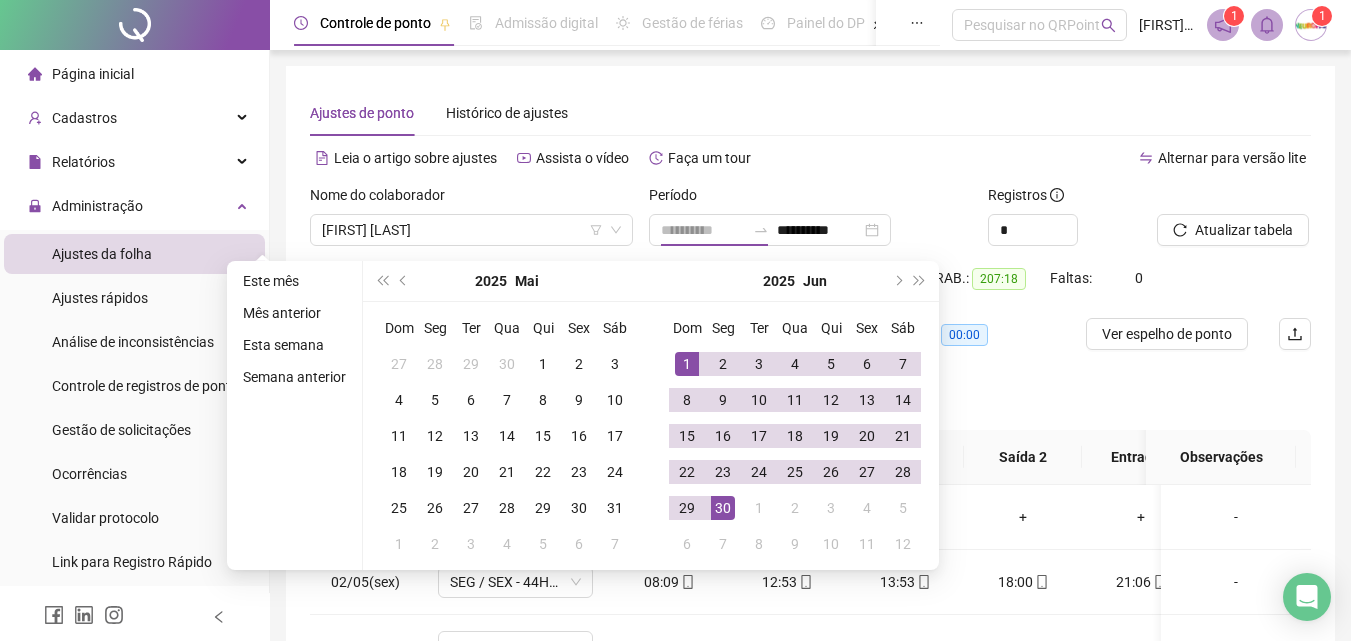 click on "30" at bounding box center [723, 508] 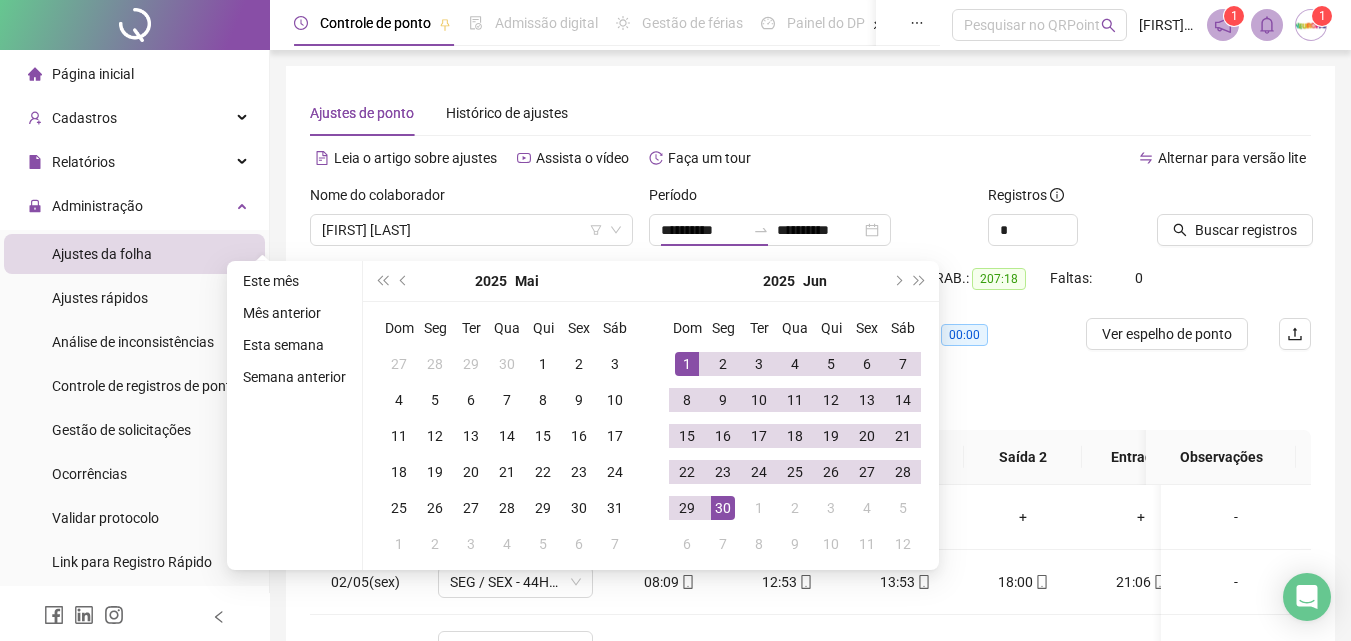 type on "**********" 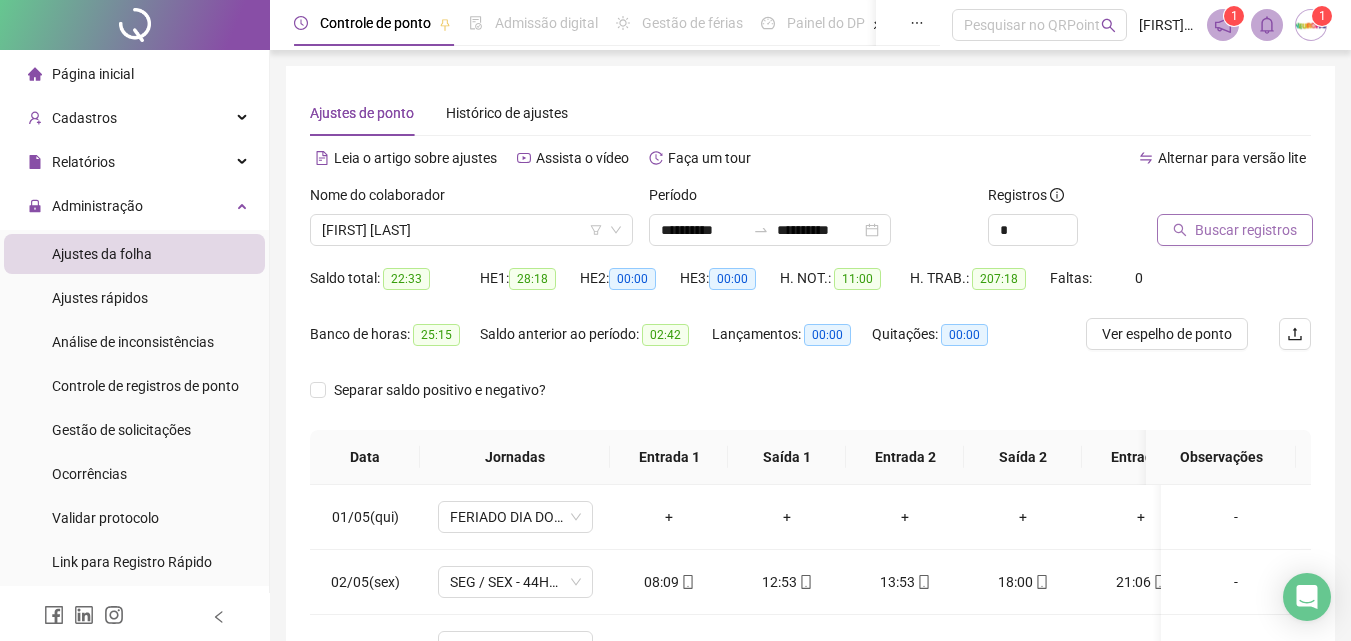 click on "Buscar registros" at bounding box center (1246, 230) 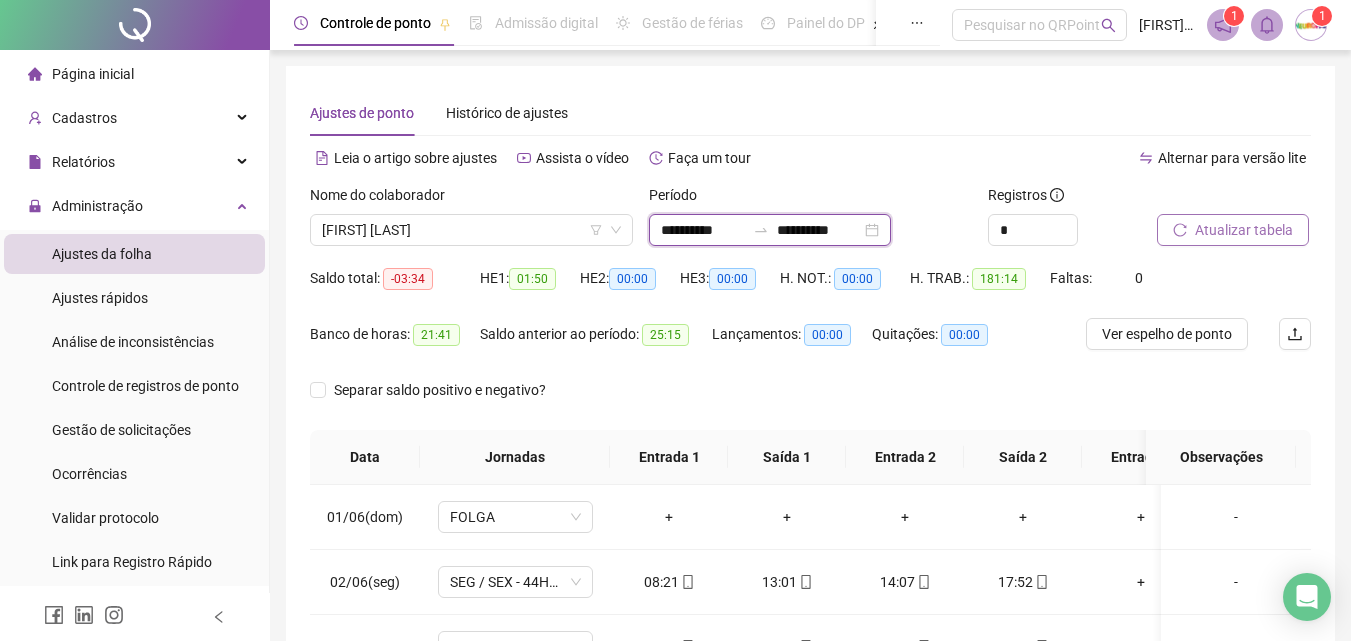 click on "**********" at bounding box center [819, 230] 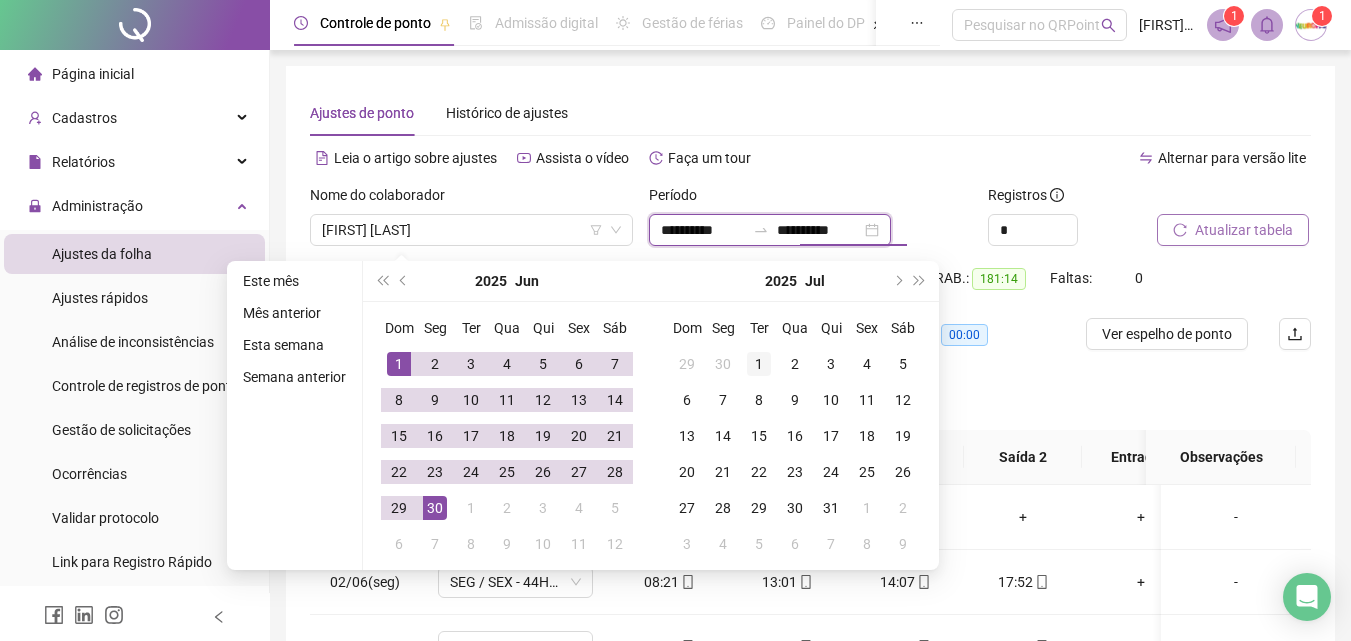 type on "**********" 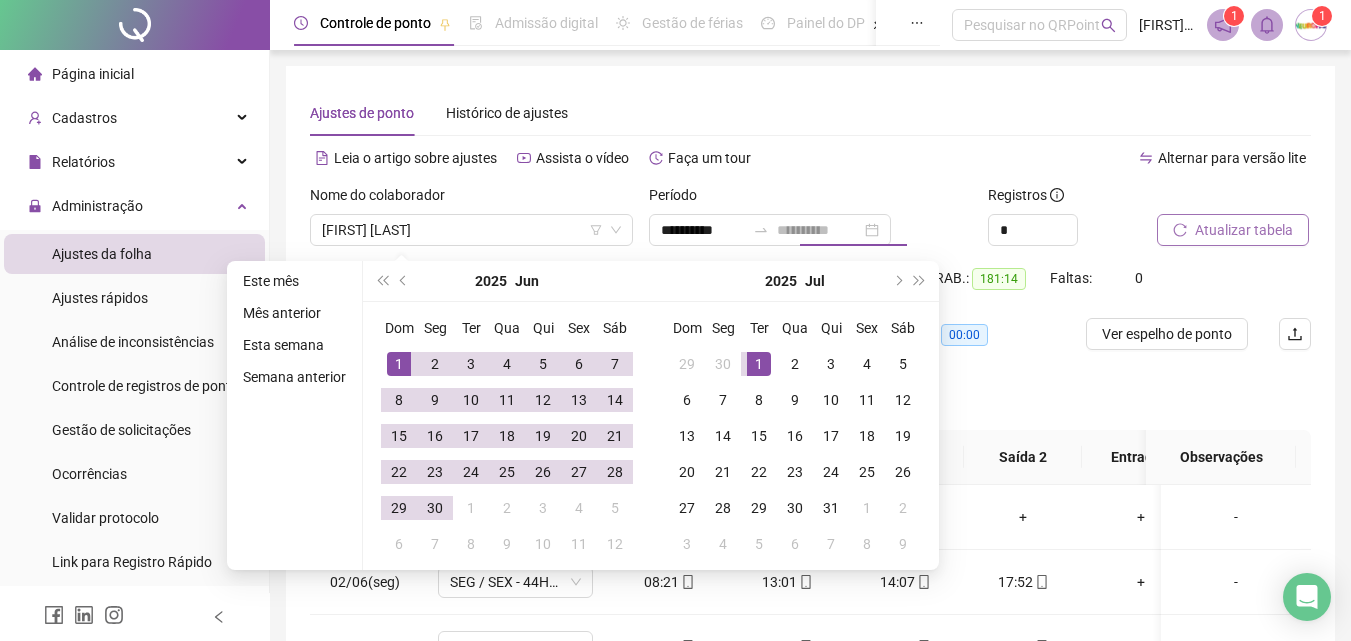 click on "1" at bounding box center [759, 364] 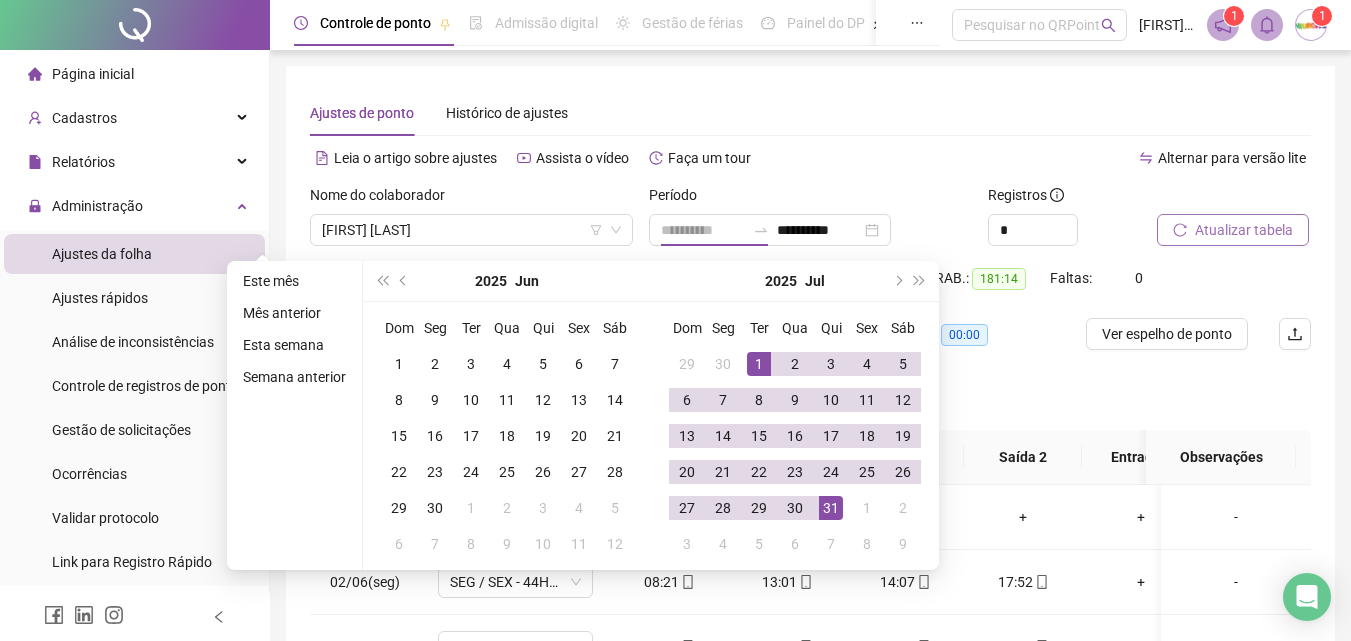 drag, startPoint x: 829, startPoint y: 505, endPoint x: 1030, endPoint y: 316, distance: 275.90216 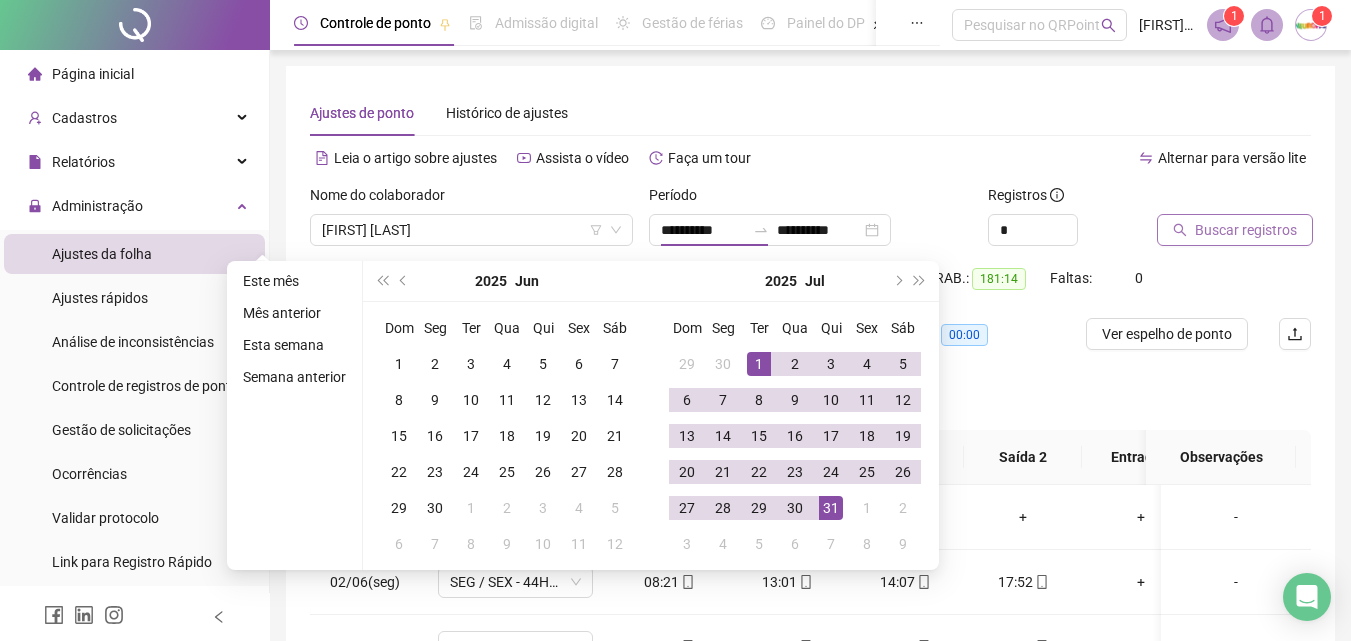 type on "**********" 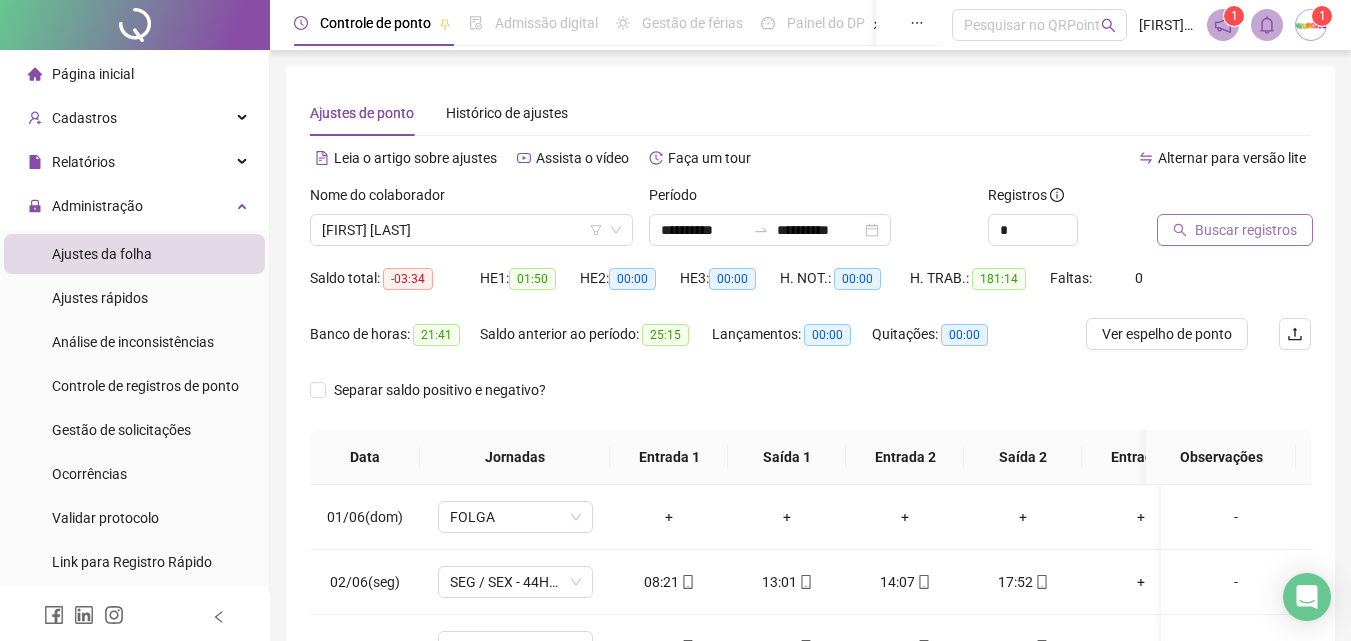 click on "Buscar registros" at bounding box center (1246, 230) 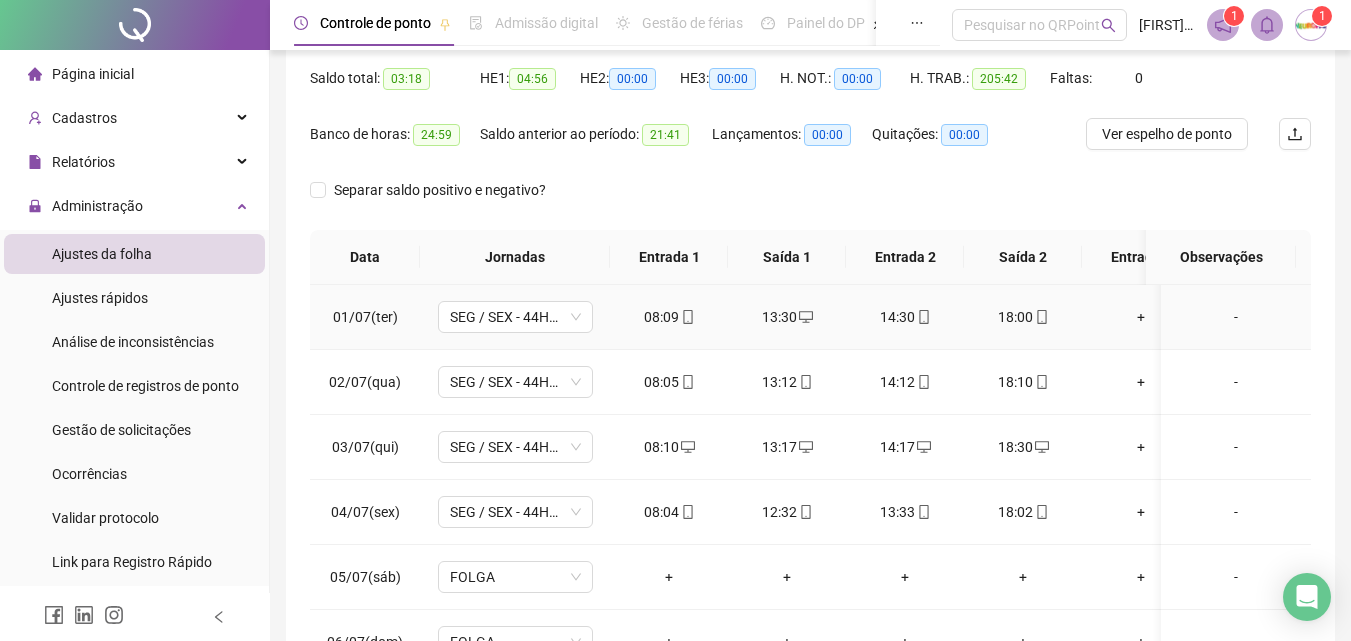 scroll, scrollTop: 300, scrollLeft: 0, axis: vertical 